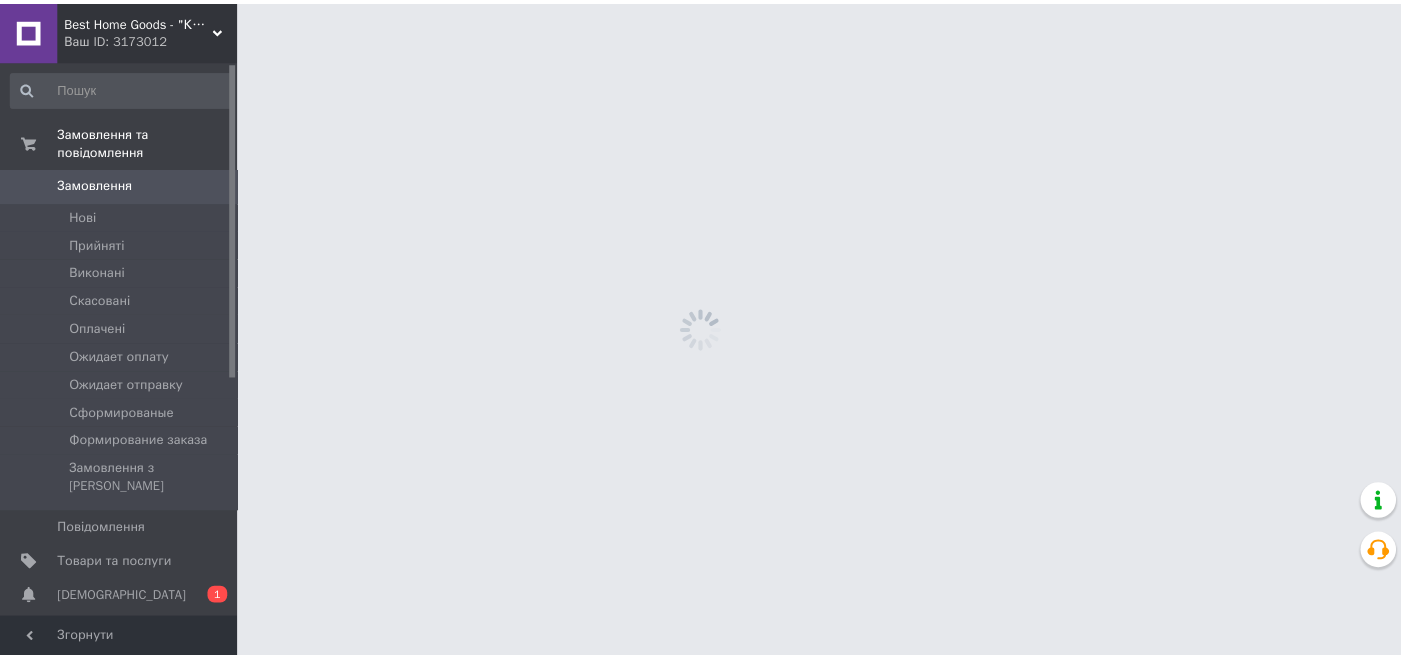 scroll, scrollTop: 0, scrollLeft: 0, axis: both 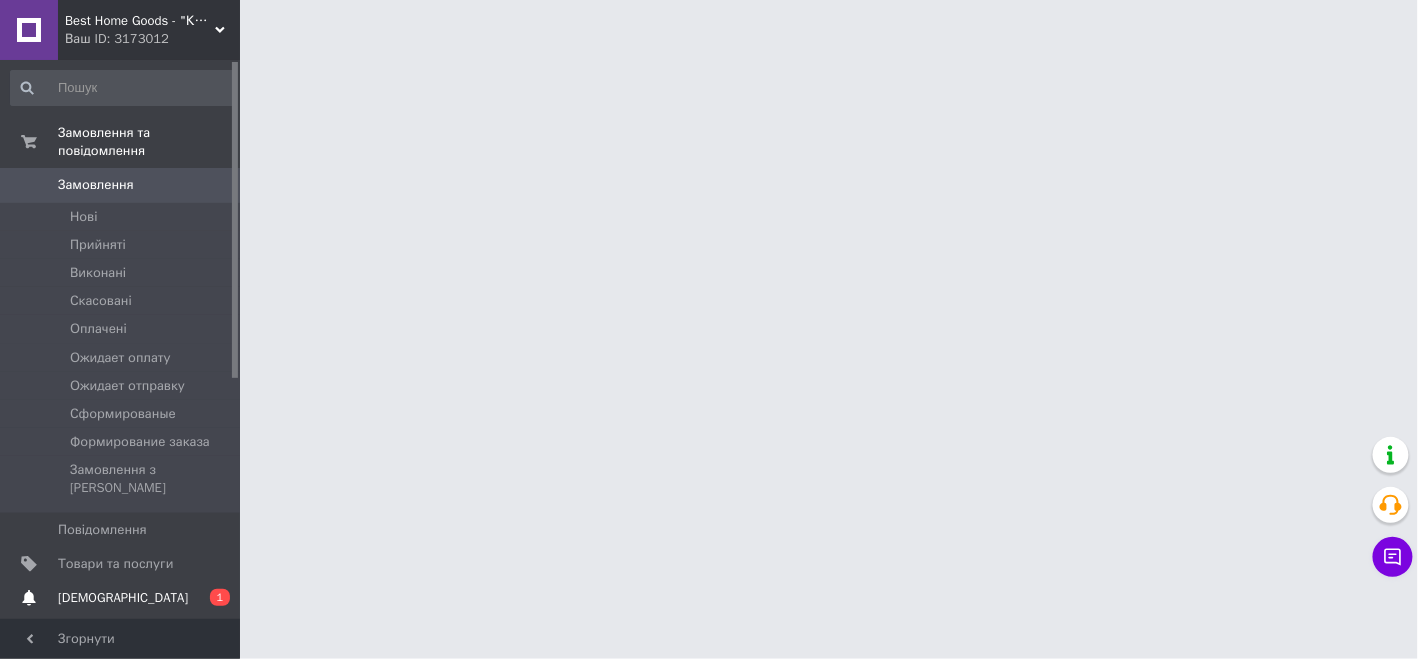 click on "[DEMOGRAPHIC_DATA]" at bounding box center (121, 598) 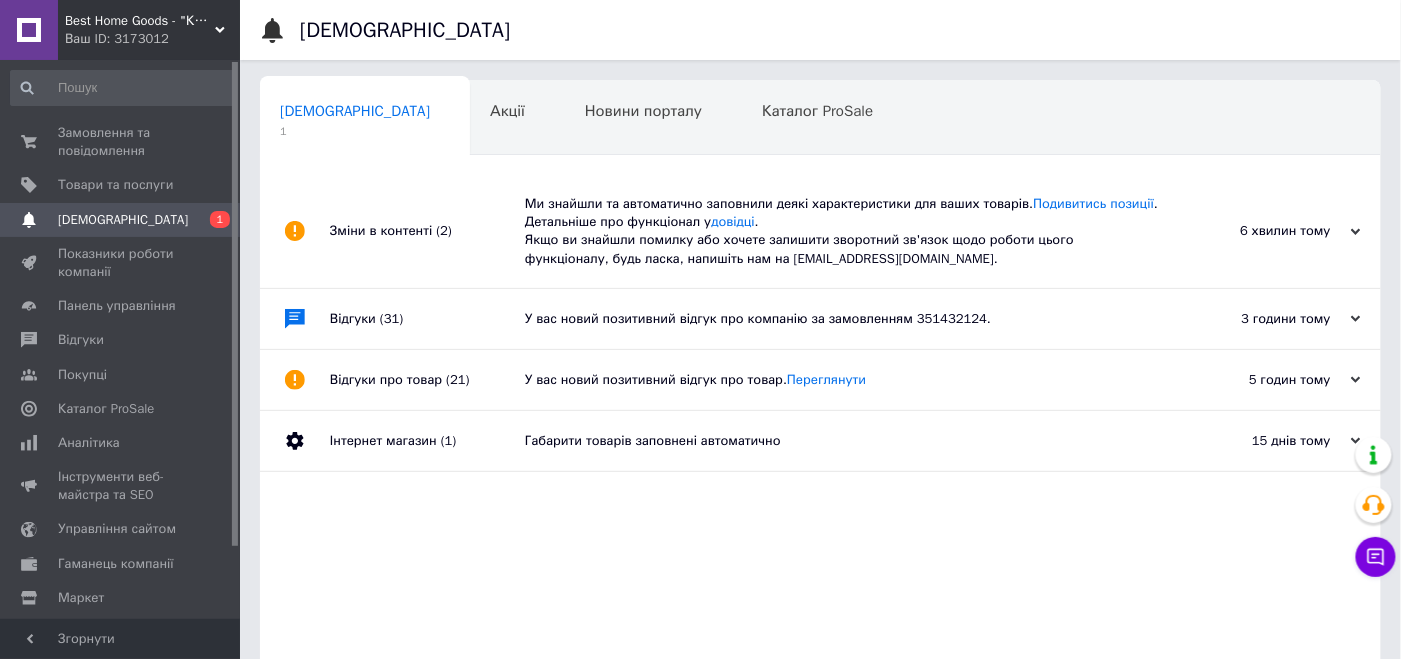 click on "Зміни в контенті   (2)" at bounding box center (427, 231) 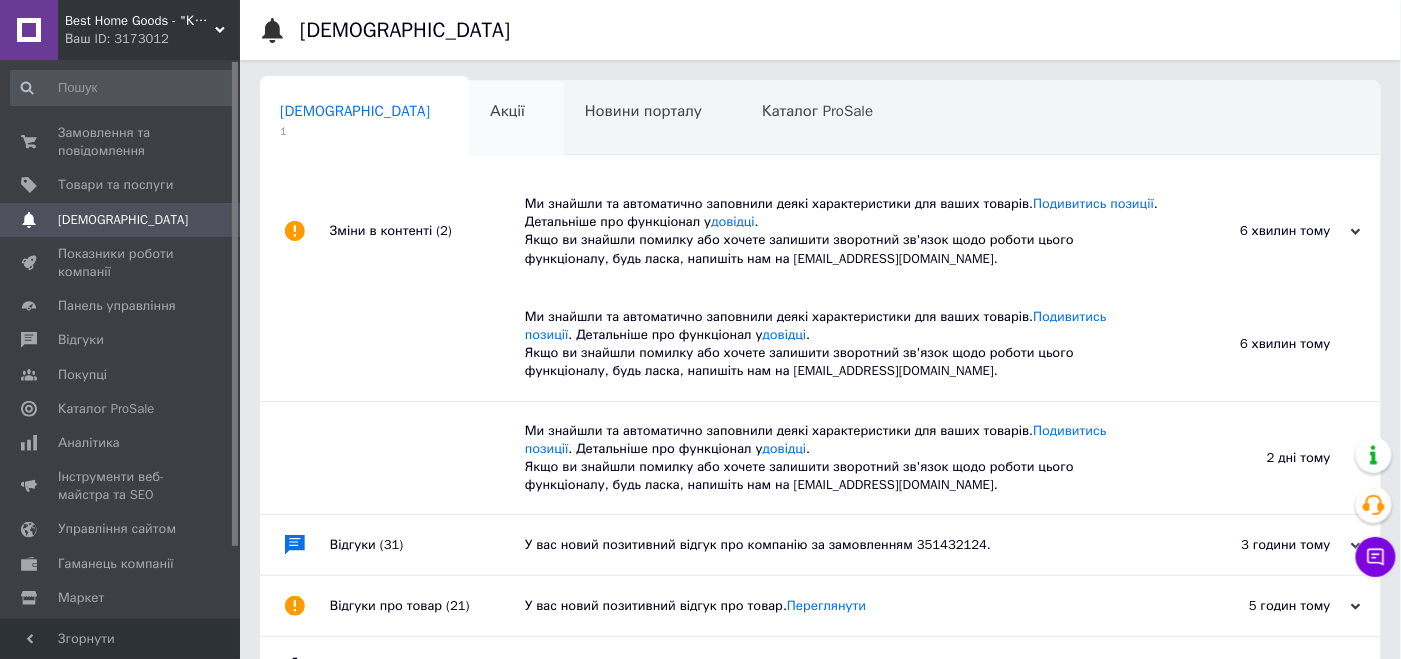 click on "Акції" at bounding box center [507, 111] 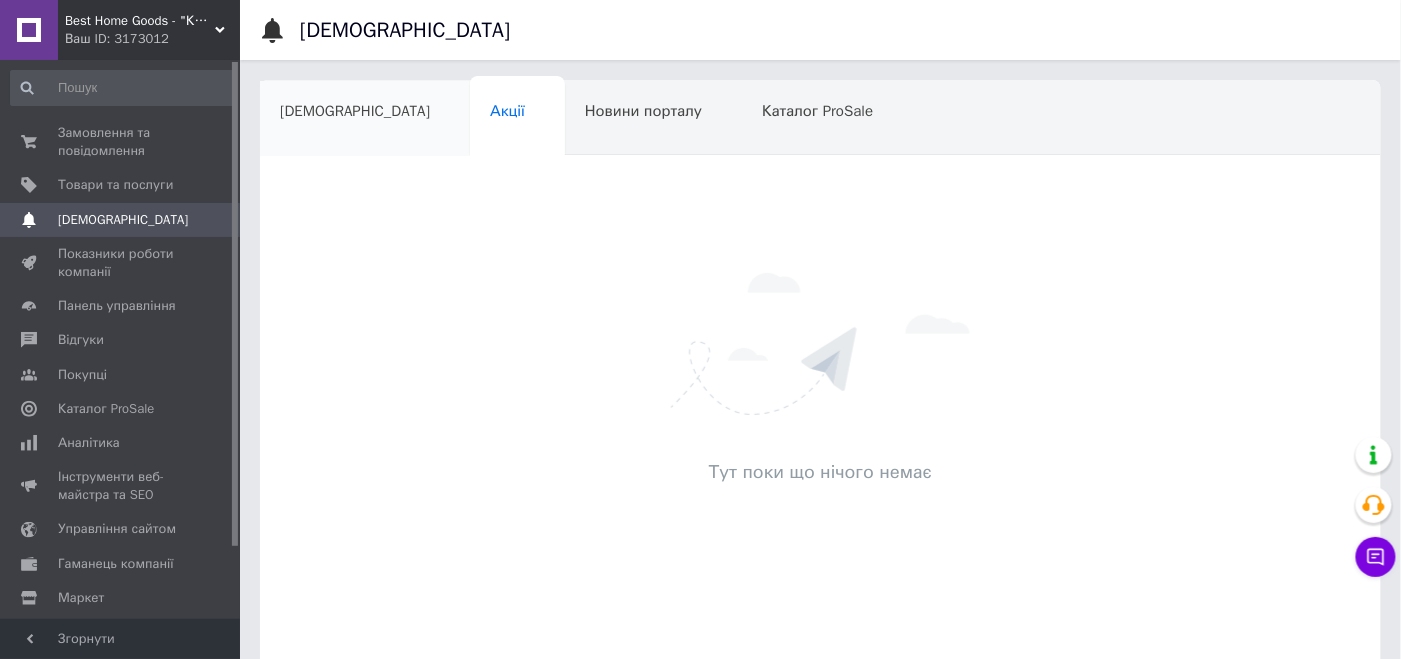 click on "[DEMOGRAPHIC_DATA]" at bounding box center (365, 119) 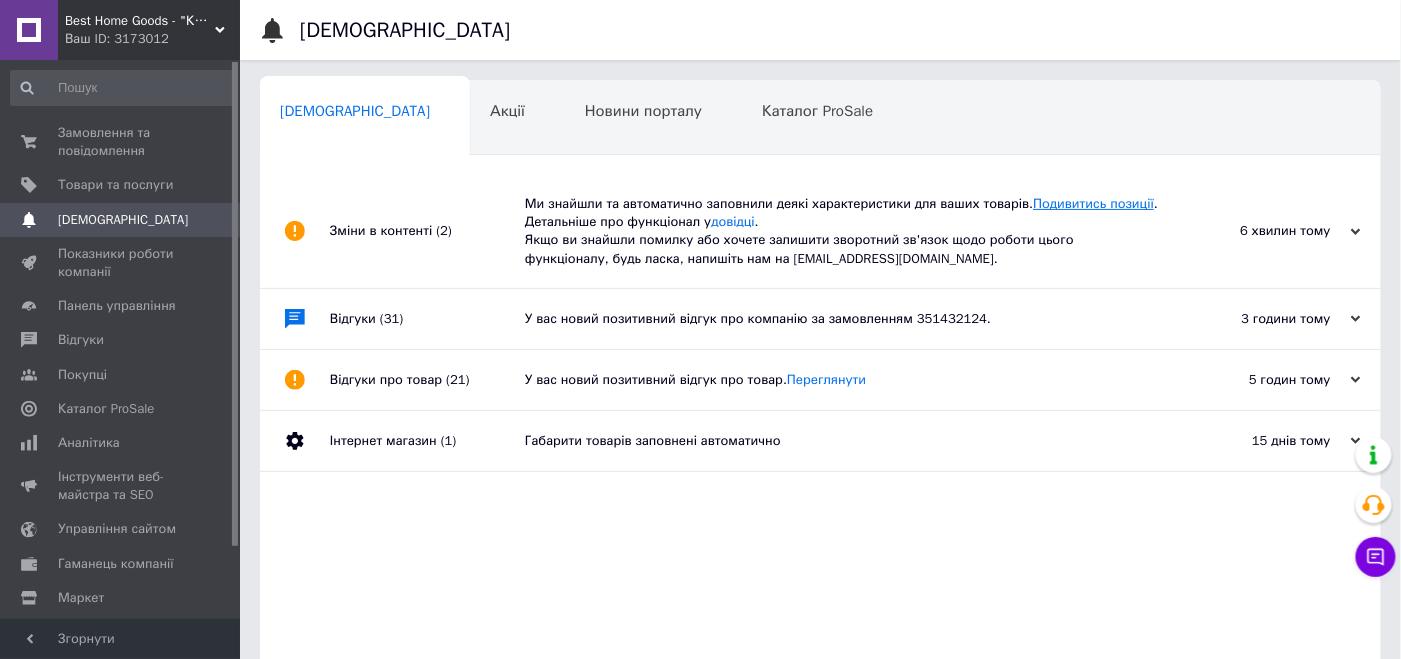 click on "Подивитись позиції" at bounding box center (1093, 203) 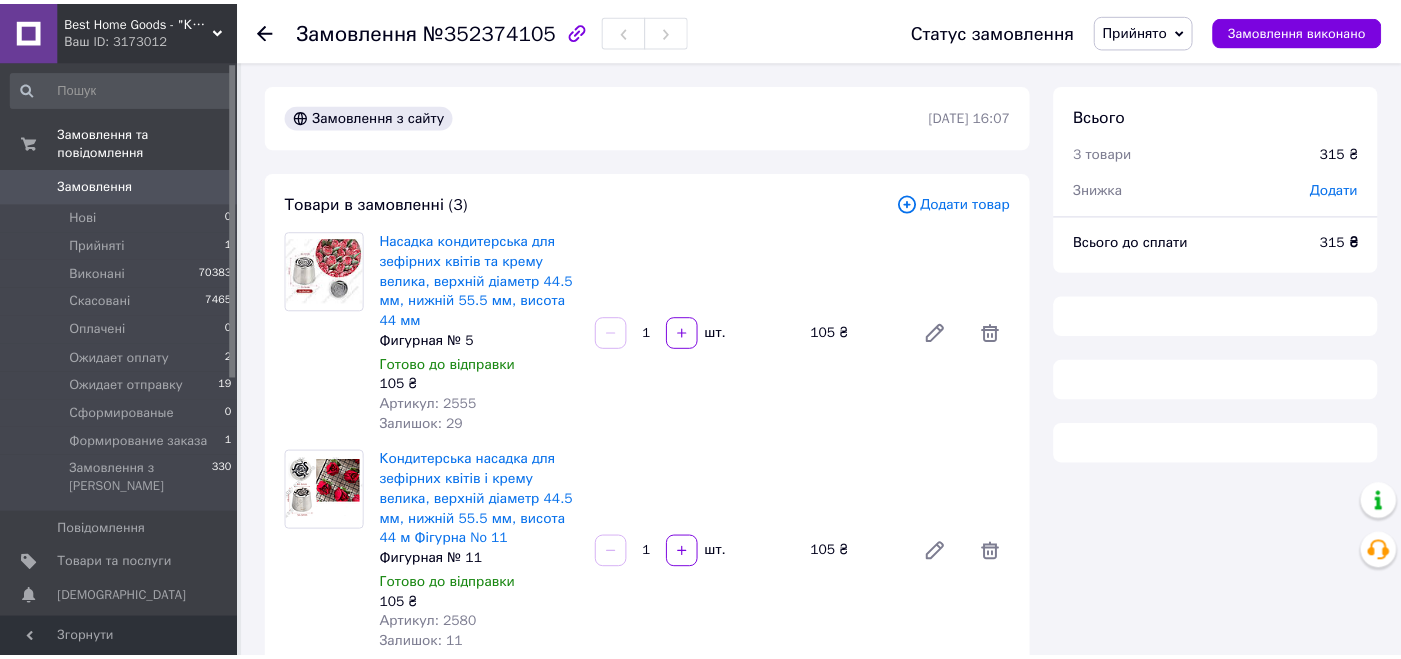 scroll, scrollTop: 0, scrollLeft: 0, axis: both 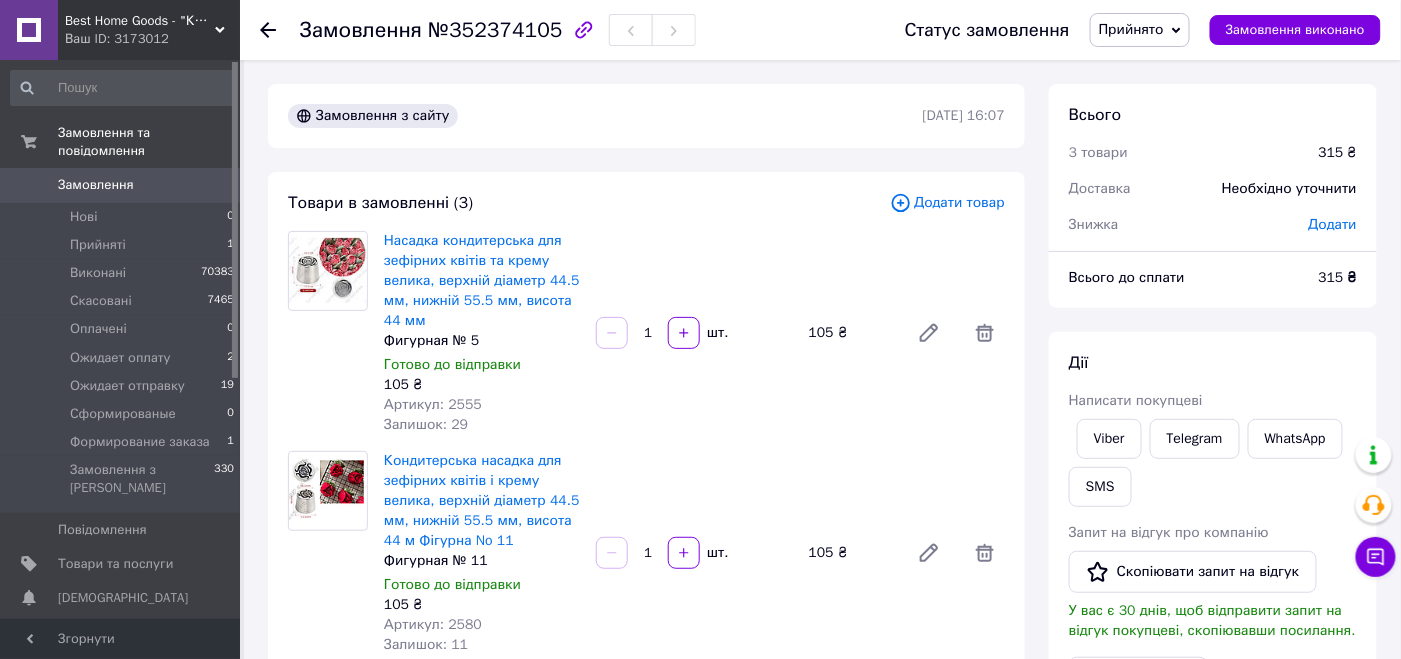click on "Замовлення з сайту 12.07.2025 | 16:07 Товари в замовленні (3) Додати товар Насадка кондитерська для зефірних квітів та крему велика, верхній діаметр 44.5 мм, нижній 55.5 мм, висота 44 мм Фигурная № 5 Готово до відправки 105 ₴ Артикул: 2555 Залишок: 29 1   шт. 105 ₴ Кондитерська насадка для зефірних квітів і крему велика, верхній діаметр 44.5 мм, нижній 55.5 мм, висота 44 м Фігурна No 11 Фигурная № 11 Готово до відправки 105 ₴ Артикул: 2580 Залишок: 11 1   шт. 105 ₴ Кондитерська насадка для зефірних квітів і крему велика, верхній діаметр 44.5 мм, нижній 55.5 мм, висота 44 м Фігурна No 24 Фигурная № 24 105 ₴ 1 *" at bounding box center [646, 1018] 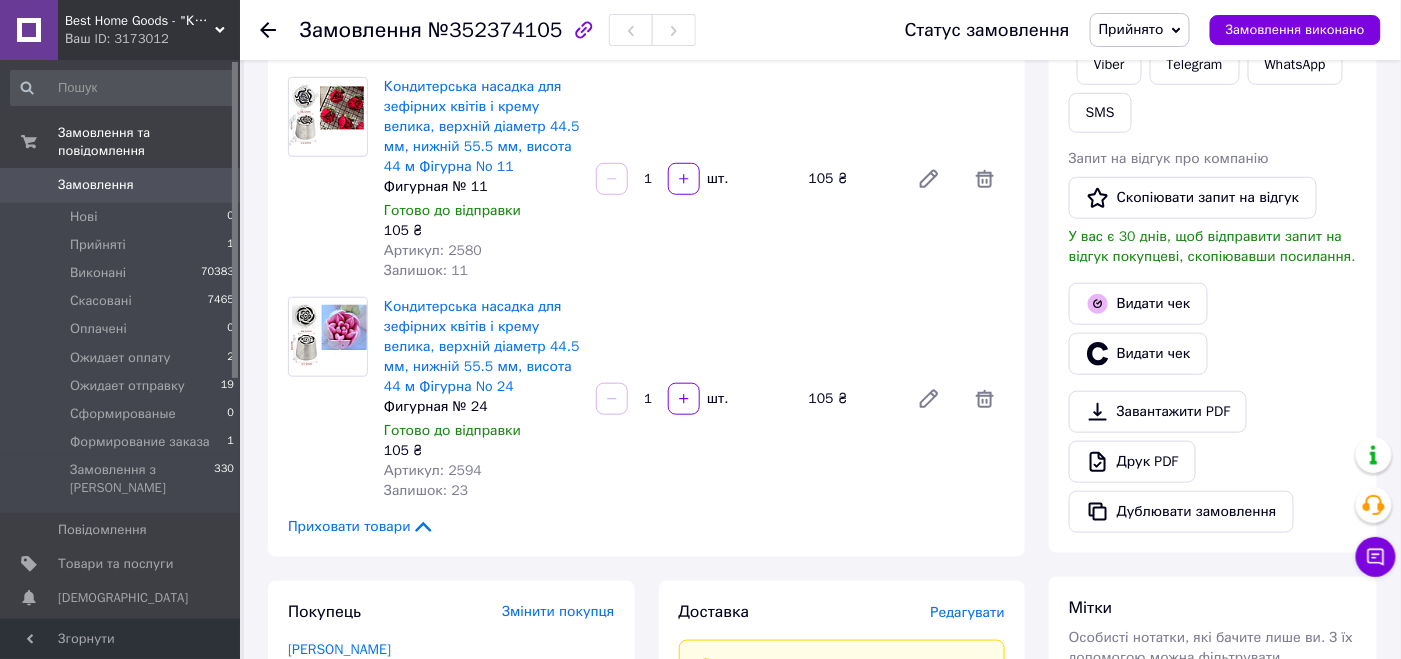scroll, scrollTop: 499, scrollLeft: 0, axis: vertical 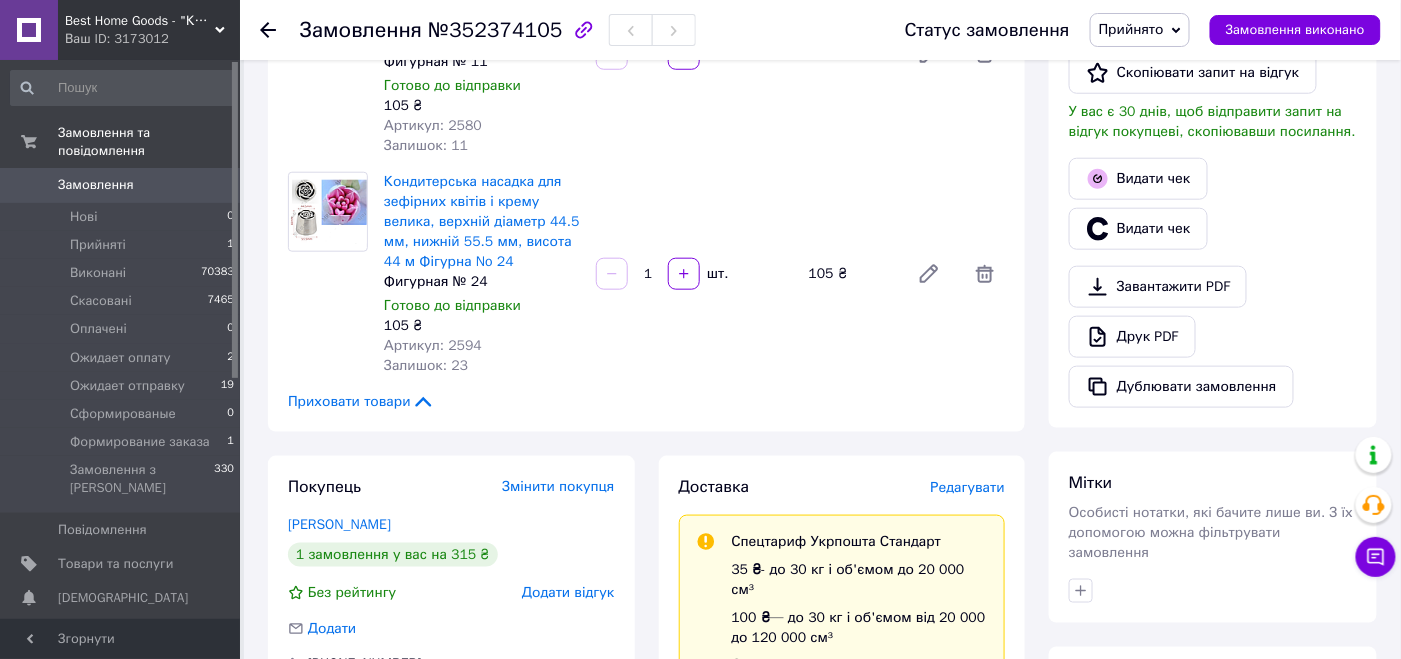 click on "Кондитерська насадка для зефірних квітів і крему велика, верхній діаметр 44.5 мм, нижній 55.5 мм, висота 44 м Фігурна No 24 Фигурная № 24 Готово до відправки 105 ₴ Артикул: 2594 Залишок: 23 1   шт. 105 ₴" at bounding box center (694, 274) 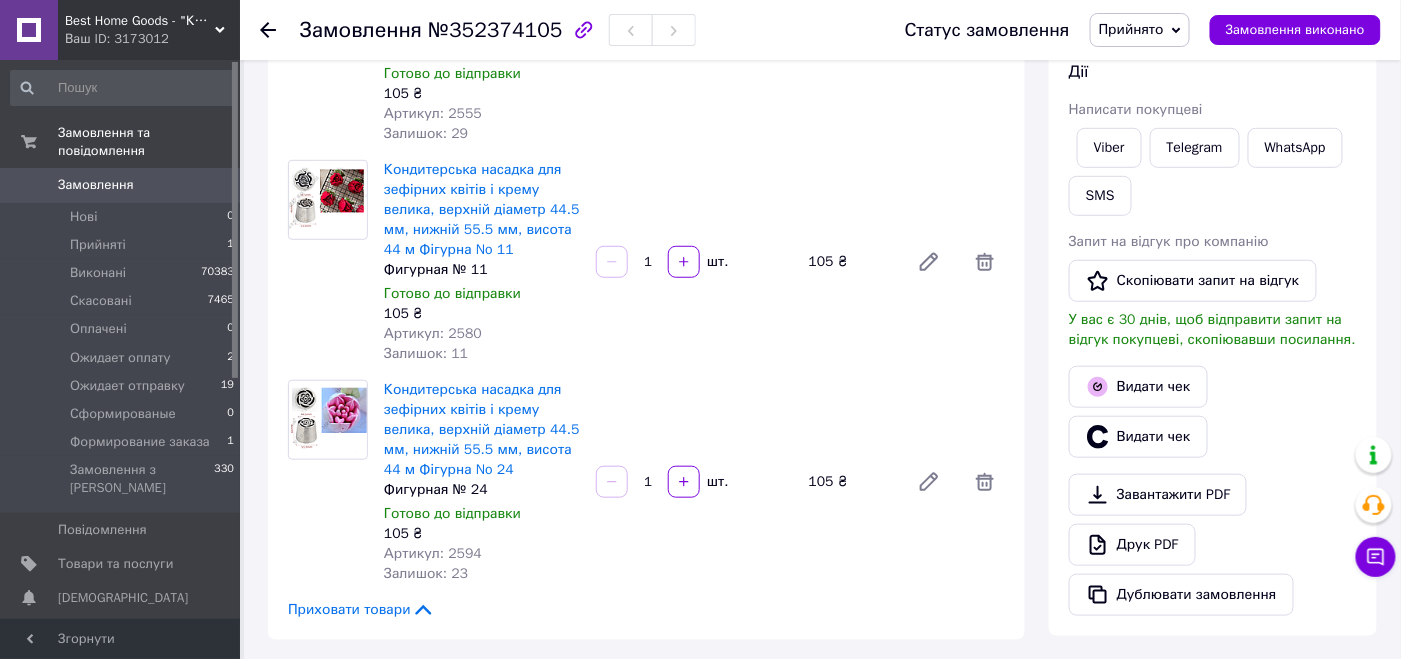 scroll, scrollTop: 99, scrollLeft: 0, axis: vertical 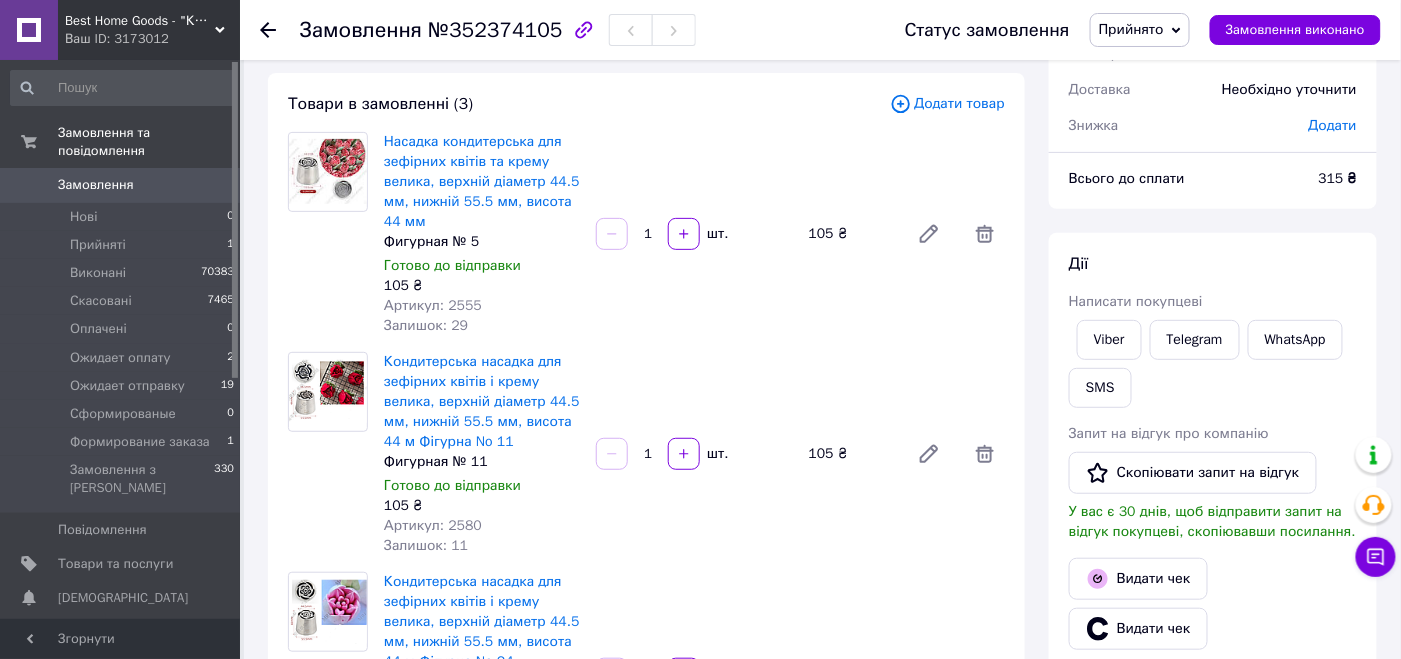 click on "Прийнято" at bounding box center [1131, 29] 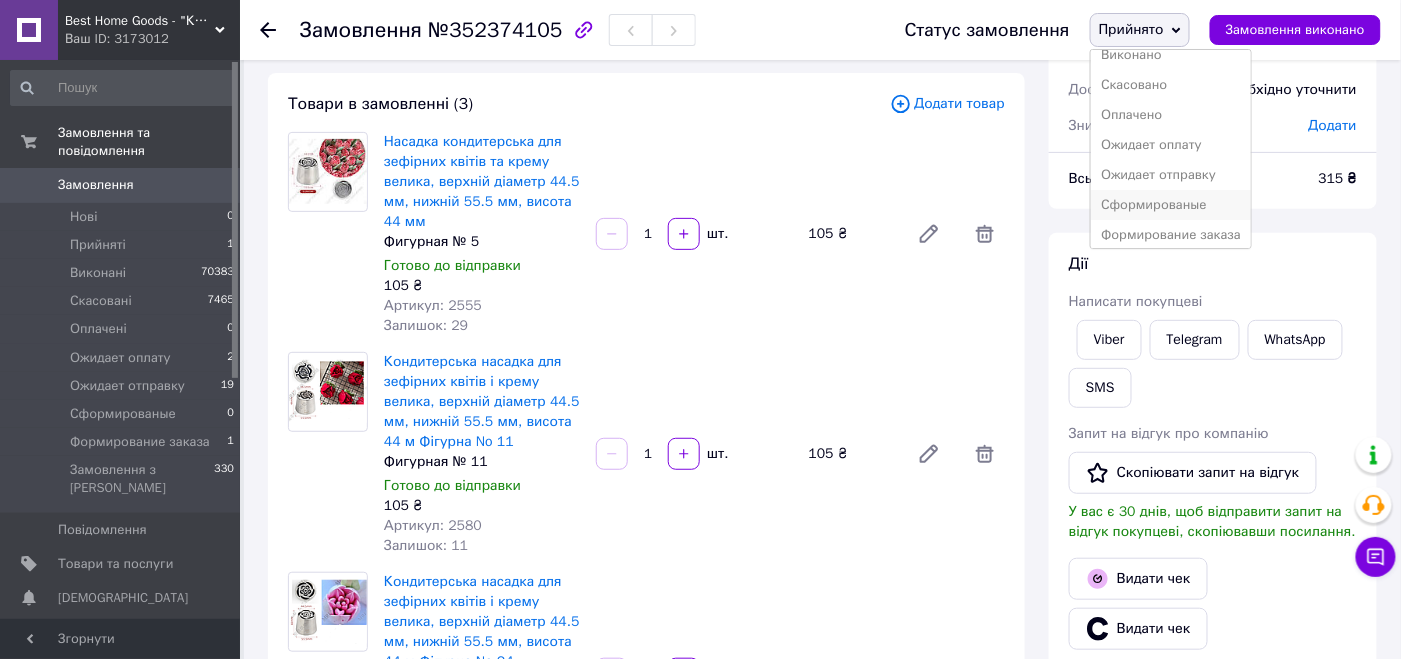 scroll, scrollTop: 21, scrollLeft: 0, axis: vertical 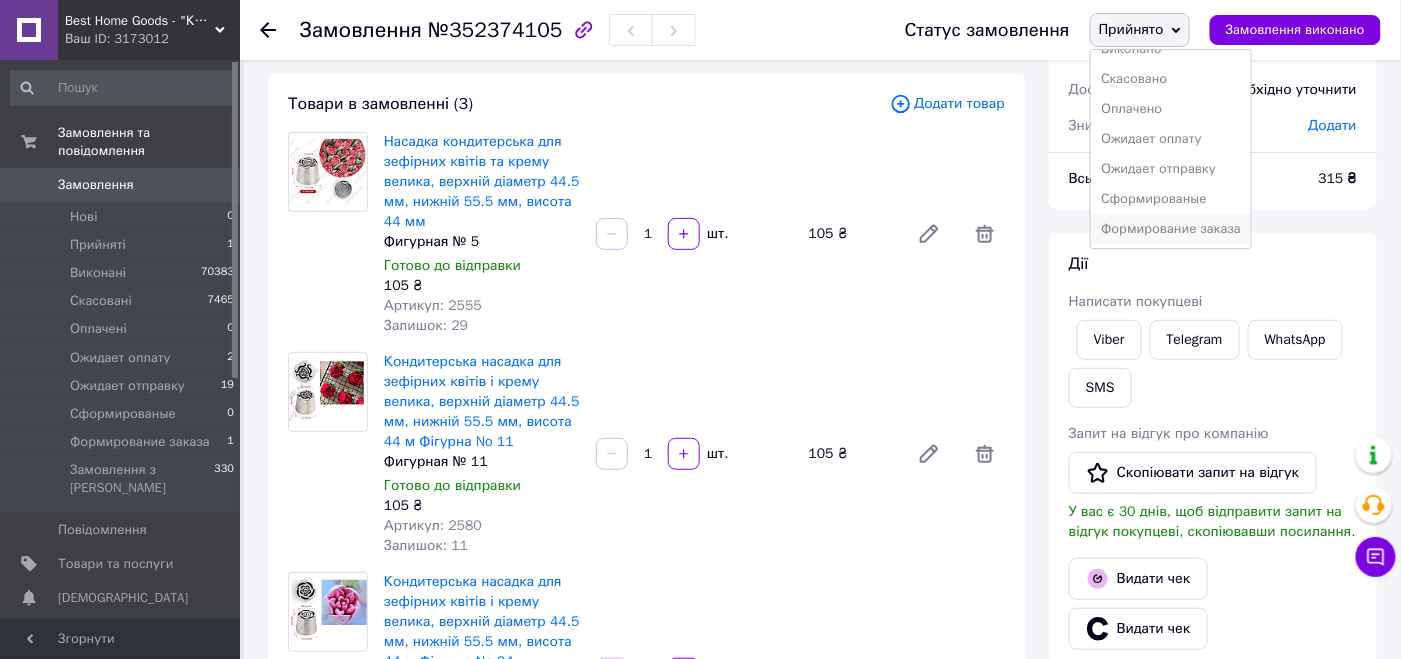 click on "Формирование заказа" at bounding box center [1171, 229] 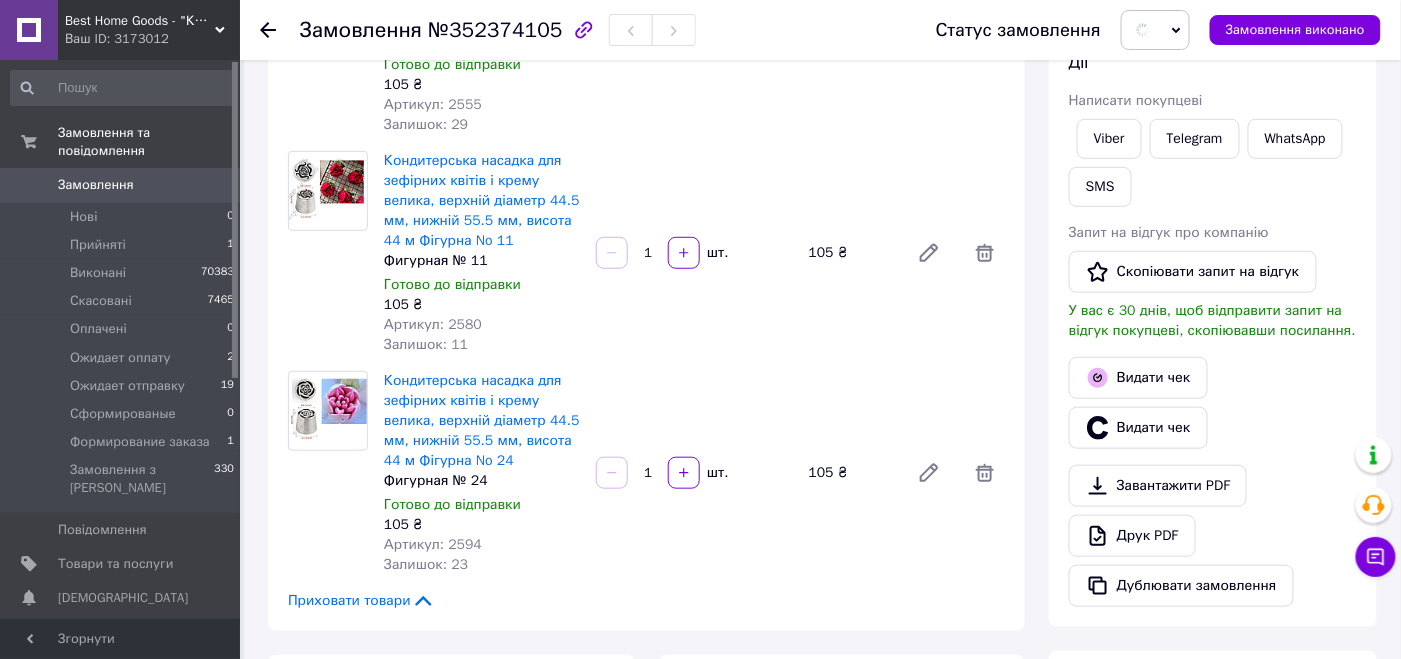 scroll, scrollTop: 499, scrollLeft: 0, axis: vertical 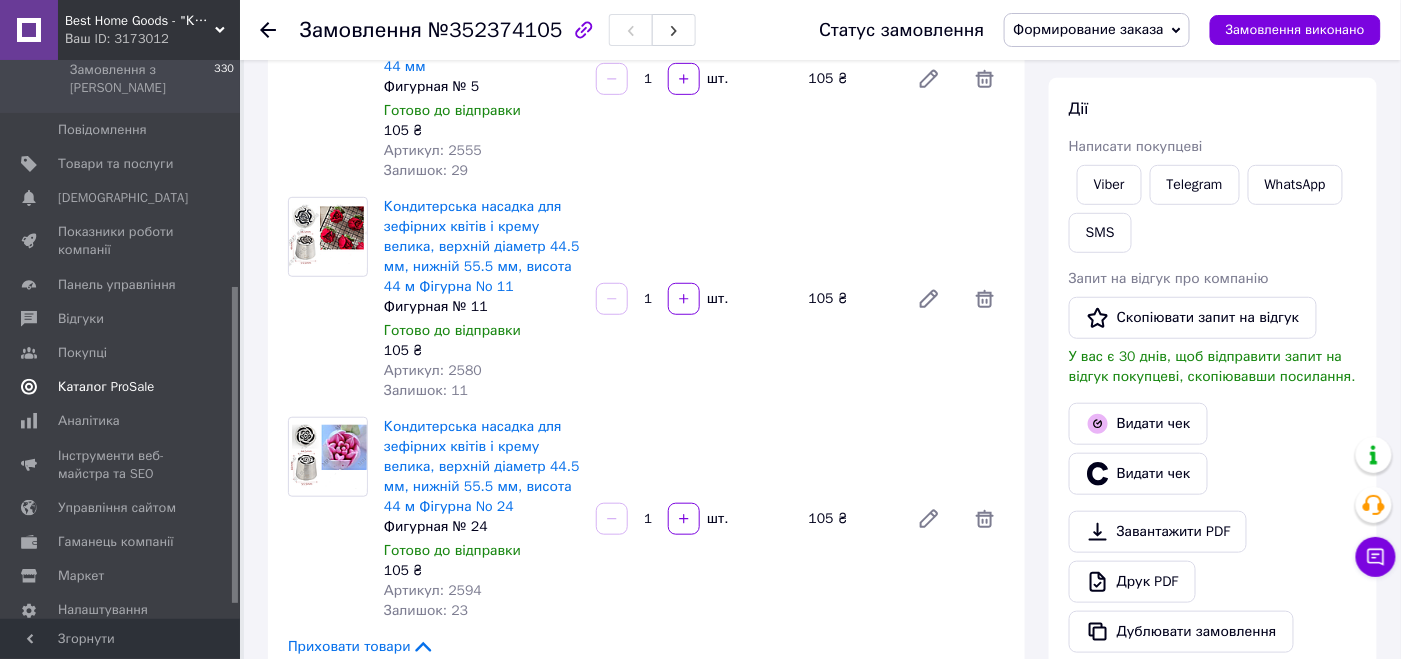 click on "Каталог ProSale" at bounding box center [121, 387] 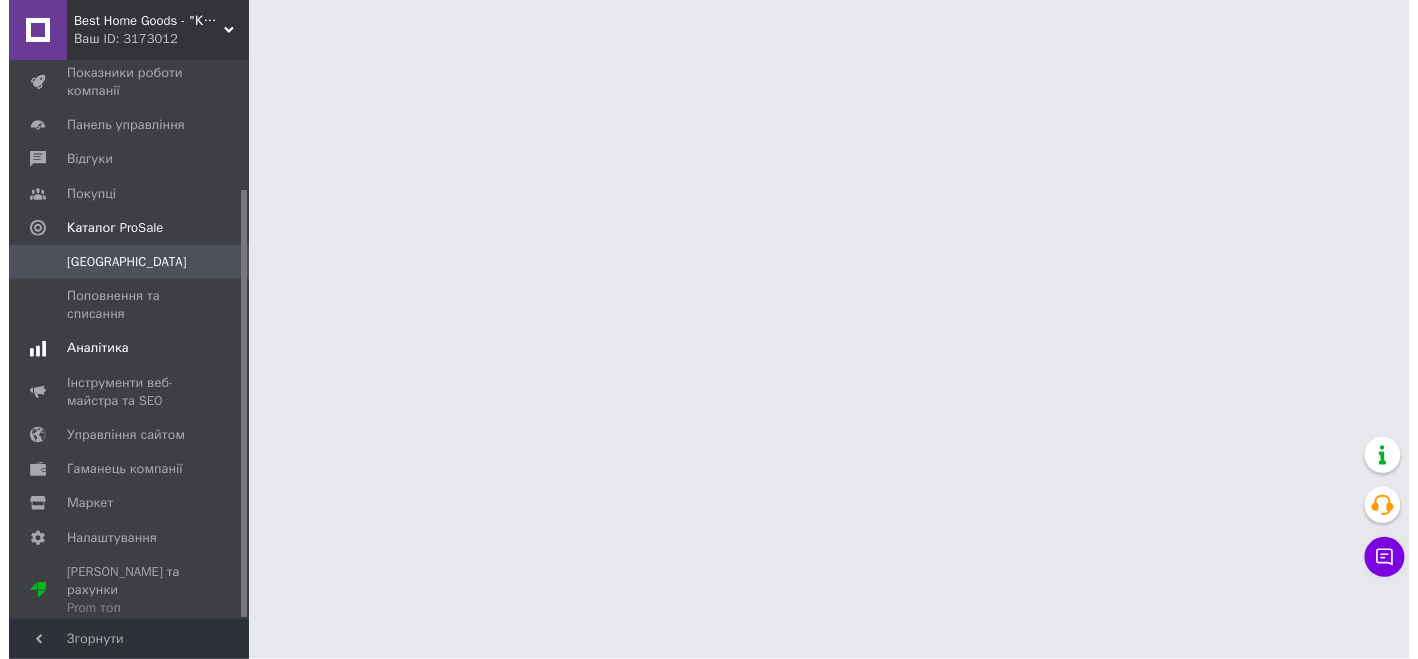 scroll, scrollTop: 0, scrollLeft: 0, axis: both 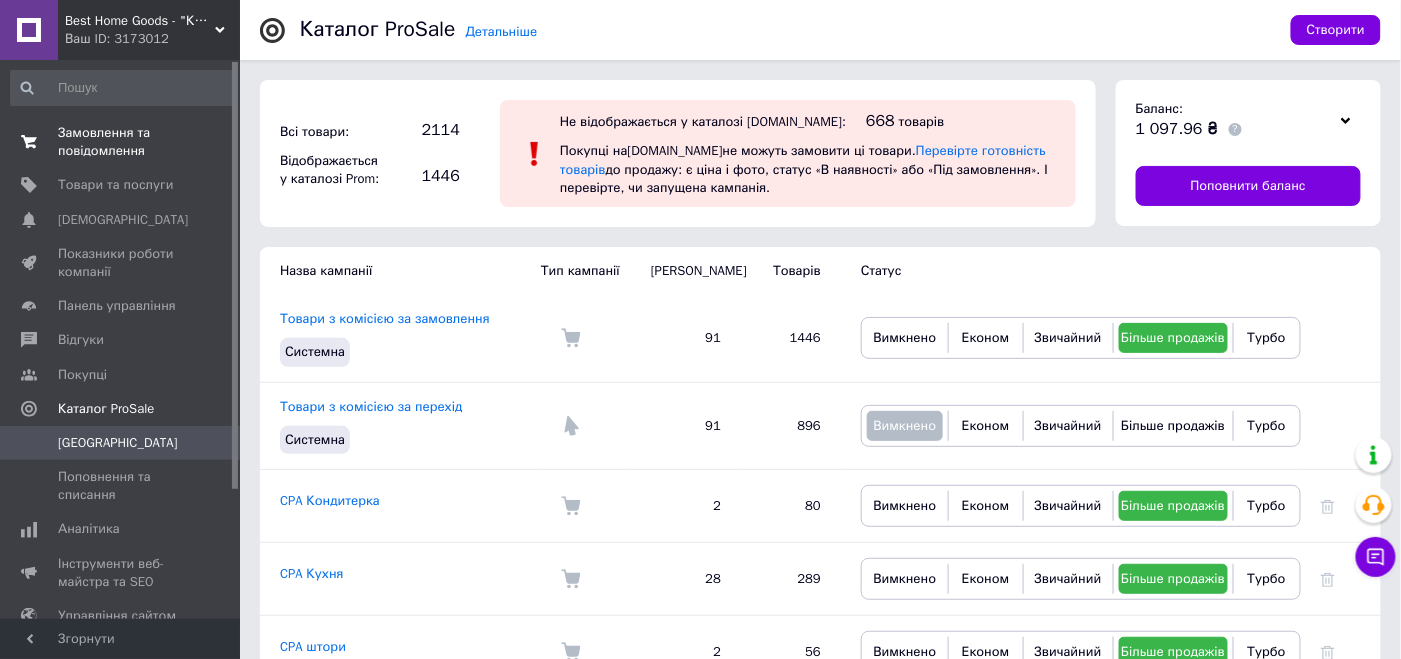 click on "Замовлення та повідомлення" at bounding box center [121, 142] 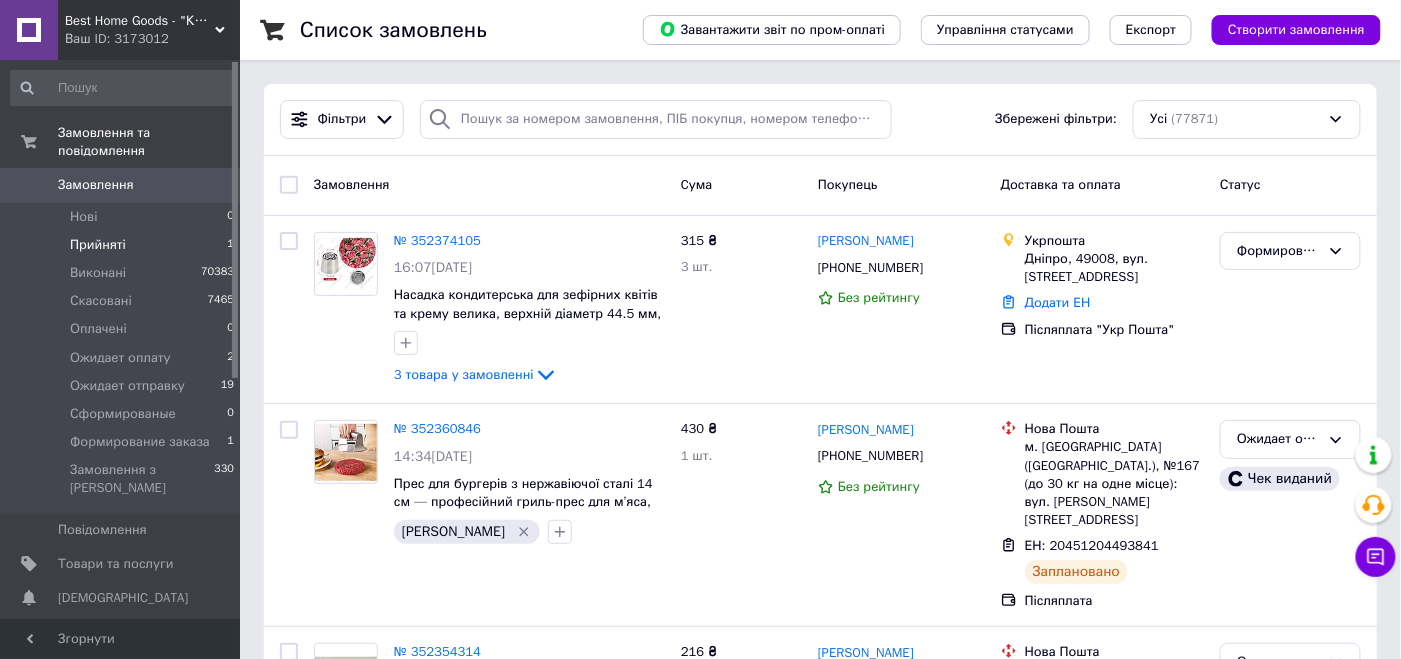click on "Прийняті 1" at bounding box center [123, 245] 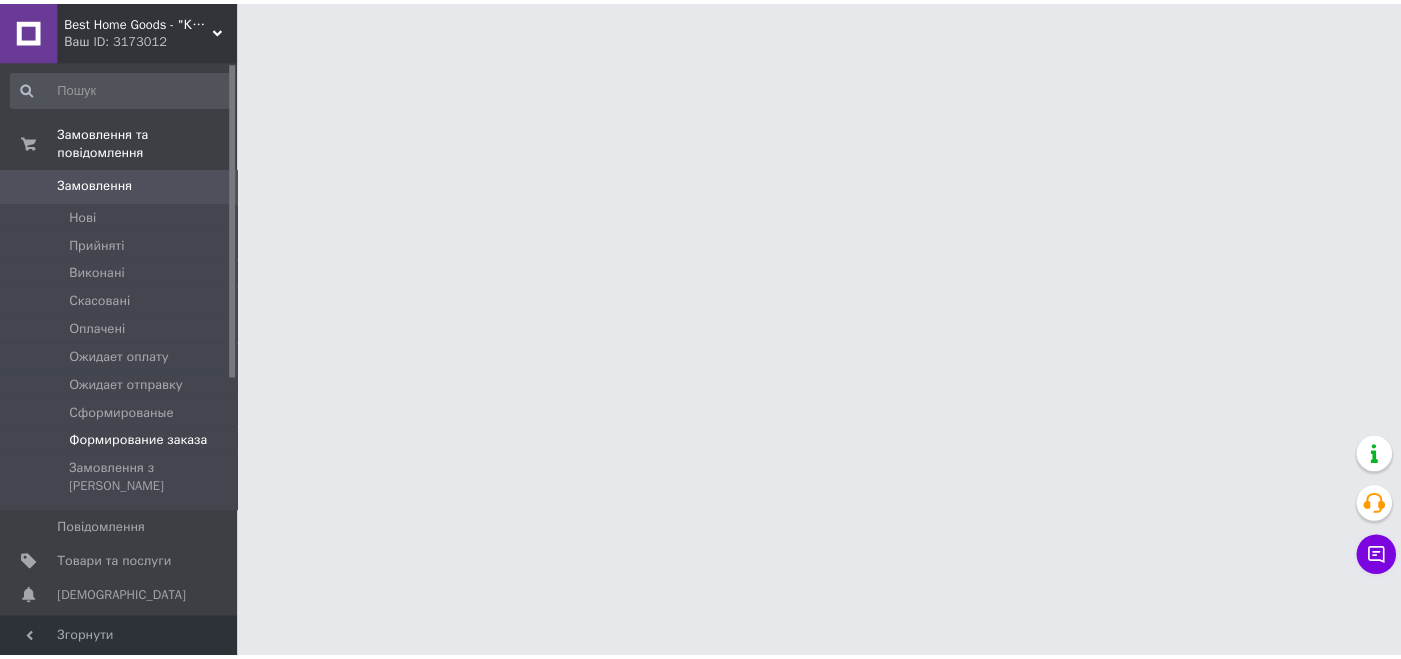scroll, scrollTop: 0, scrollLeft: 0, axis: both 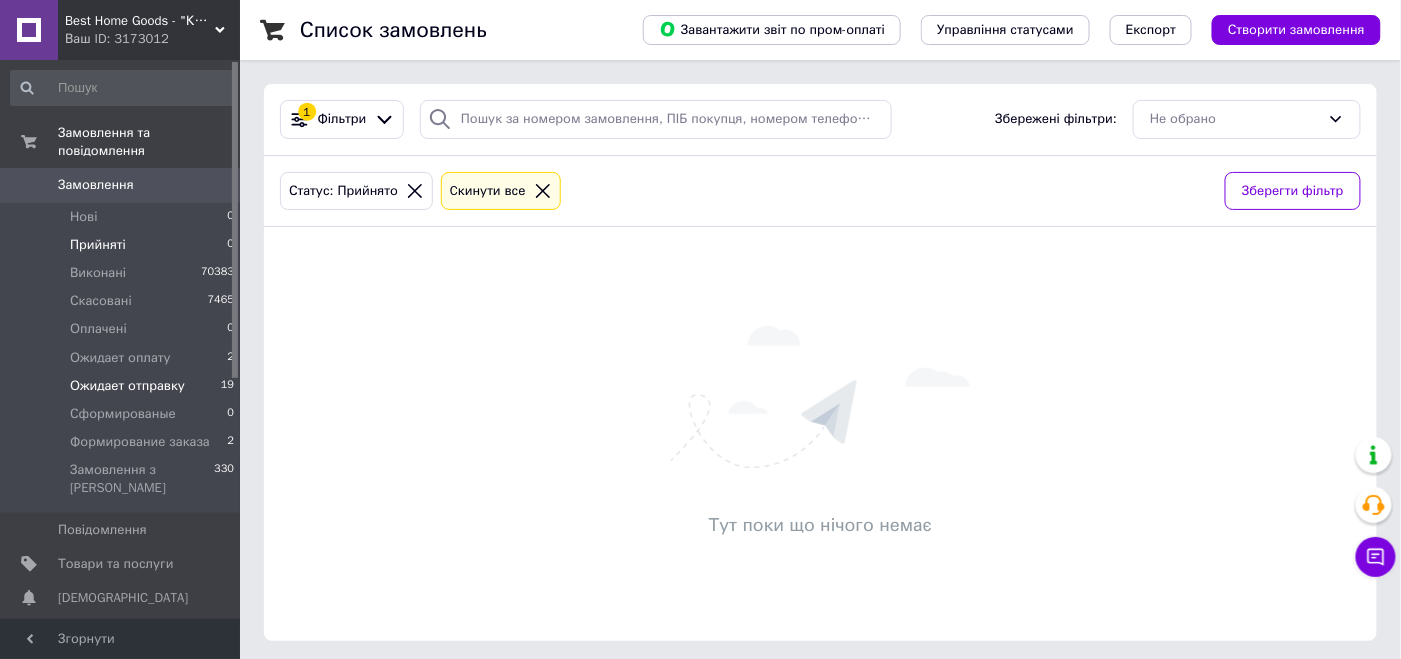 click on "Ожидает отправку" at bounding box center (127, 386) 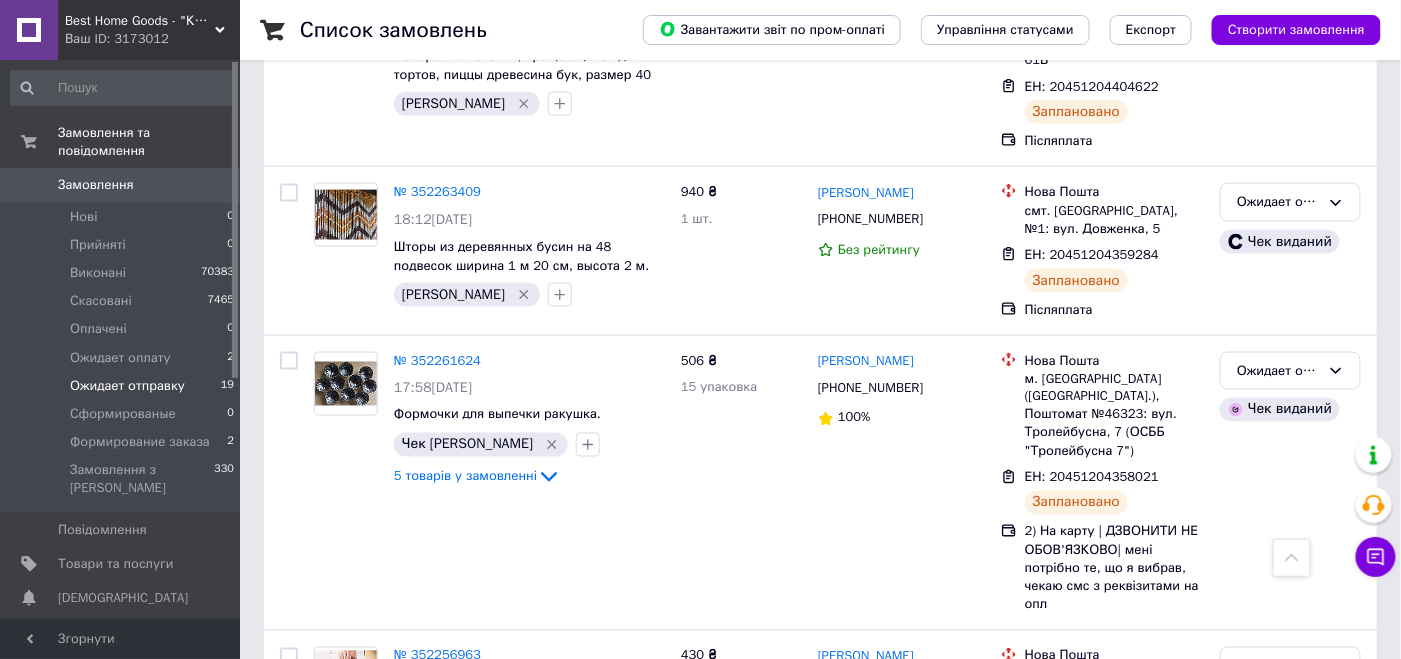 scroll, scrollTop: 3291, scrollLeft: 0, axis: vertical 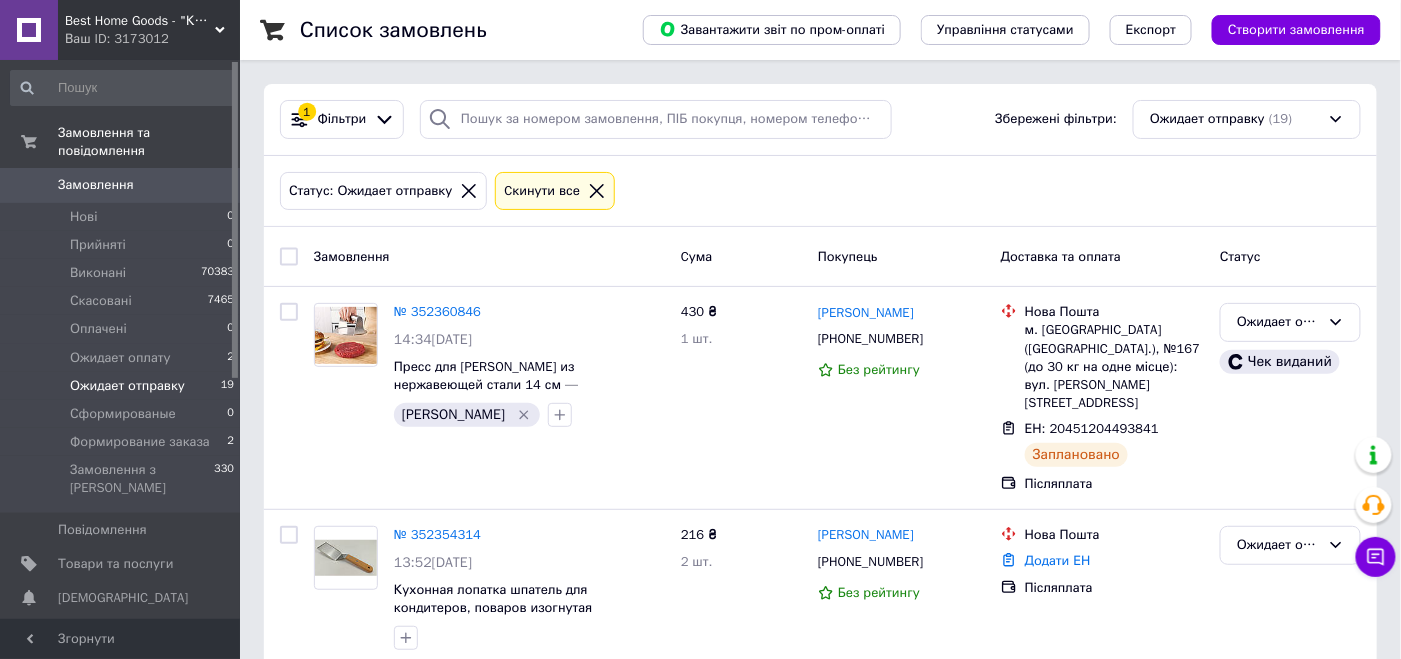 click at bounding box center (289, 257) 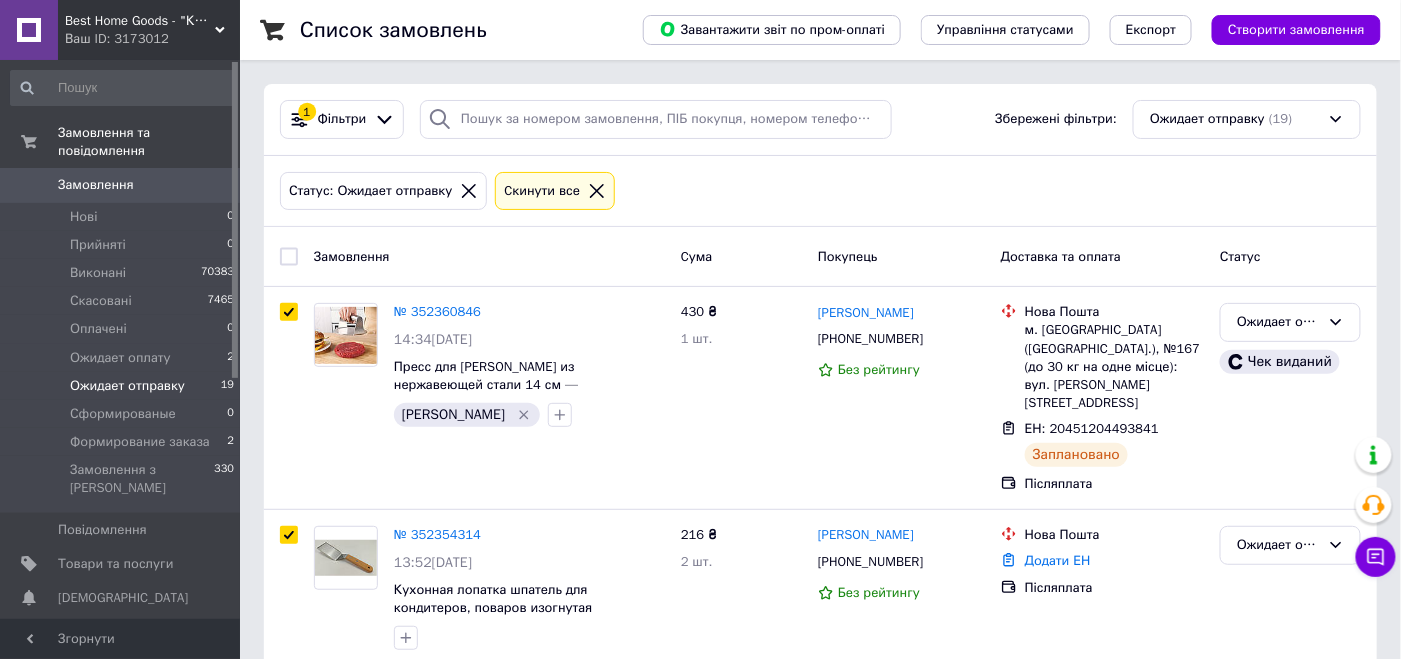checkbox on "true" 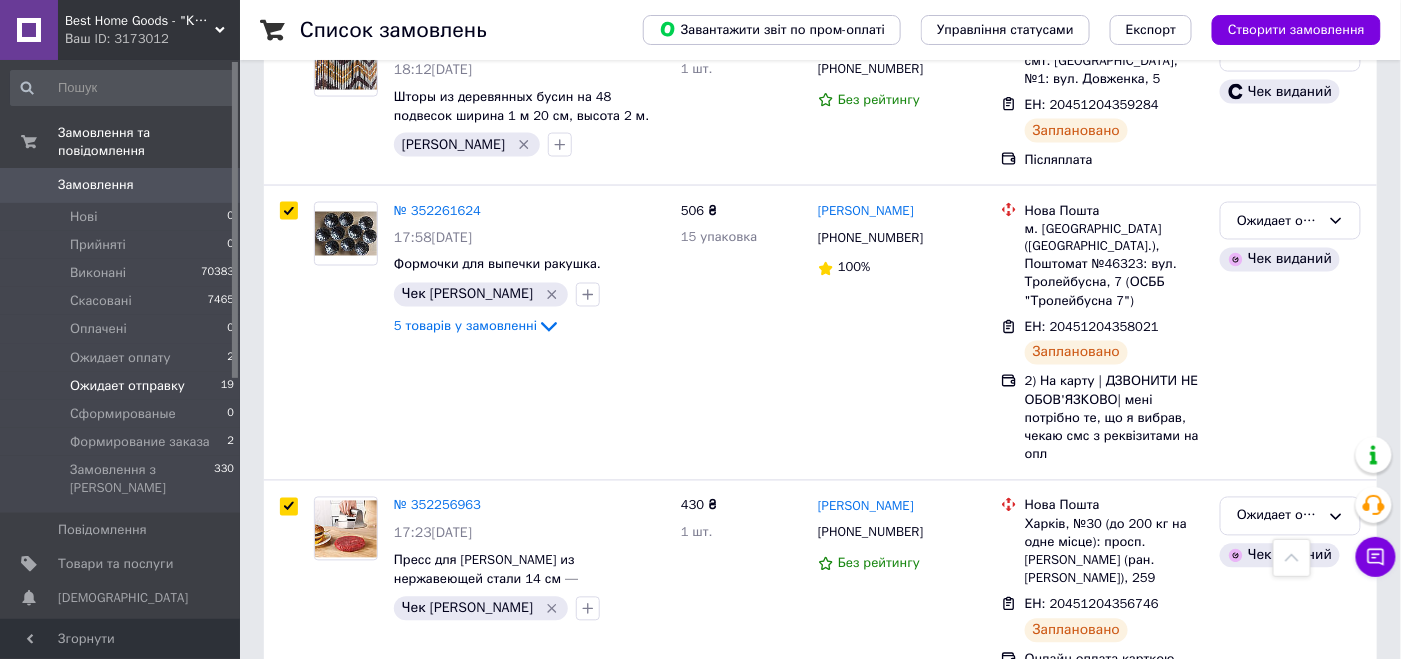scroll, scrollTop: 3291, scrollLeft: 0, axis: vertical 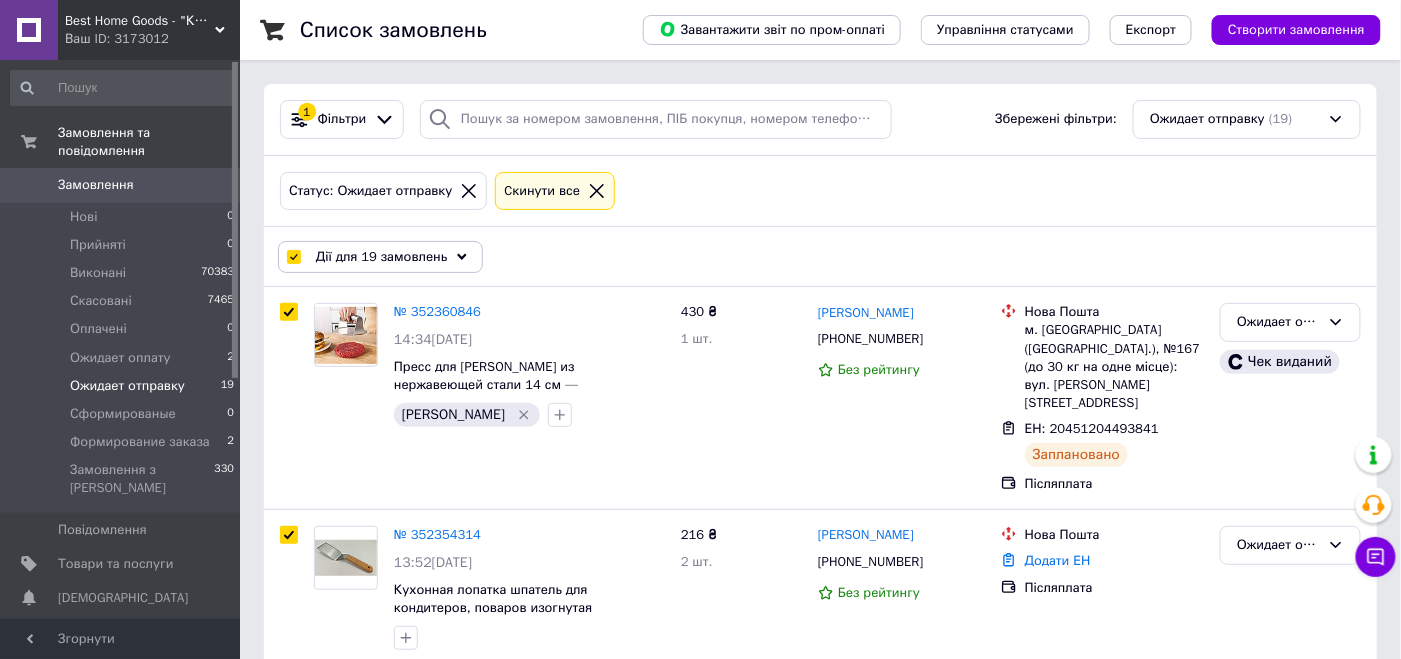 click on "Дії для 19 замовлень" at bounding box center (381, 257) 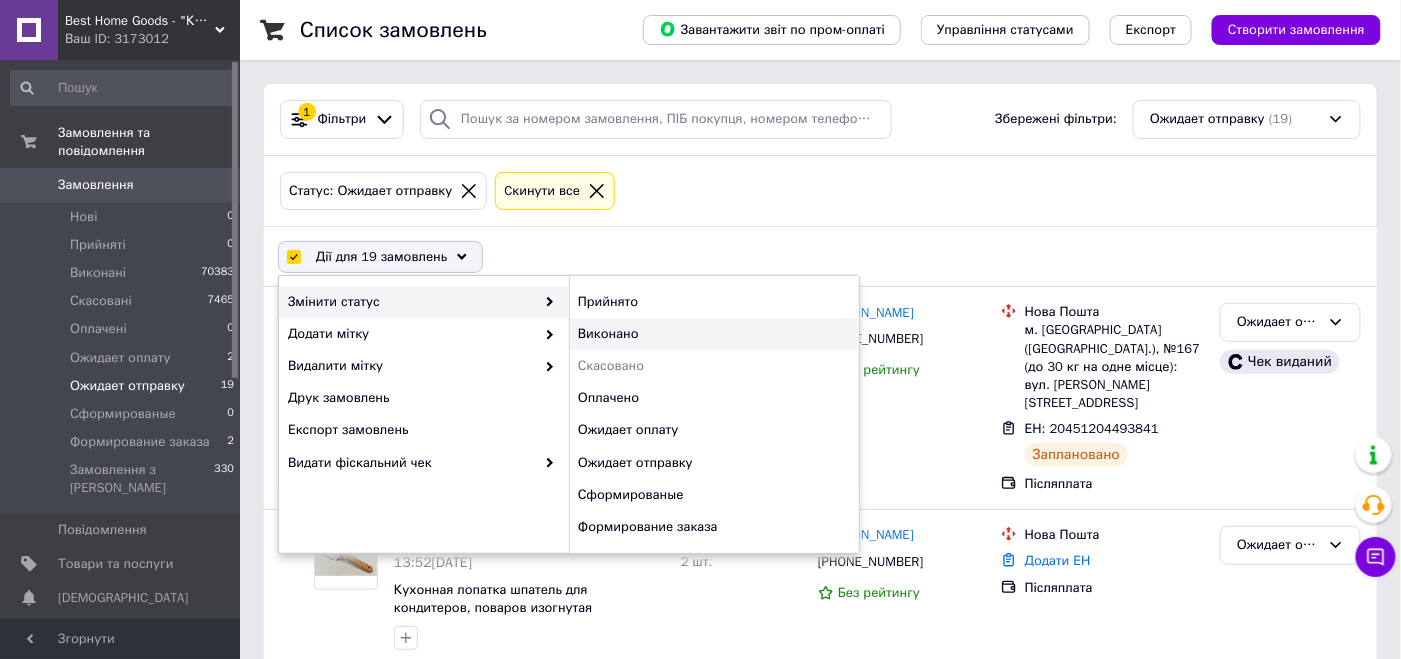 click on "Виконано" at bounding box center [714, 334] 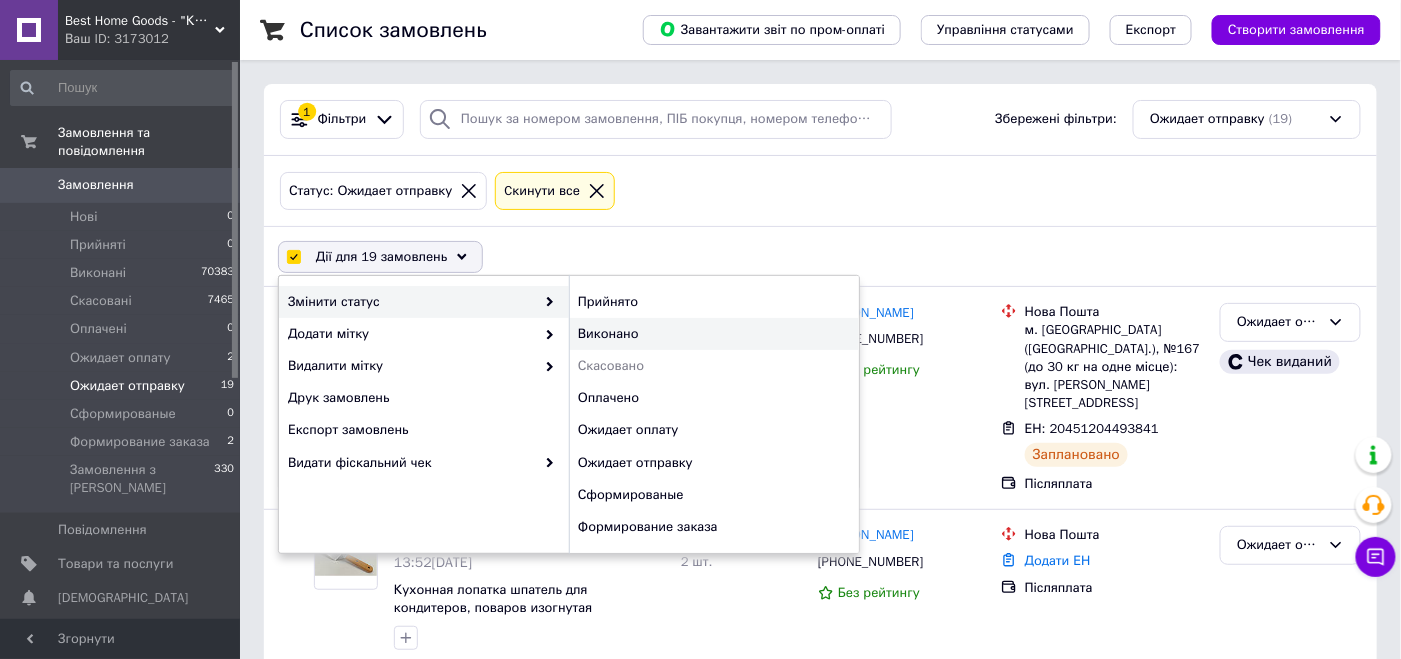 checkbox on "false" 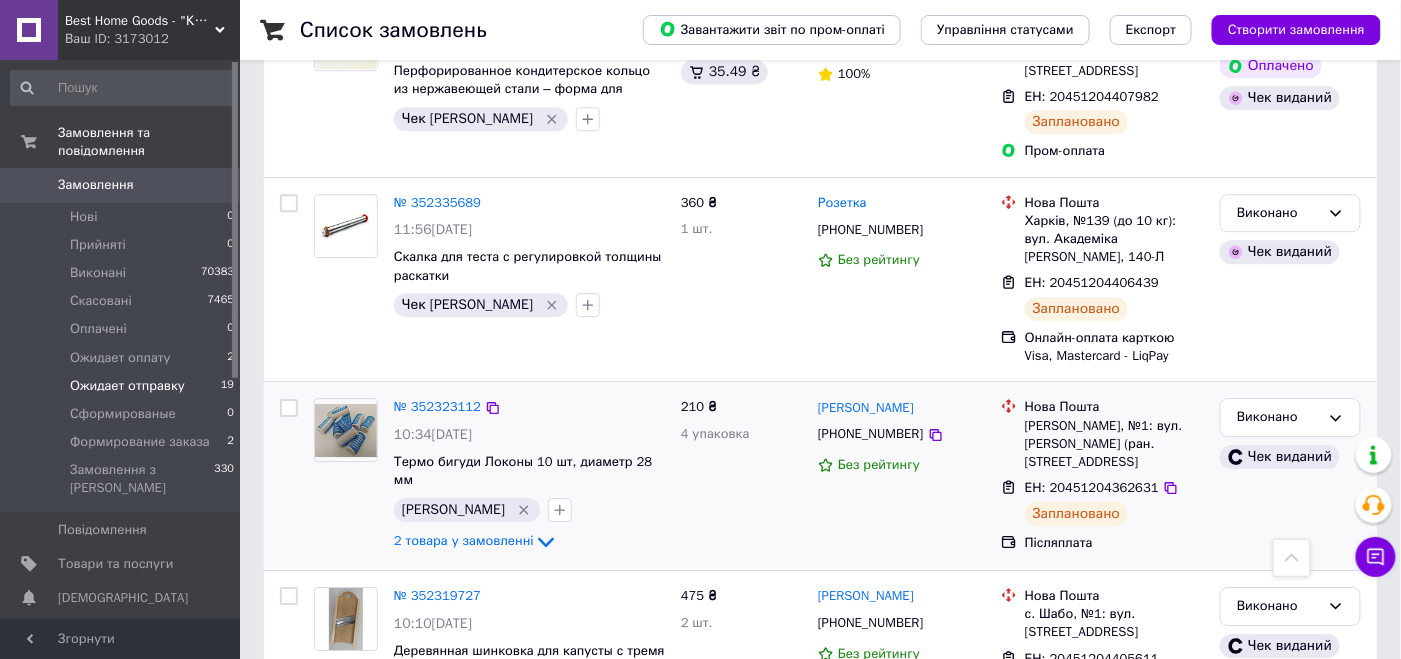scroll, scrollTop: 1691, scrollLeft: 0, axis: vertical 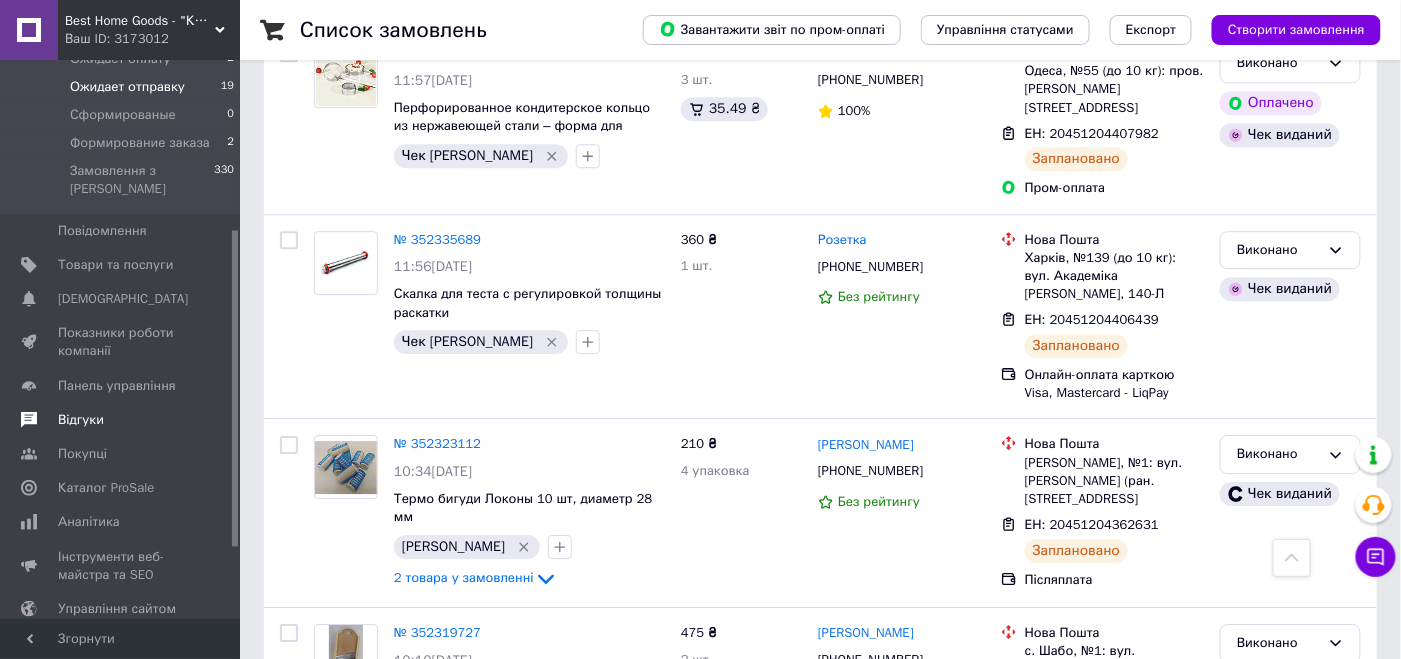 click on "Відгуки" at bounding box center [121, 420] 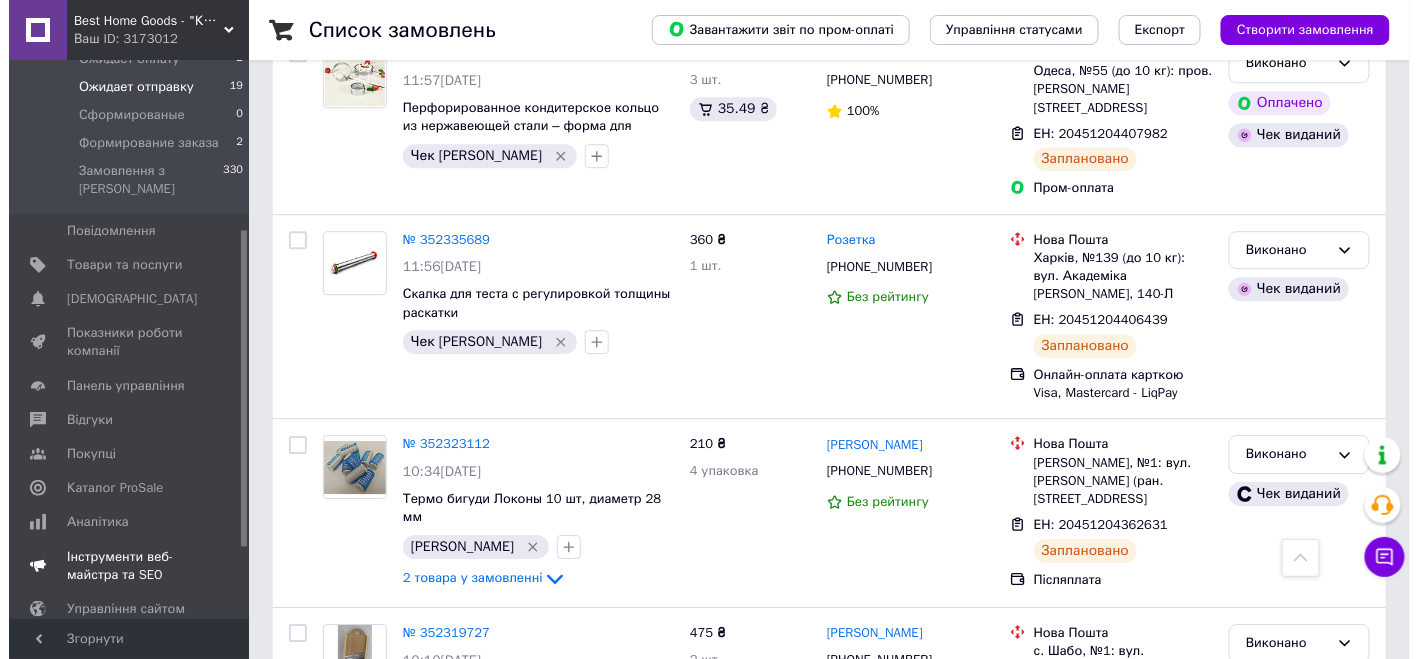 scroll, scrollTop: 0, scrollLeft: 0, axis: both 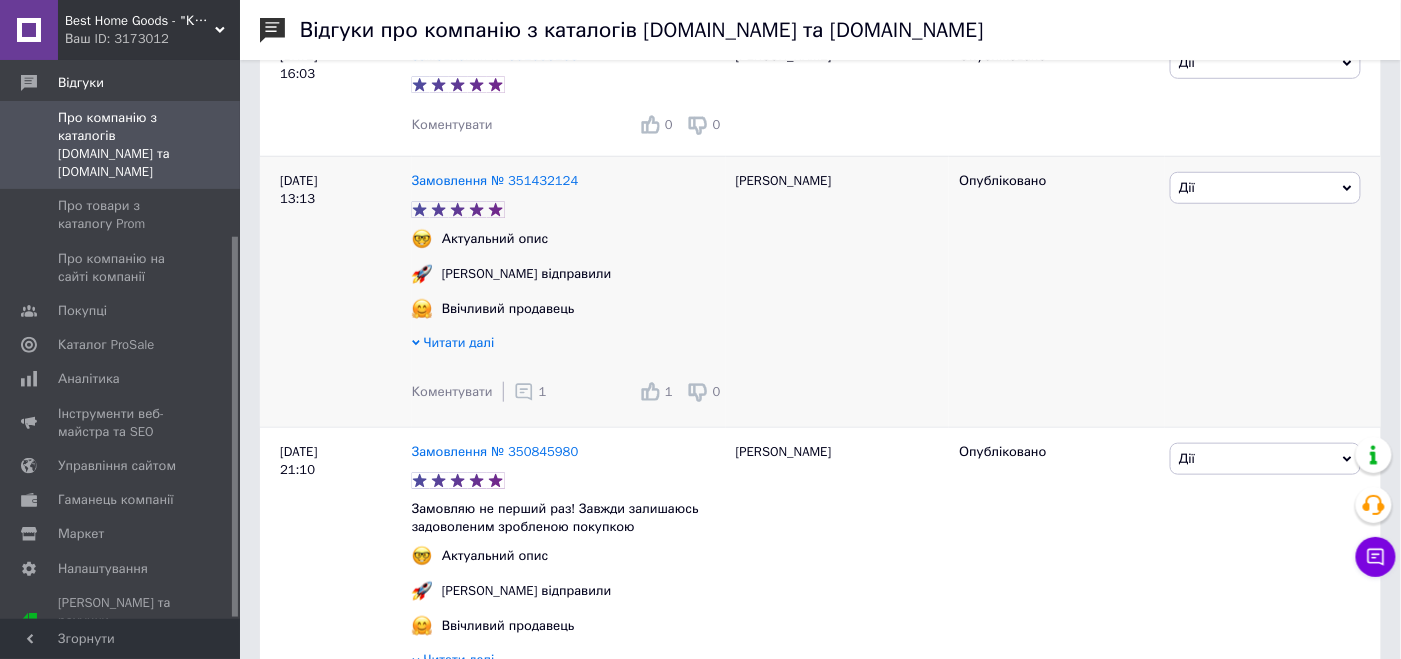 click 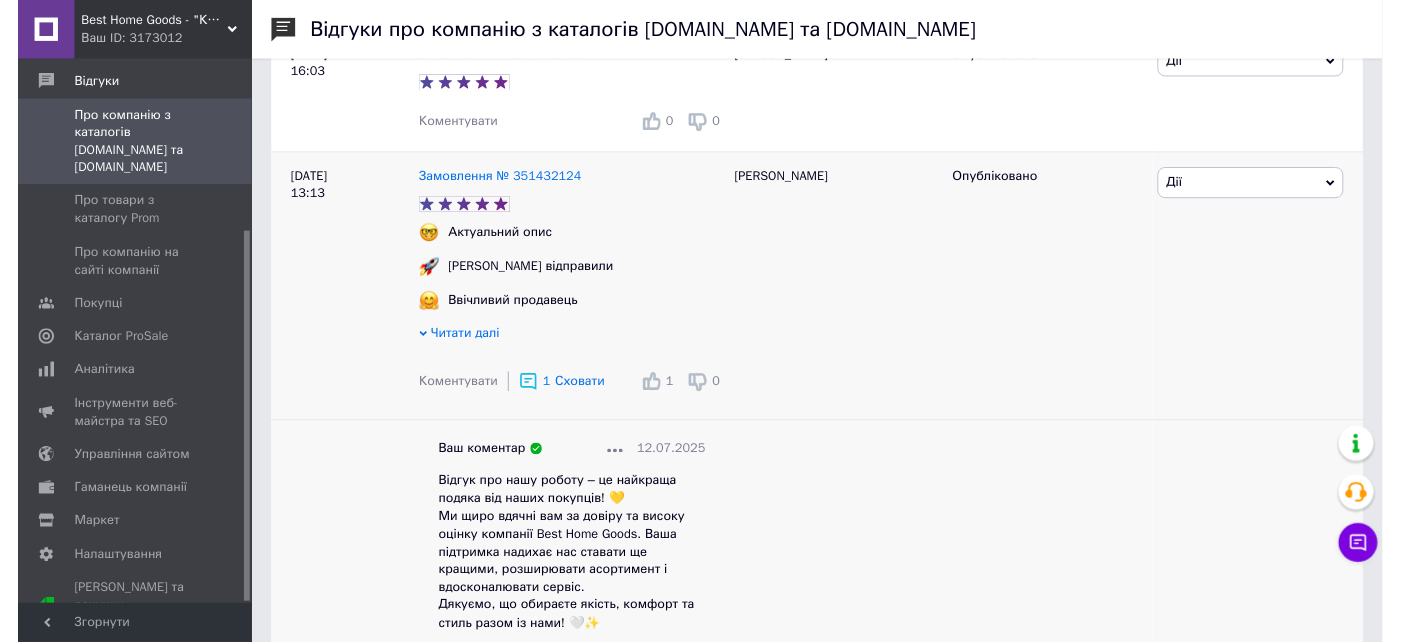 scroll, scrollTop: 599, scrollLeft: 0, axis: vertical 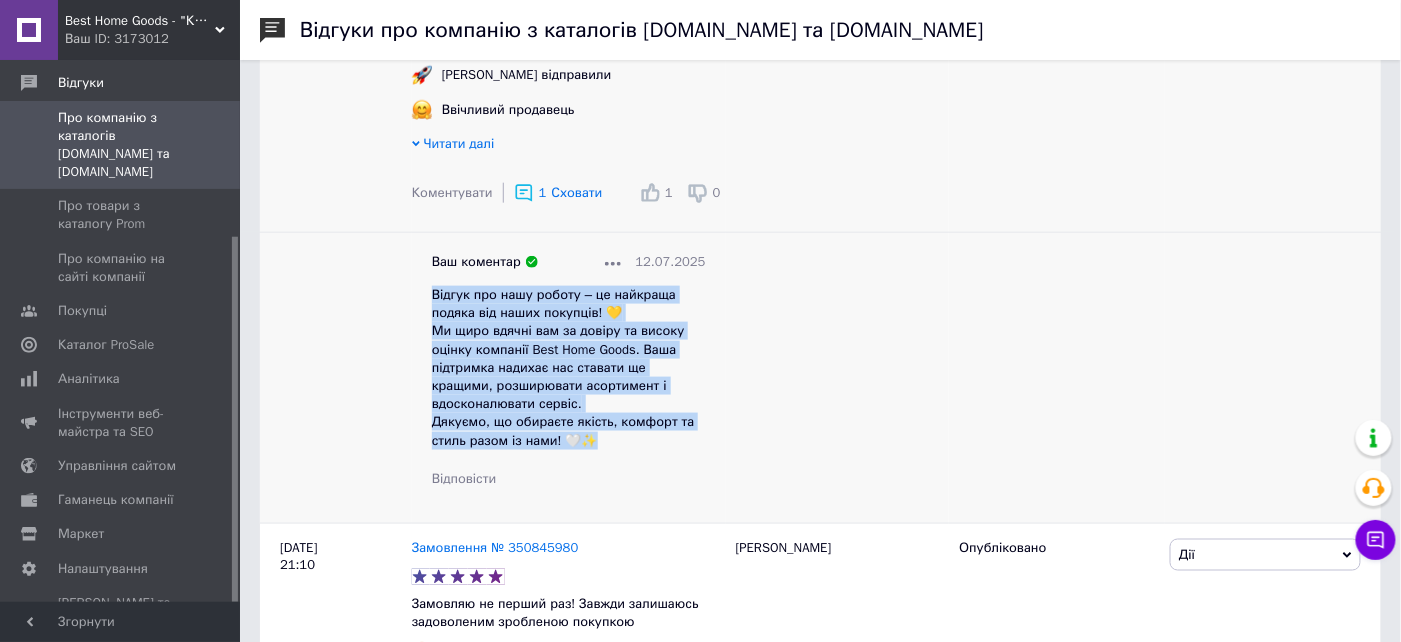 drag, startPoint x: 577, startPoint y: 448, endPoint x: 428, endPoint y: 295, distance: 213.56497 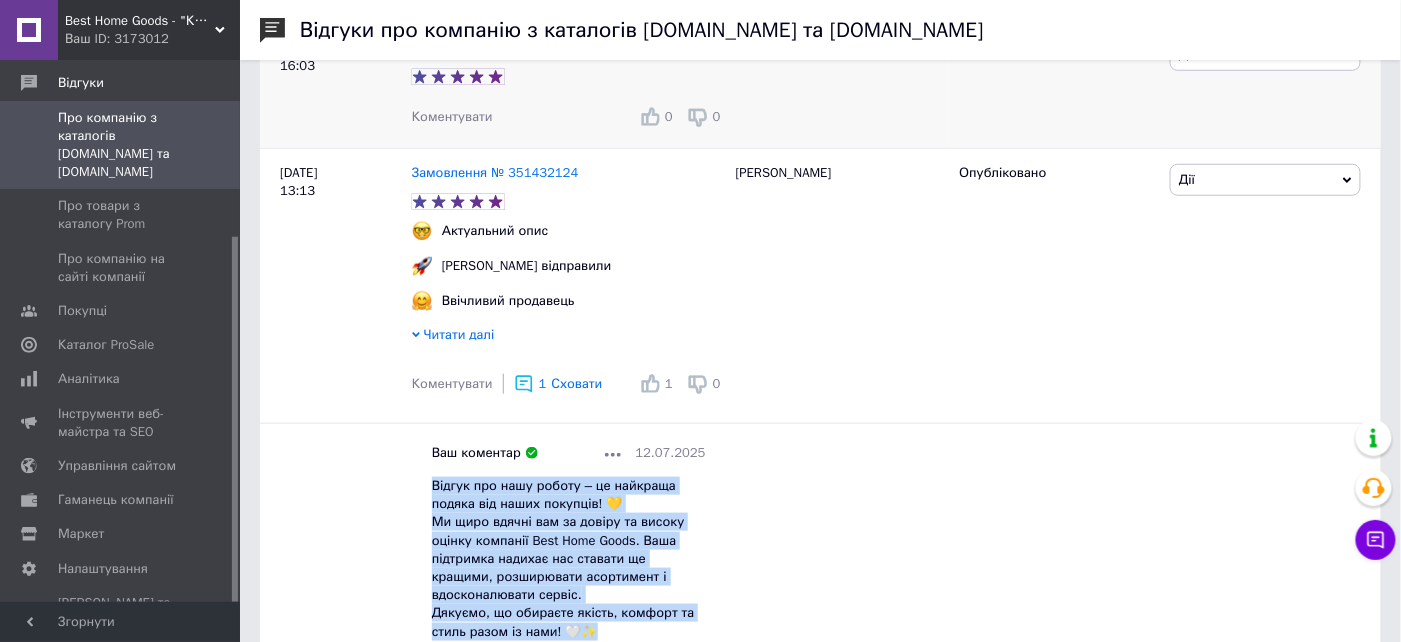 scroll, scrollTop: 299, scrollLeft: 0, axis: vertical 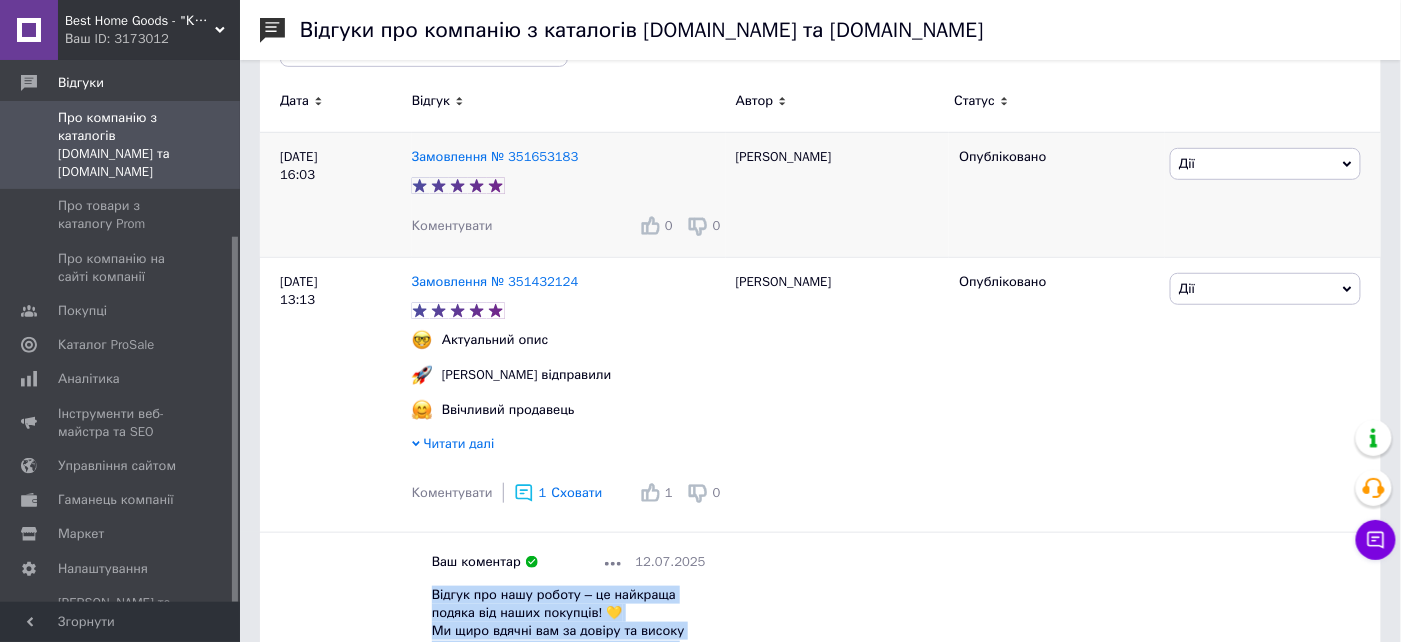 click on "Дії" at bounding box center [1265, 164] 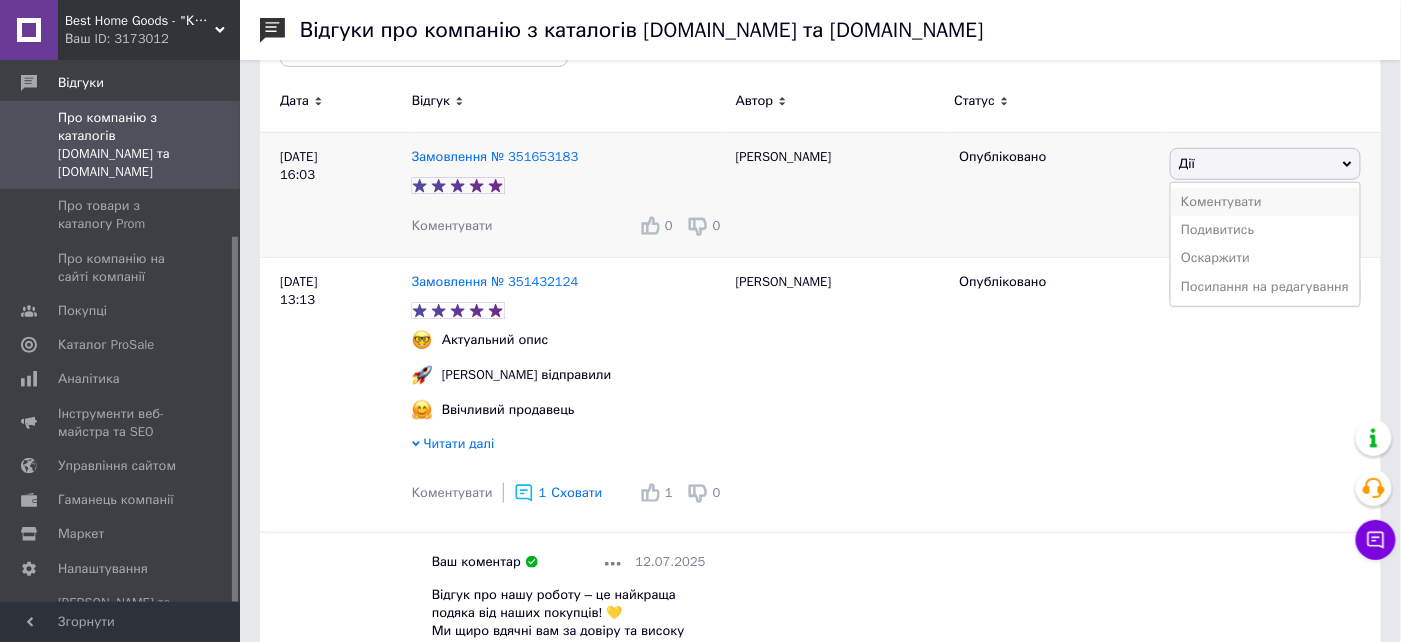 click on "Коментувати" at bounding box center [1265, 202] 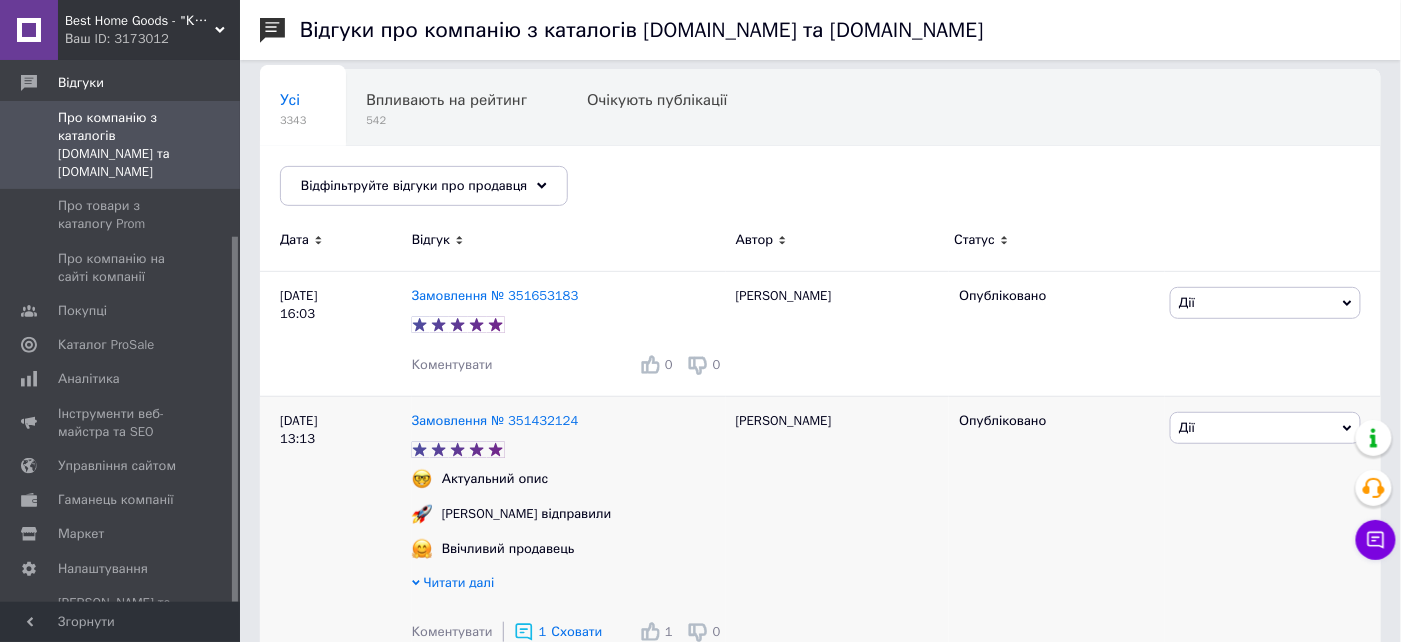 scroll, scrollTop: 200, scrollLeft: 0, axis: vertical 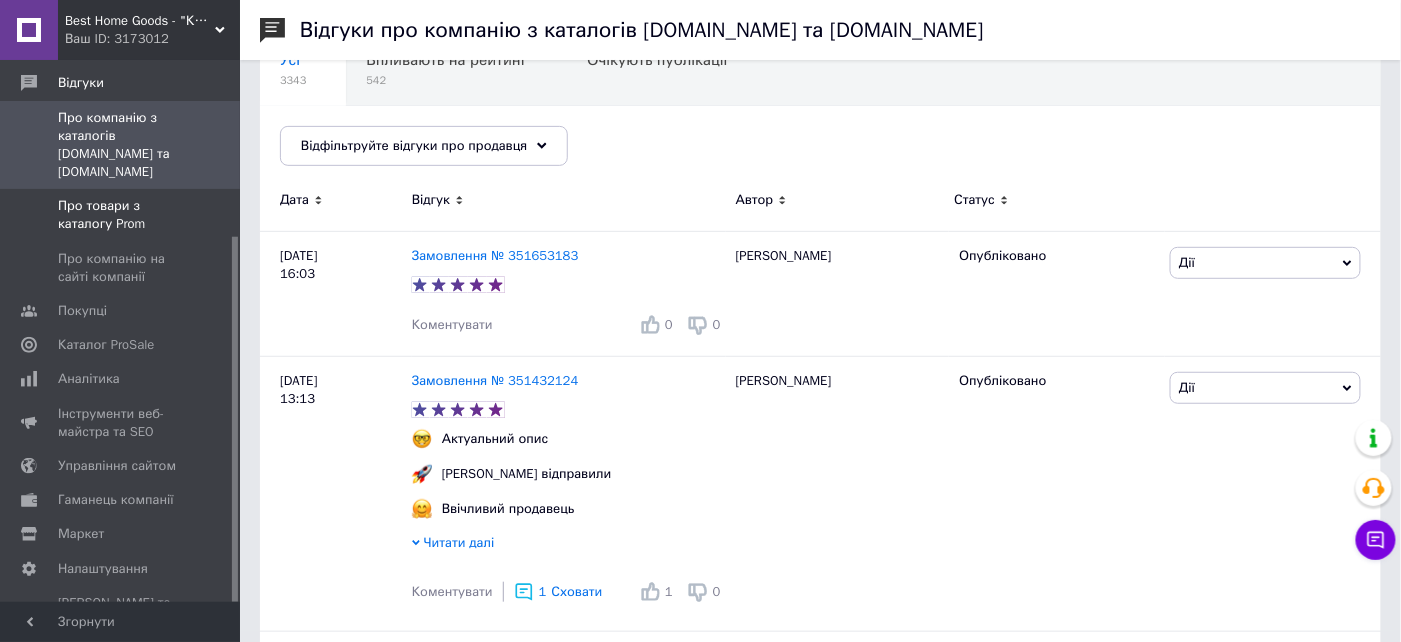 click on "Про товари з каталогу Prom" at bounding box center [123, 215] 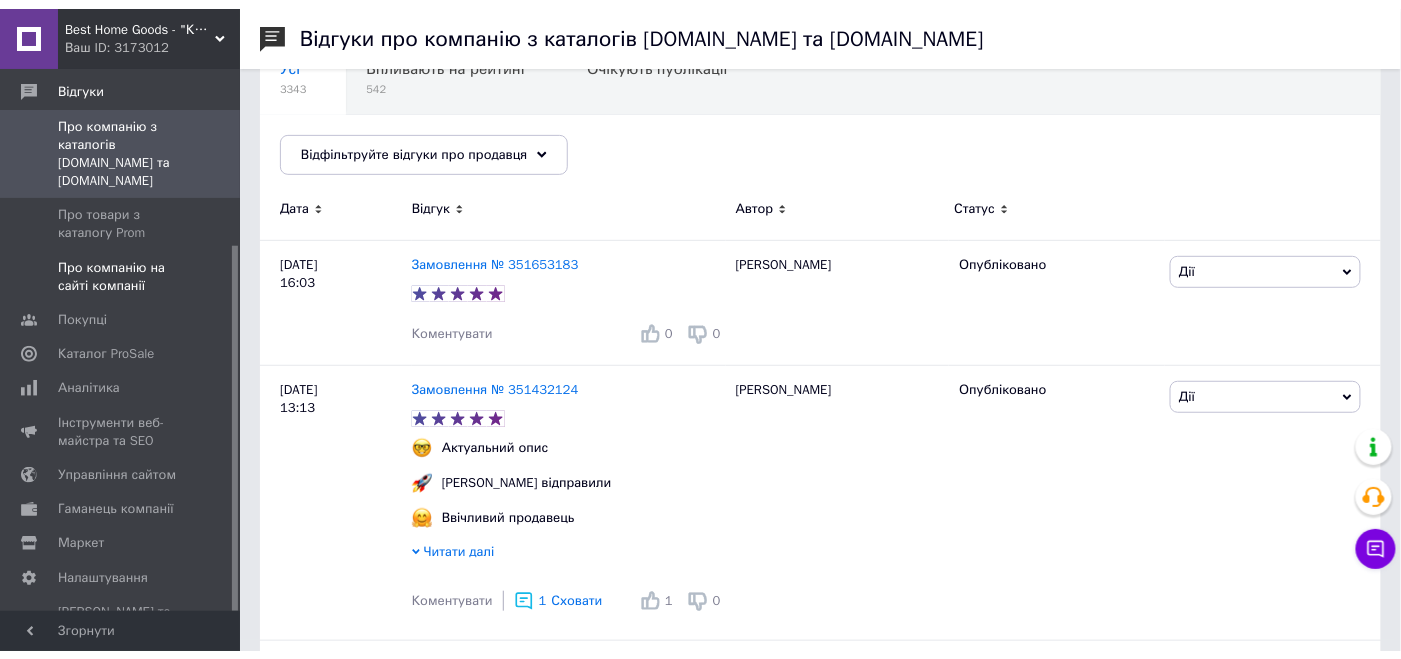 scroll, scrollTop: 0, scrollLeft: 0, axis: both 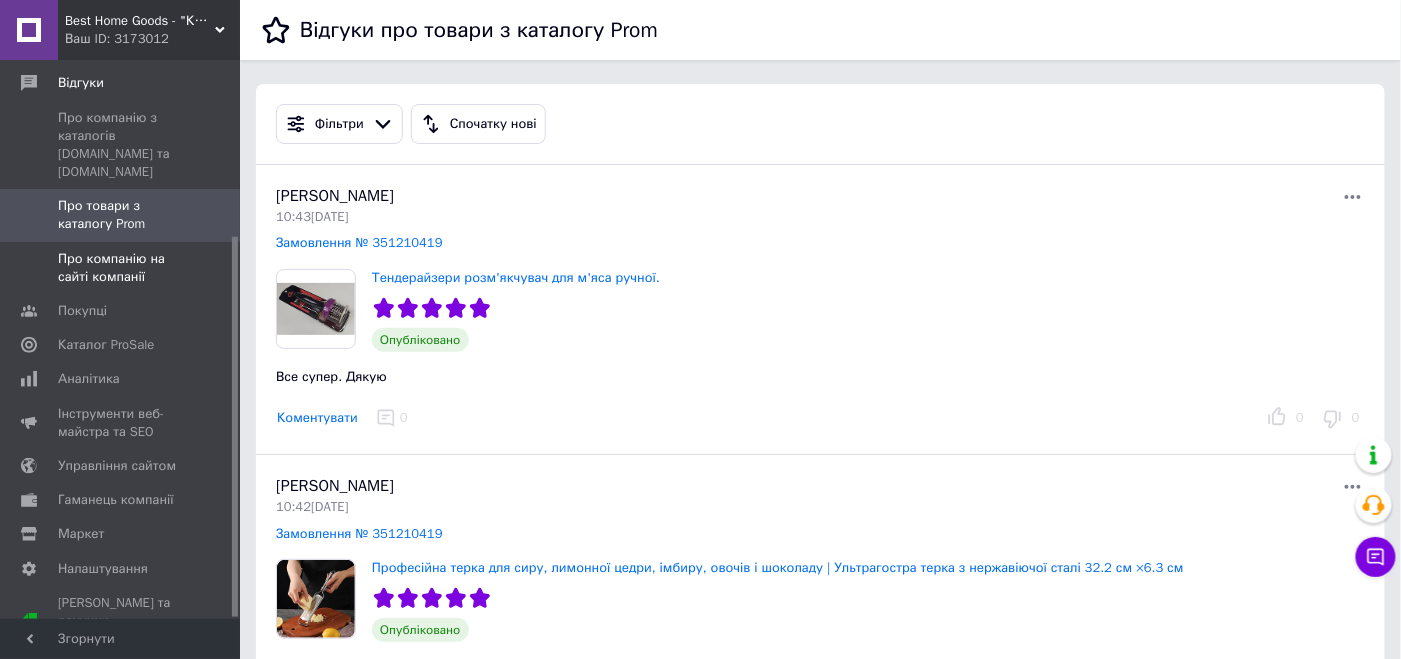 click on "Про компанію на сайті компанії" at bounding box center [121, 268] 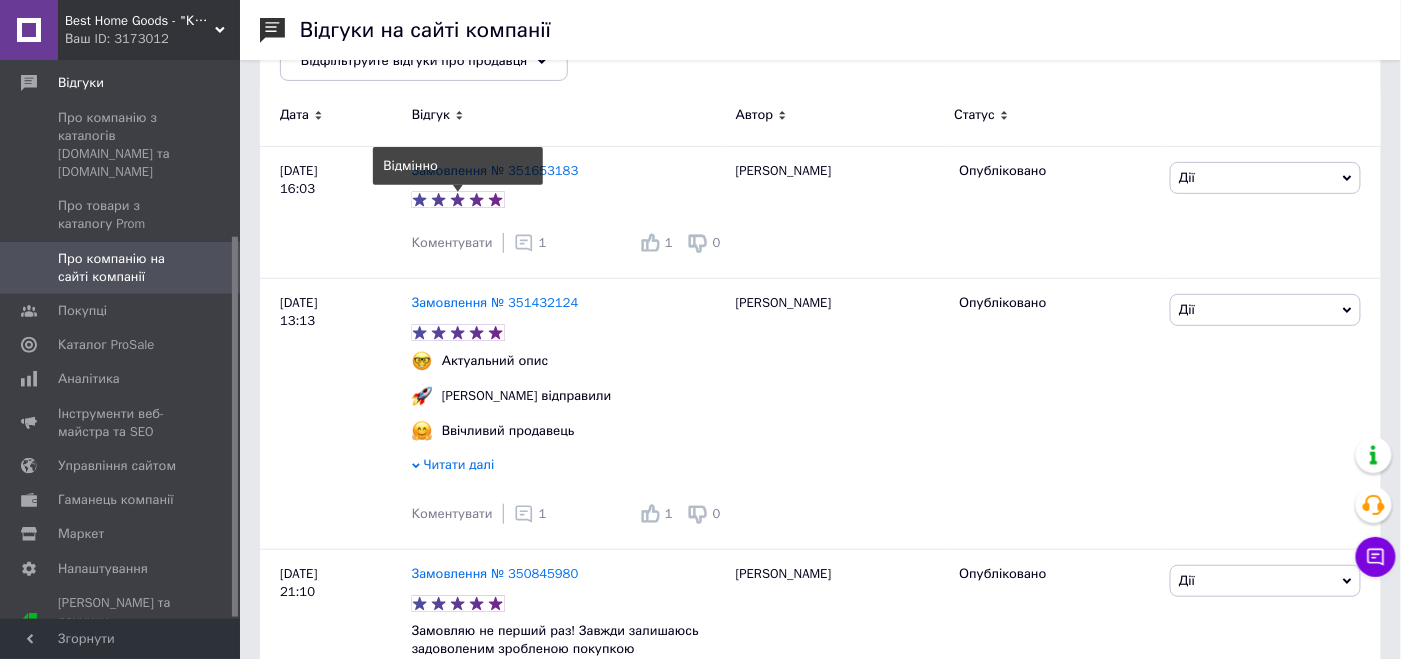 scroll, scrollTop: 0, scrollLeft: 0, axis: both 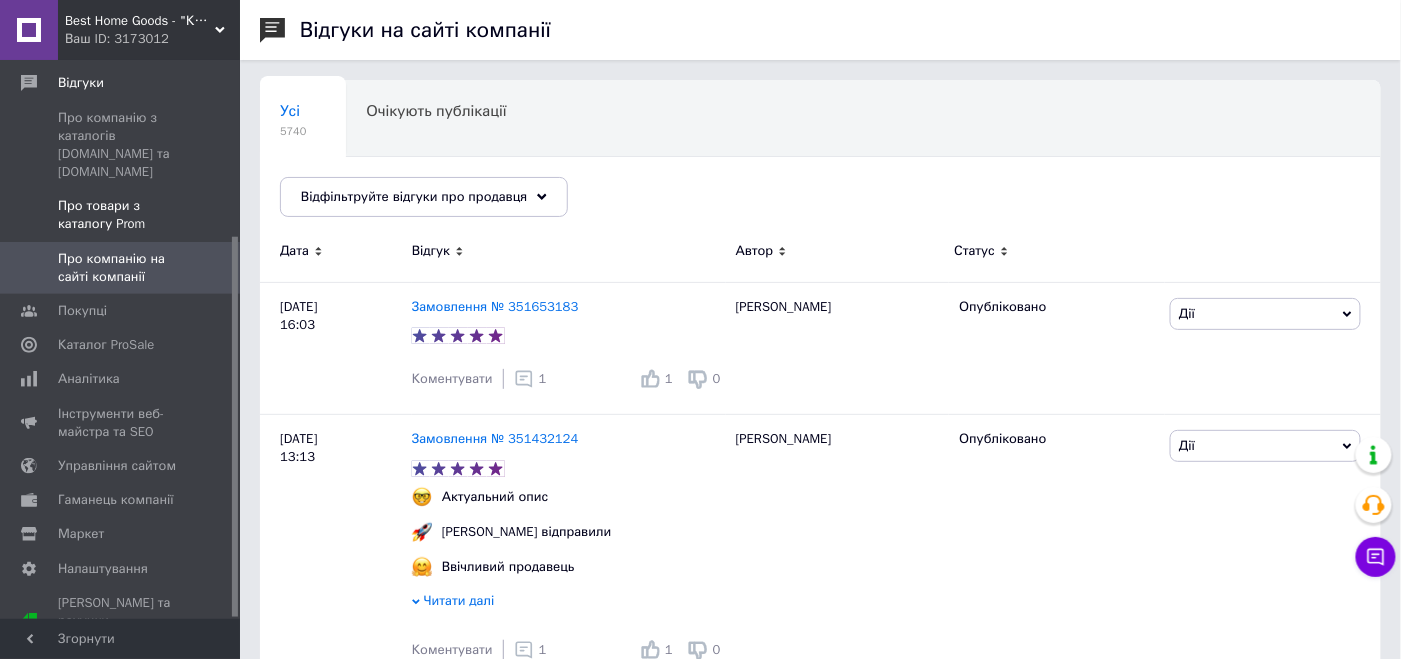 click on "Про товари з каталогу Prom" at bounding box center (121, 215) 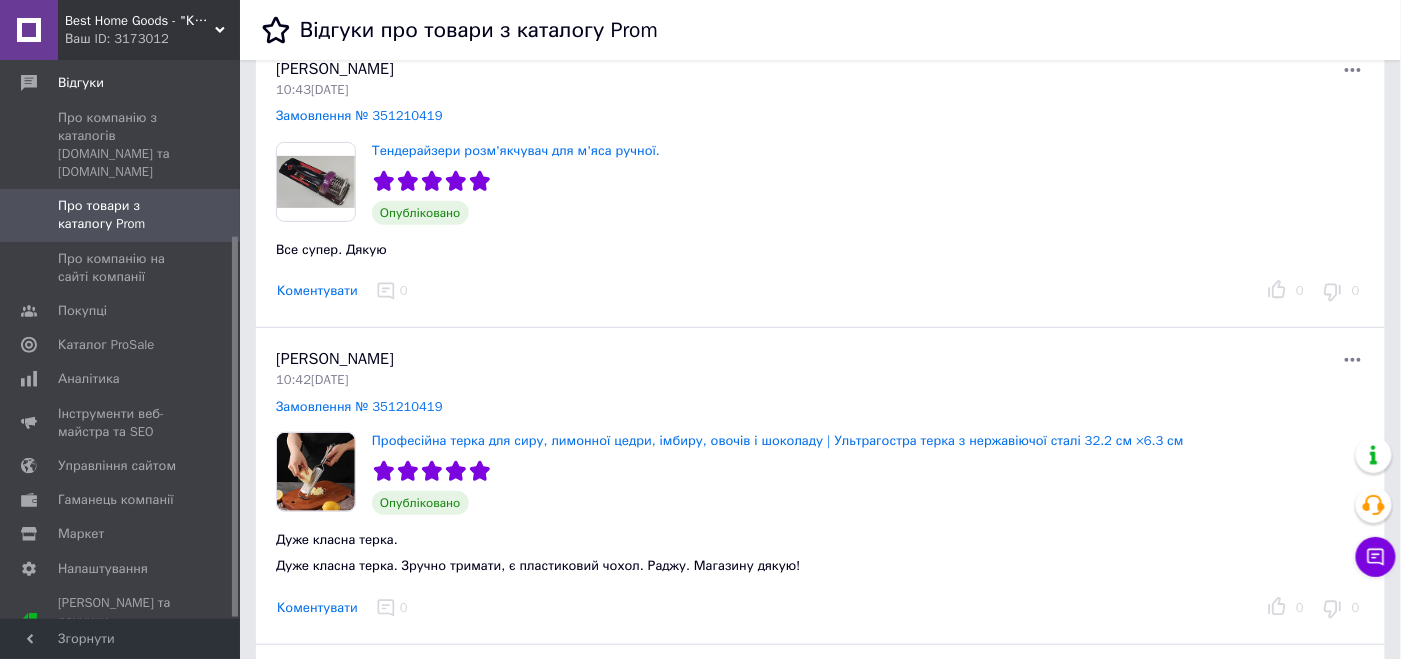 scroll, scrollTop: 0, scrollLeft: 0, axis: both 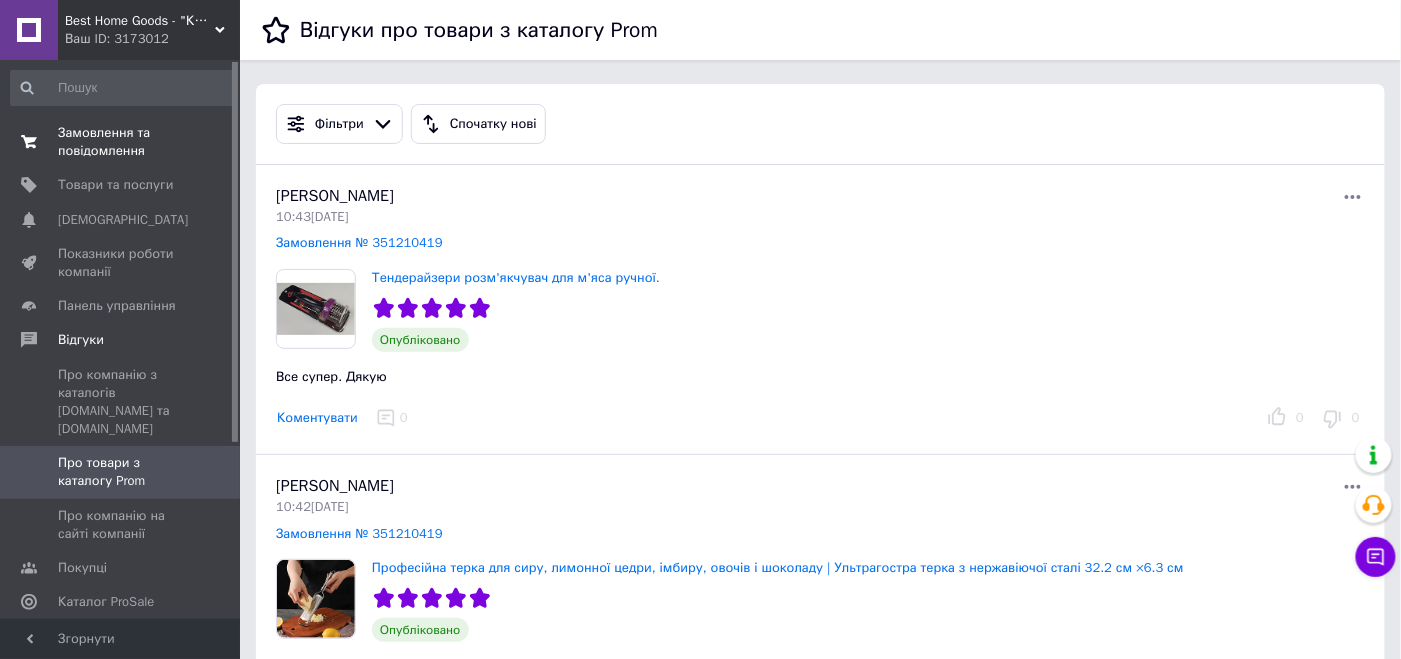 click on "Замовлення та повідомлення" at bounding box center (121, 142) 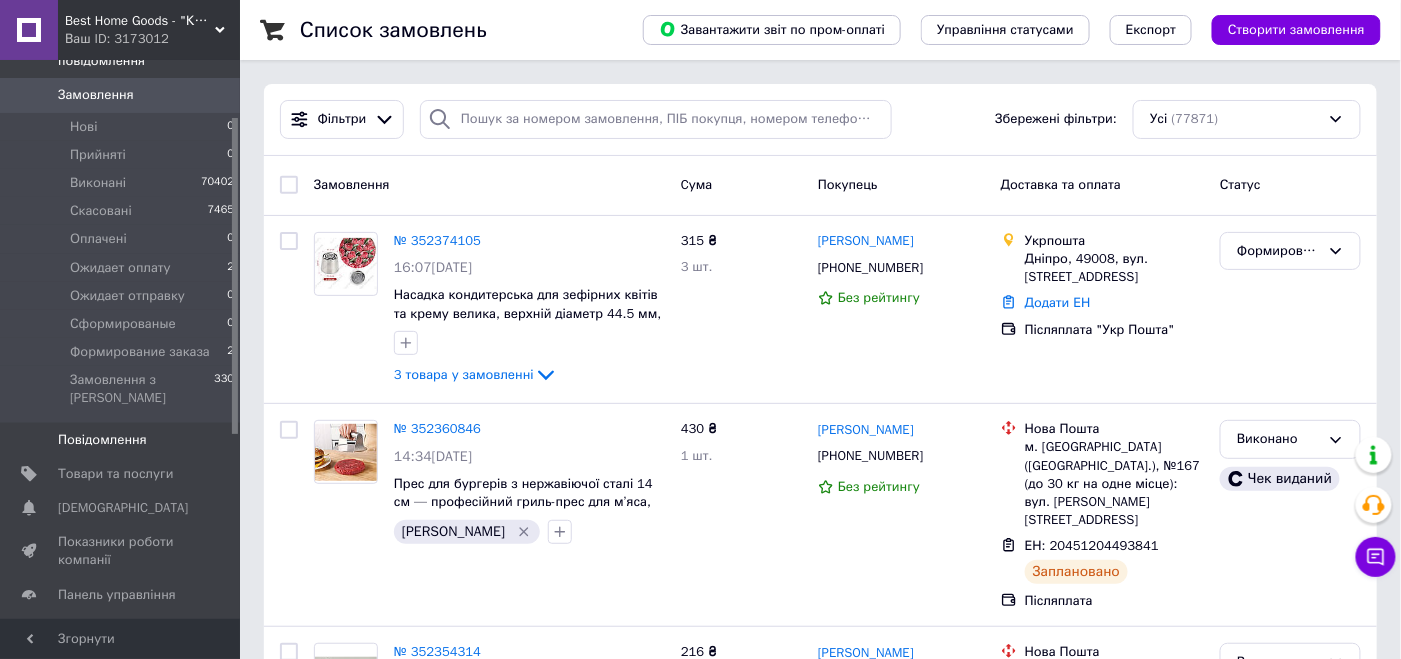 scroll, scrollTop: 99, scrollLeft: 0, axis: vertical 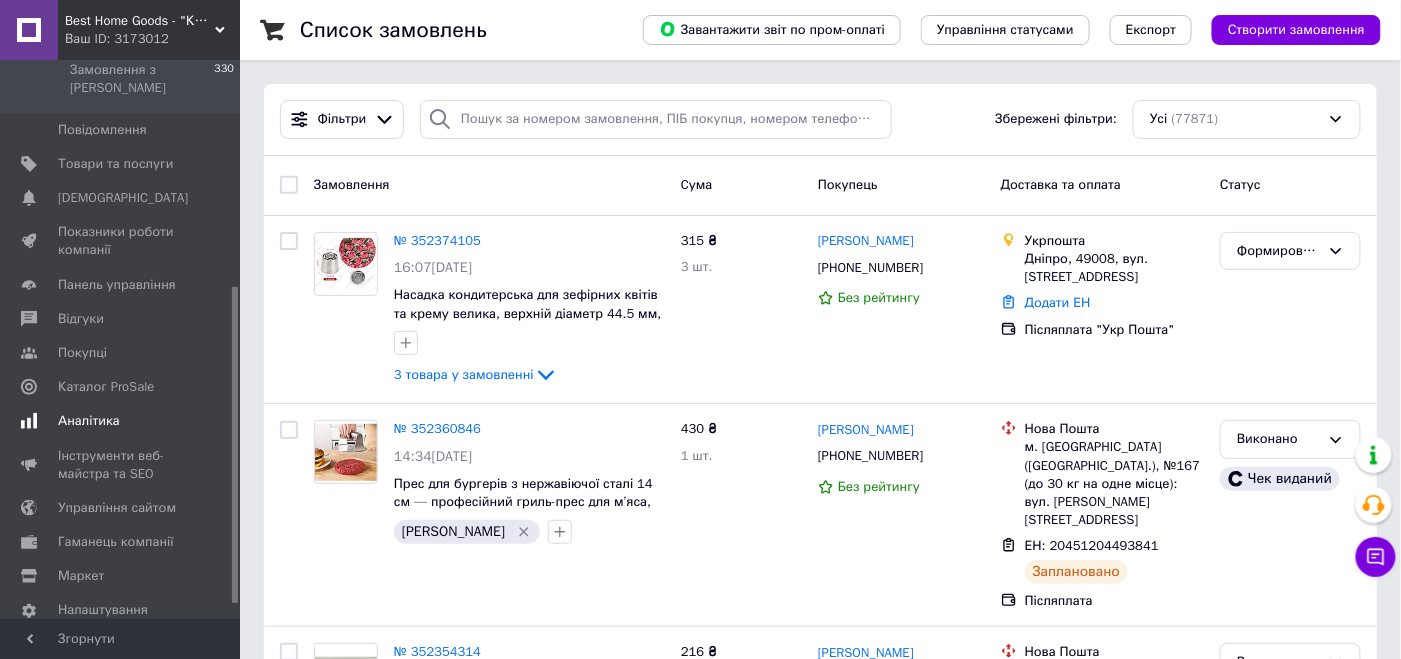 click on "Каталог ProSale" at bounding box center [121, 387] 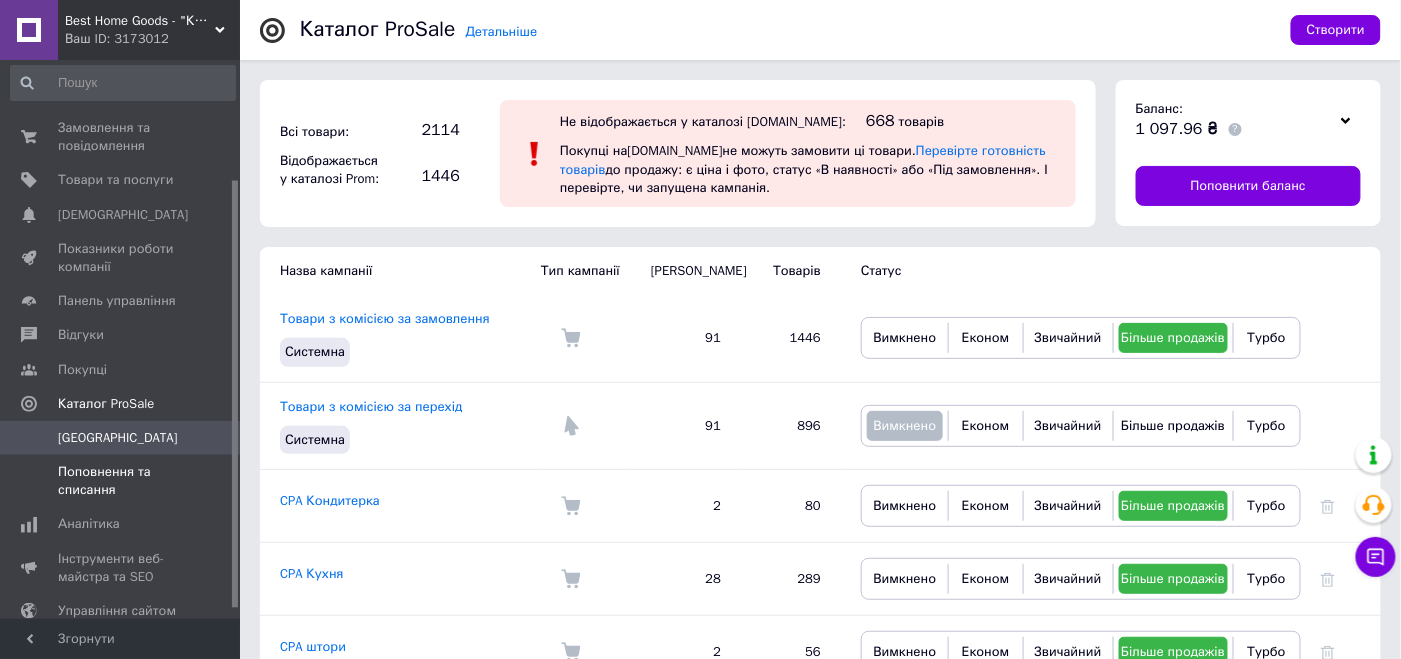 scroll, scrollTop: 0, scrollLeft: 0, axis: both 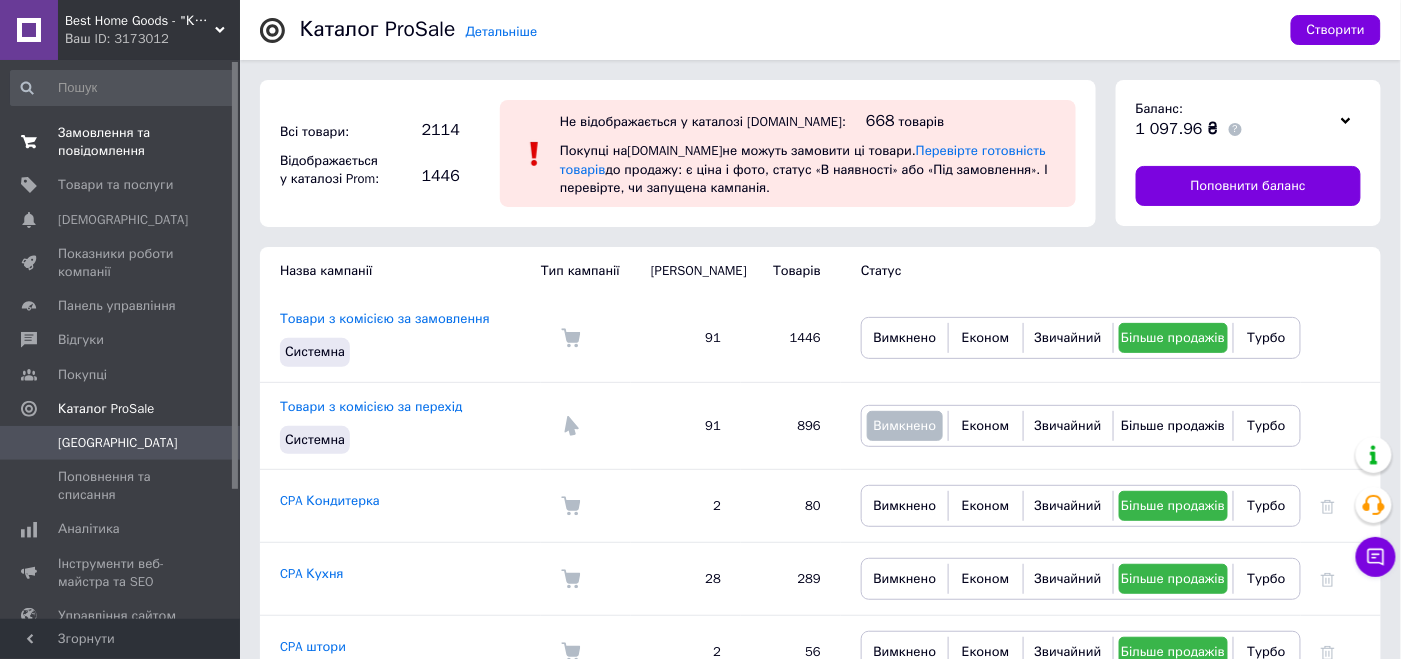 click on "Замовлення та повідомлення" at bounding box center (121, 142) 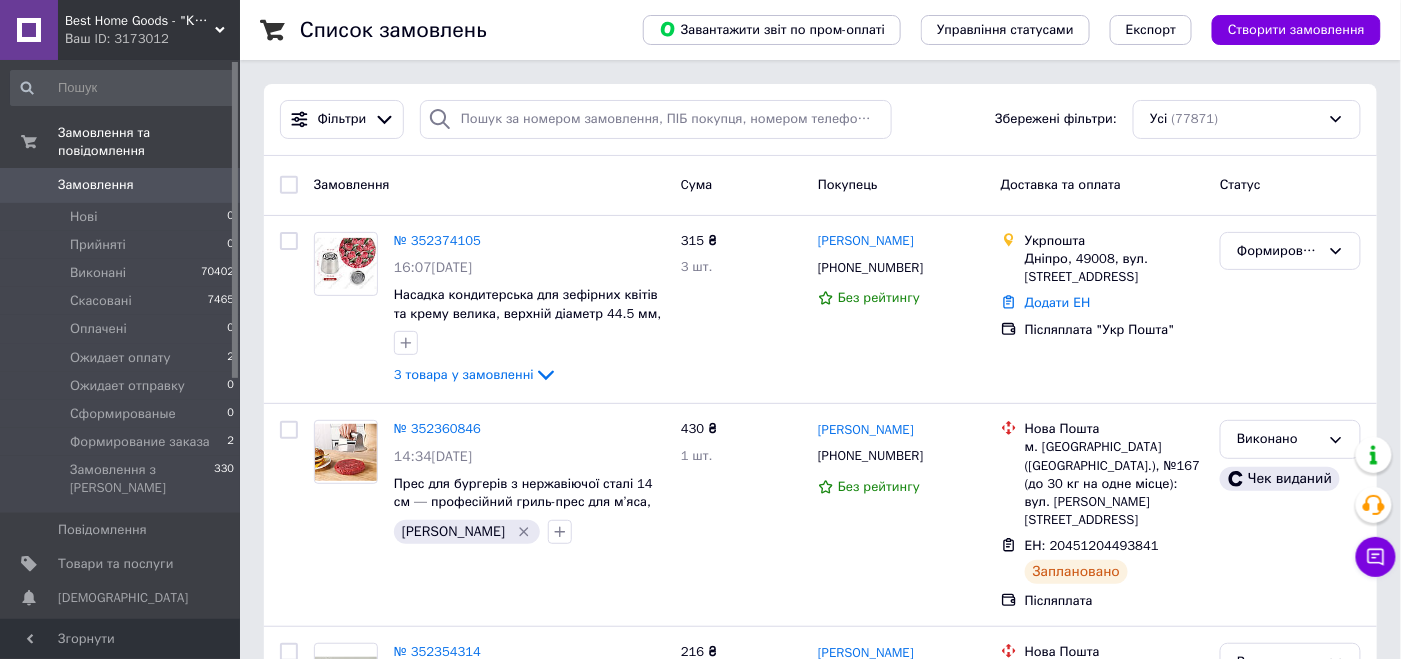 click on "0" at bounding box center (212, 185) 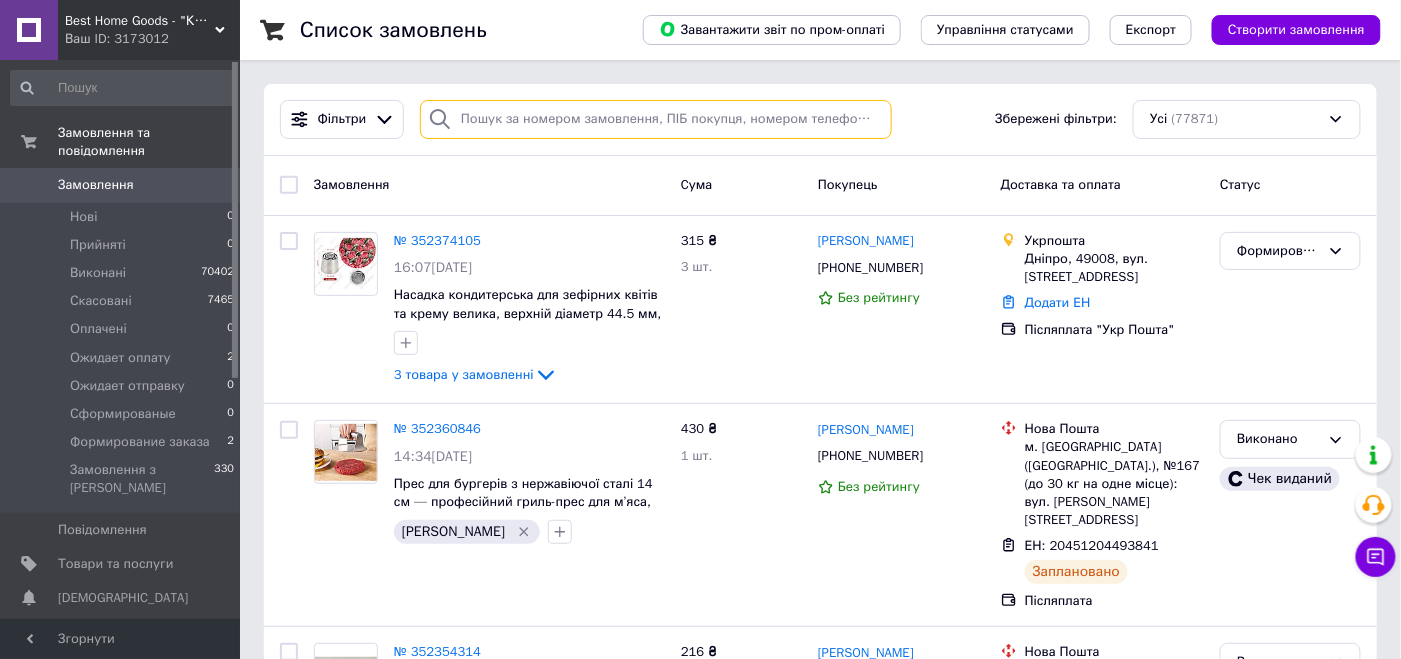 click at bounding box center [656, 119] 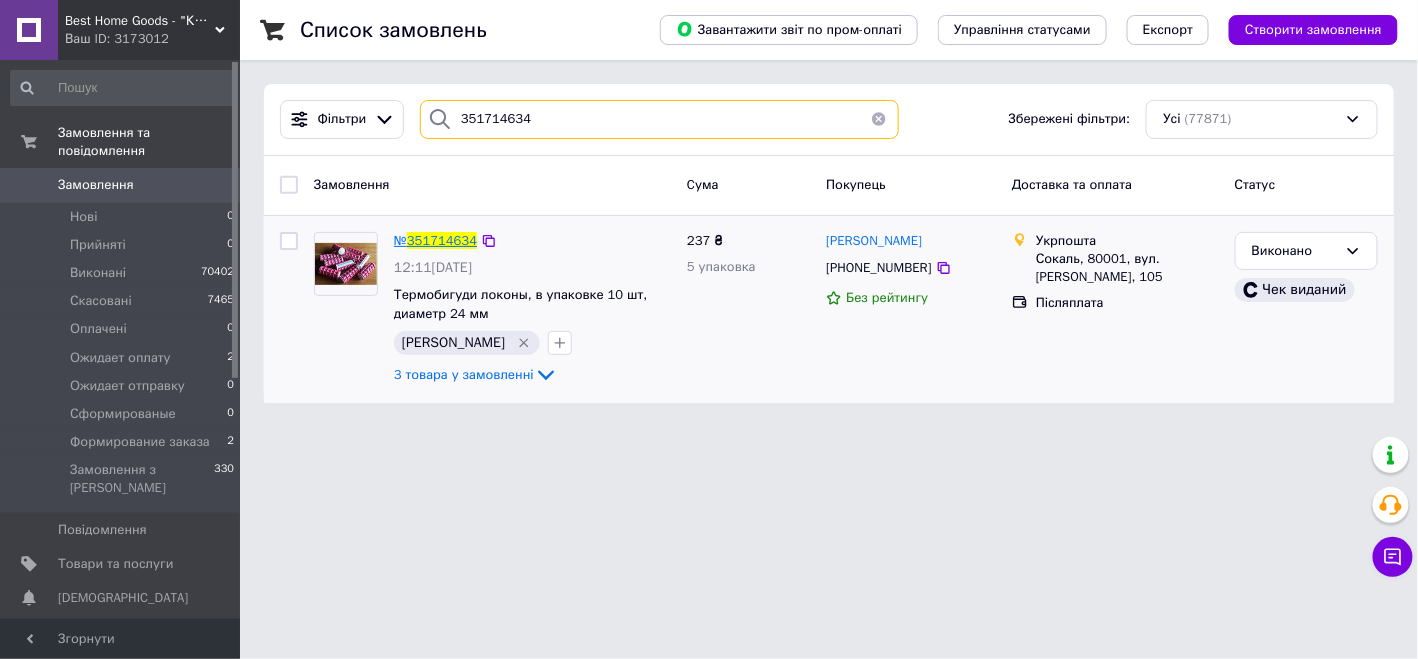 type on "351714634" 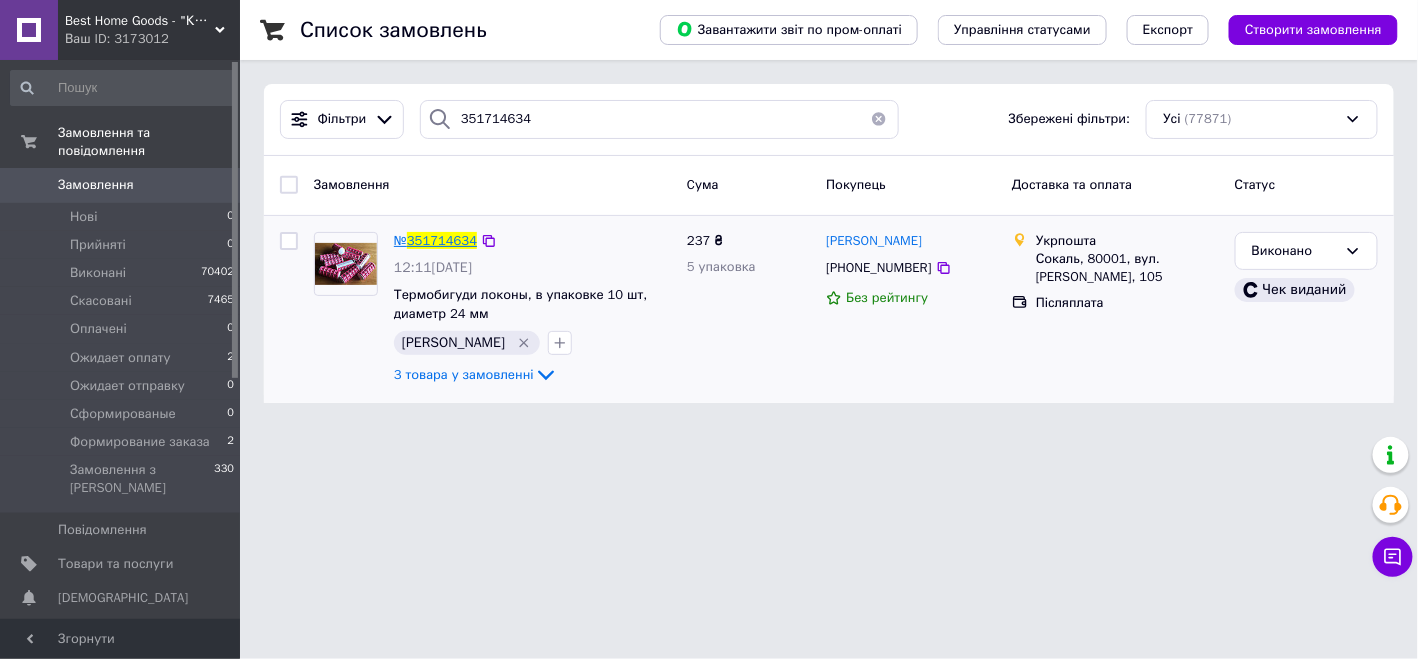 click on "351714634" at bounding box center [442, 240] 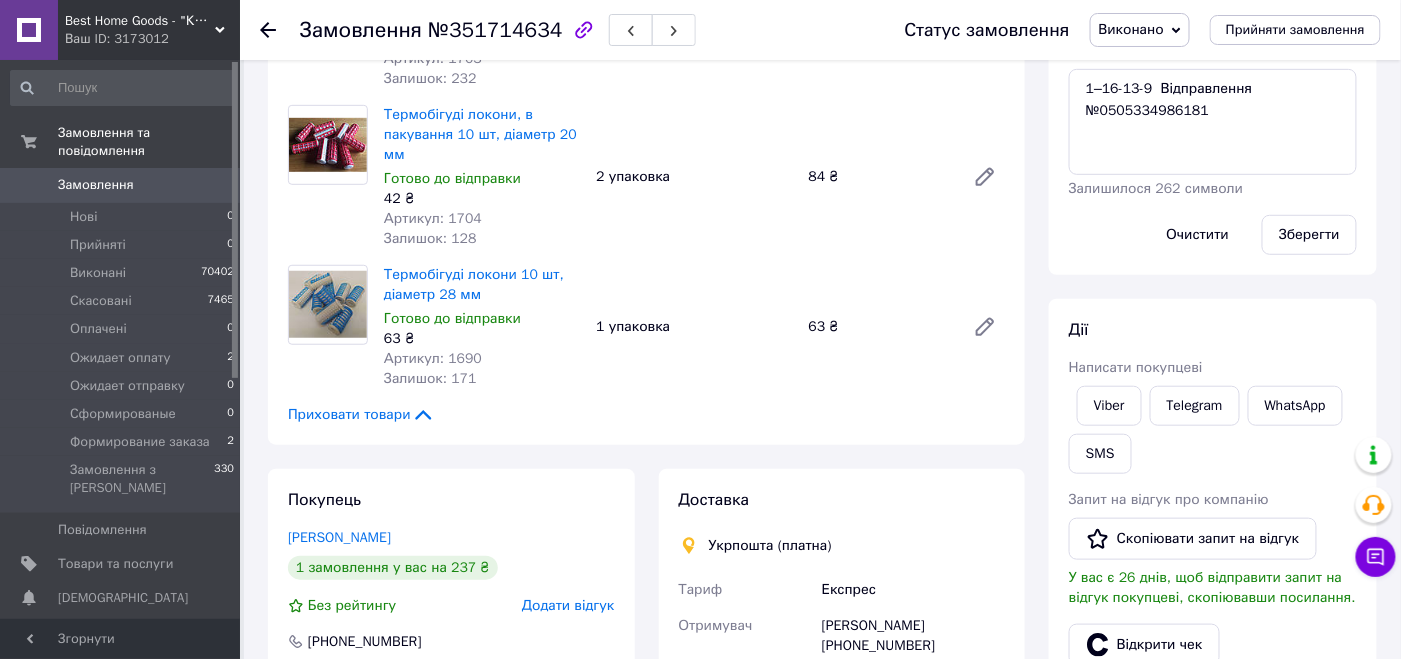 scroll, scrollTop: 99, scrollLeft: 0, axis: vertical 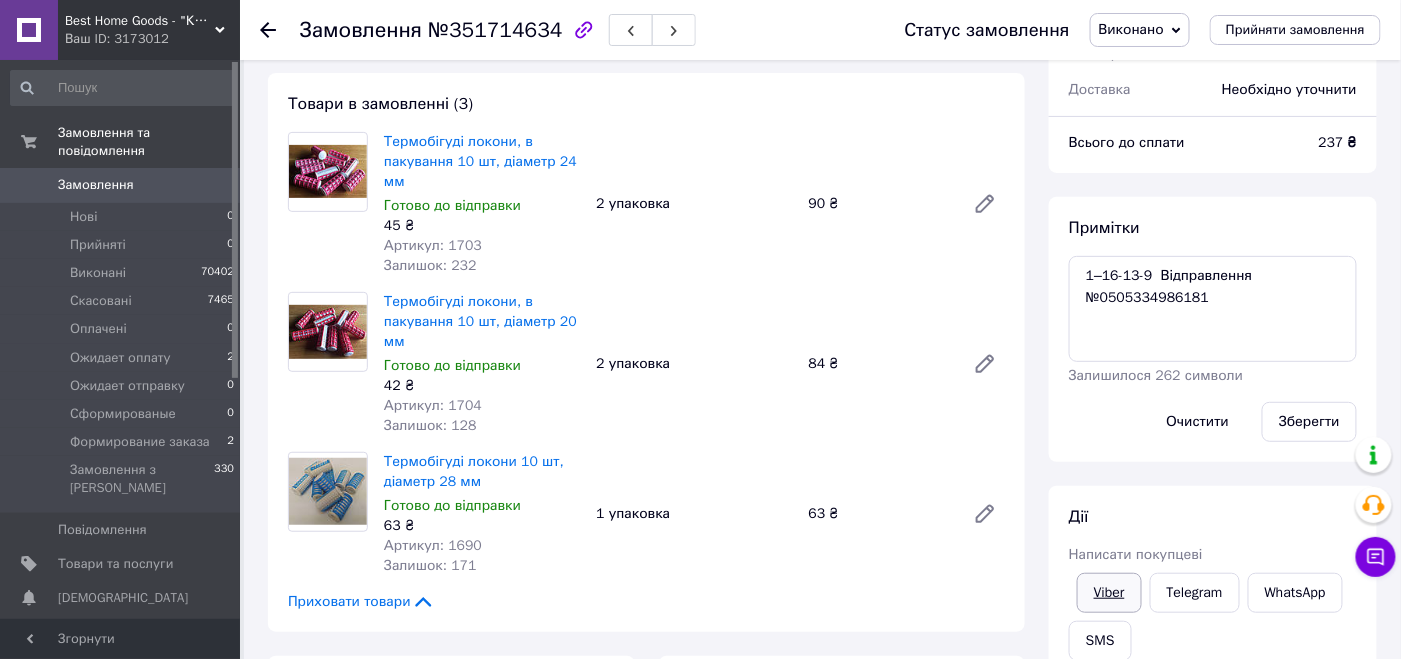 click on "Viber" at bounding box center (1109, 593) 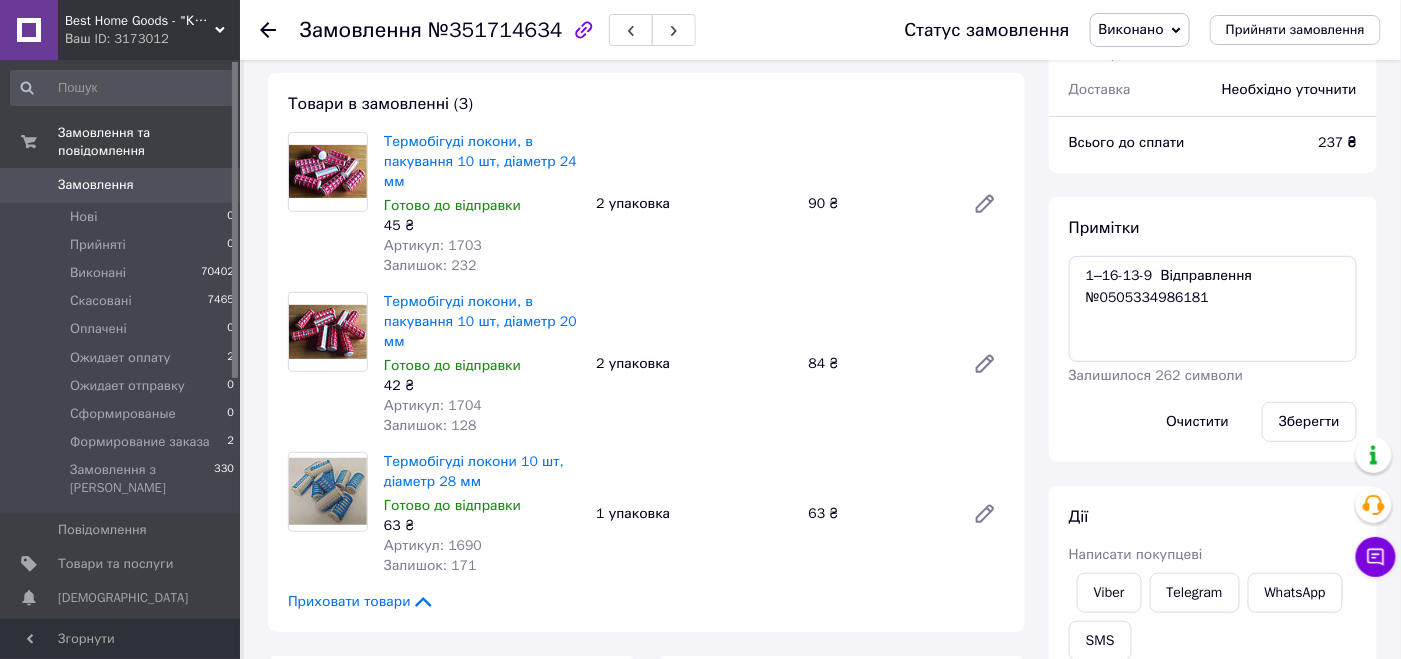 click on "Всього 3 товари 237 ₴ Доставка Необхідно уточнити Всього до сплати 237 ₴ Примітки 1–16-13-9  Відправлення №0505334986181 Залишилося 262 символи Очистити Зберегти Дії Написати покупцеві Viber Telegram WhatsApp SMS Запит на відгук про компанію   Скопіювати запит на відгук У вас є 26 днів, щоб відправити запит на відгук покупцеві, скопіювавши посилання.   Відкрити чек   Видати чек повернення   Завантажити PDF   Друк PDF   Дублювати замовлення Мітки Особисті нотатки, які бачите лише ви. З їх допомогою можна фільтрувати замовлення Чек саша" at bounding box center (1213, 867) 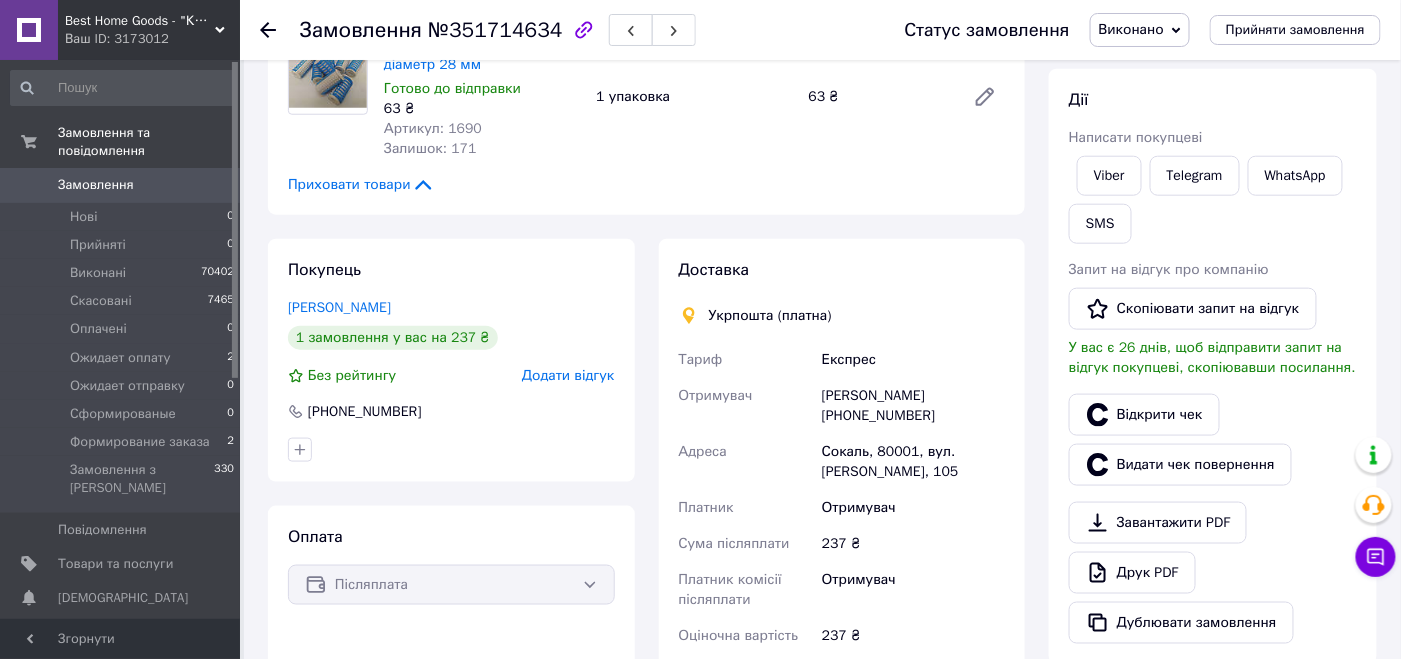 scroll, scrollTop: 299, scrollLeft: 0, axis: vertical 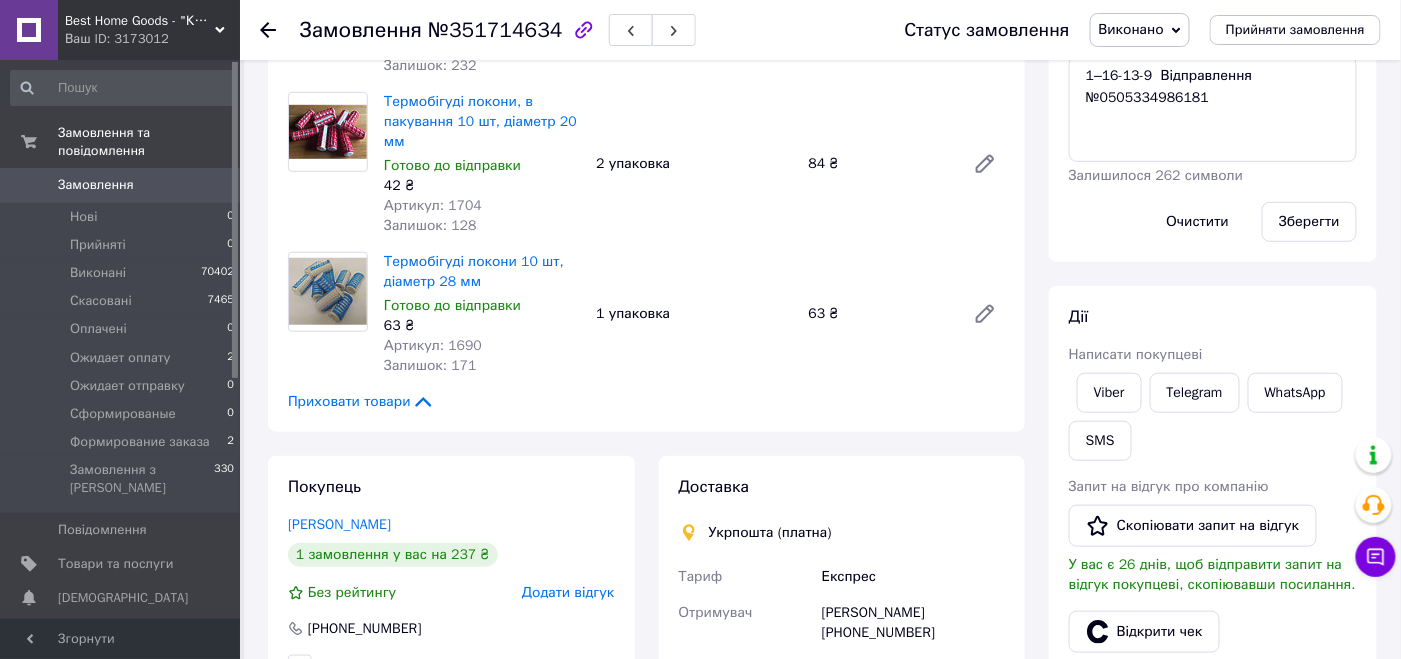 click on "Дії Написати покупцеві Viber Telegram WhatsApp SMS Запит на відгук про компанію   Скопіювати запит на відгук У вас є 26 днів, щоб відправити запит на відгук покупцеві, скопіювавши посилання.   Відкрити чек   Видати чек повернення   Завантажити PDF   Друк PDF   Дублювати замовлення" at bounding box center (1213, 583) 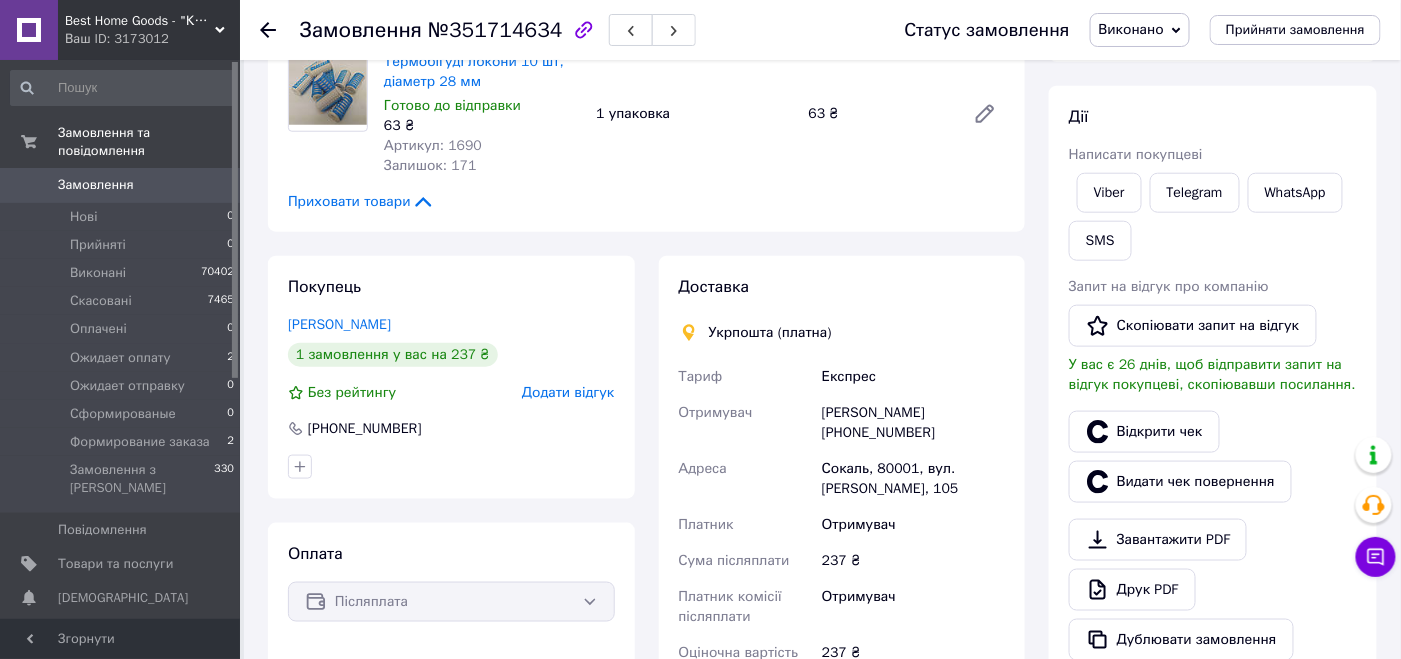 scroll, scrollTop: 299, scrollLeft: 0, axis: vertical 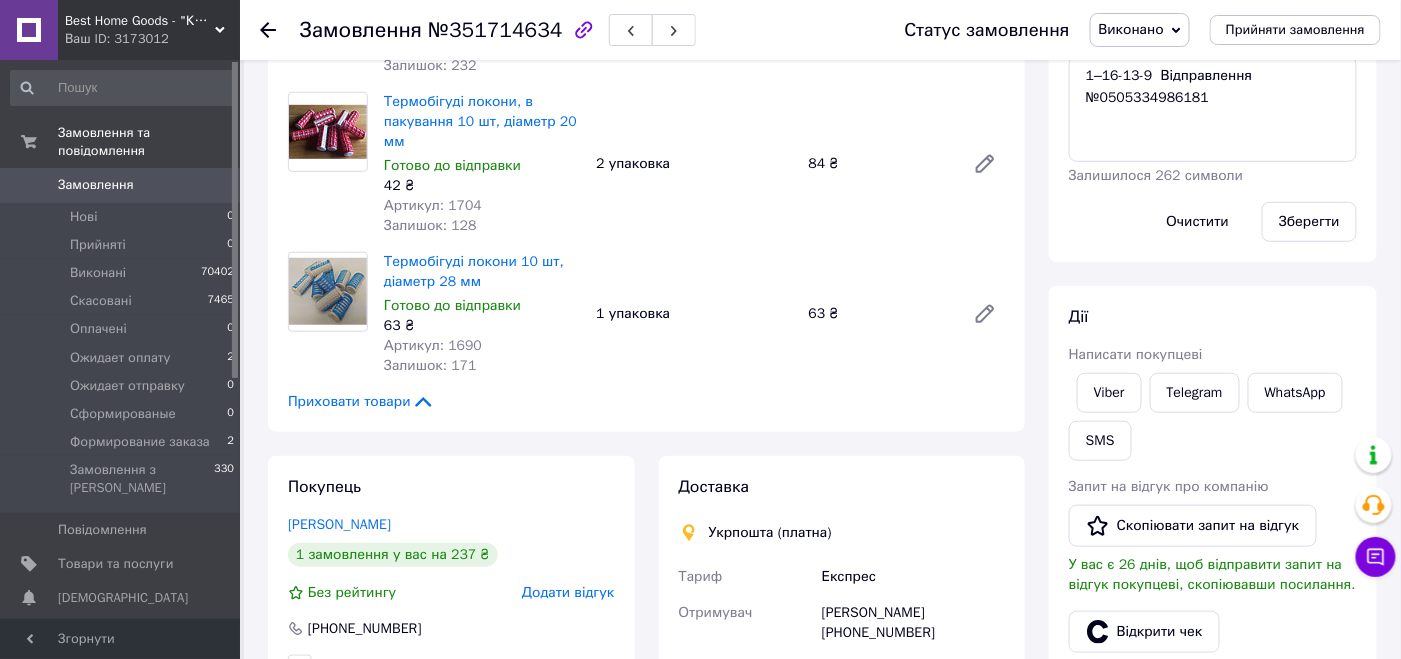 click on "Товари в замовленні (3) Термобігуді локони, в пакування 10 шт, діаметр 24 мм Готово до відправки 45 ₴ Артикул: 1703 Залишок: 232 2 упаковка 90 ₴ Термобігуді локони, в пакування 10 шт, діаметр 20 мм Готово до відправки 42 ₴ Артикул: 1704 Залишок: 128 2 упаковка 84 ₴ Термобігуді локони 10 шт, діаметр 28 мм Готово до відправки 63 ₴ Артикул: 1690 Залишок: 171 1 упаковка 63 ₴ Приховати товари" at bounding box center [646, 152] 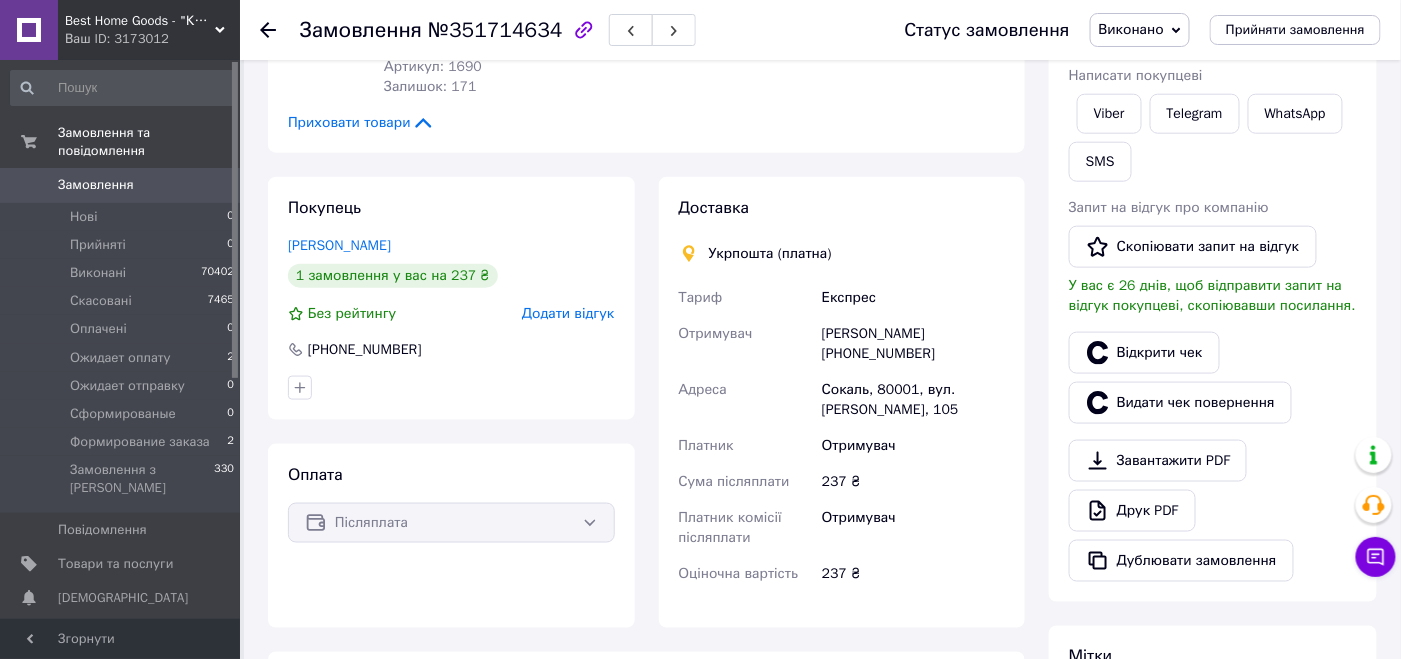 scroll, scrollTop: 799, scrollLeft: 0, axis: vertical 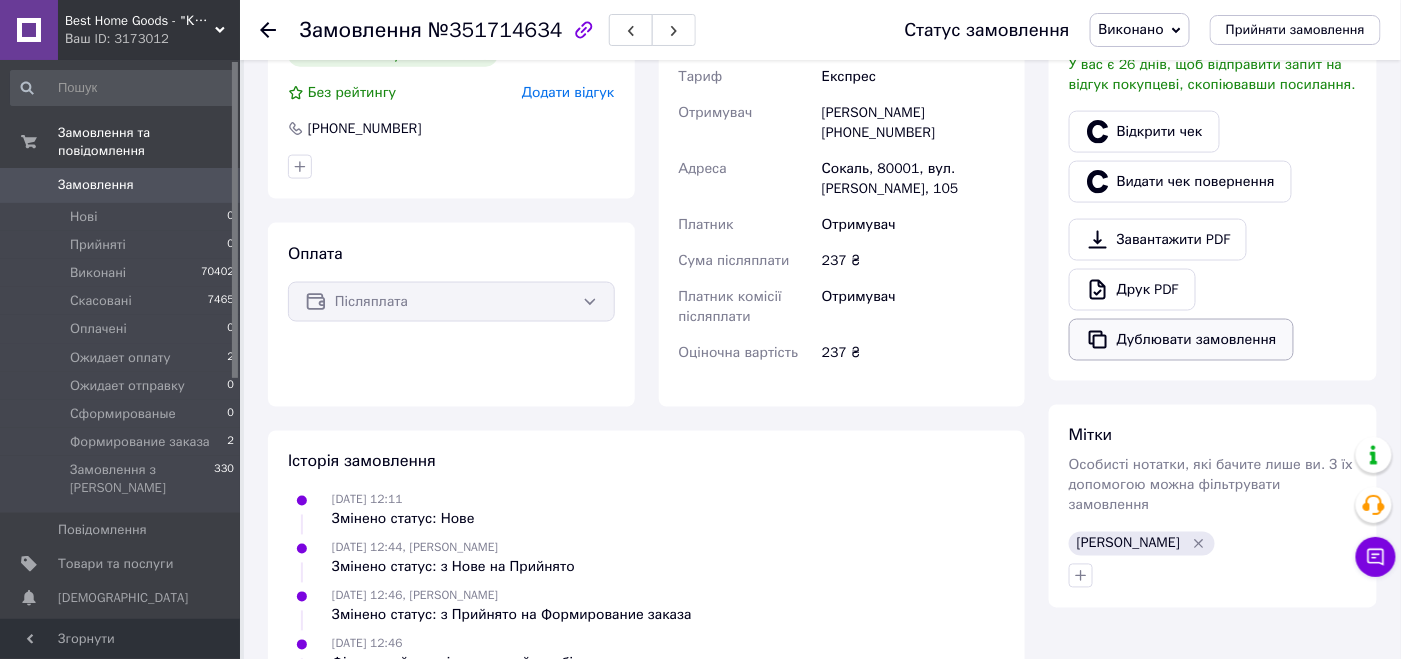 click on "Дублювати замовлення" at bounding box center [1181, 340] 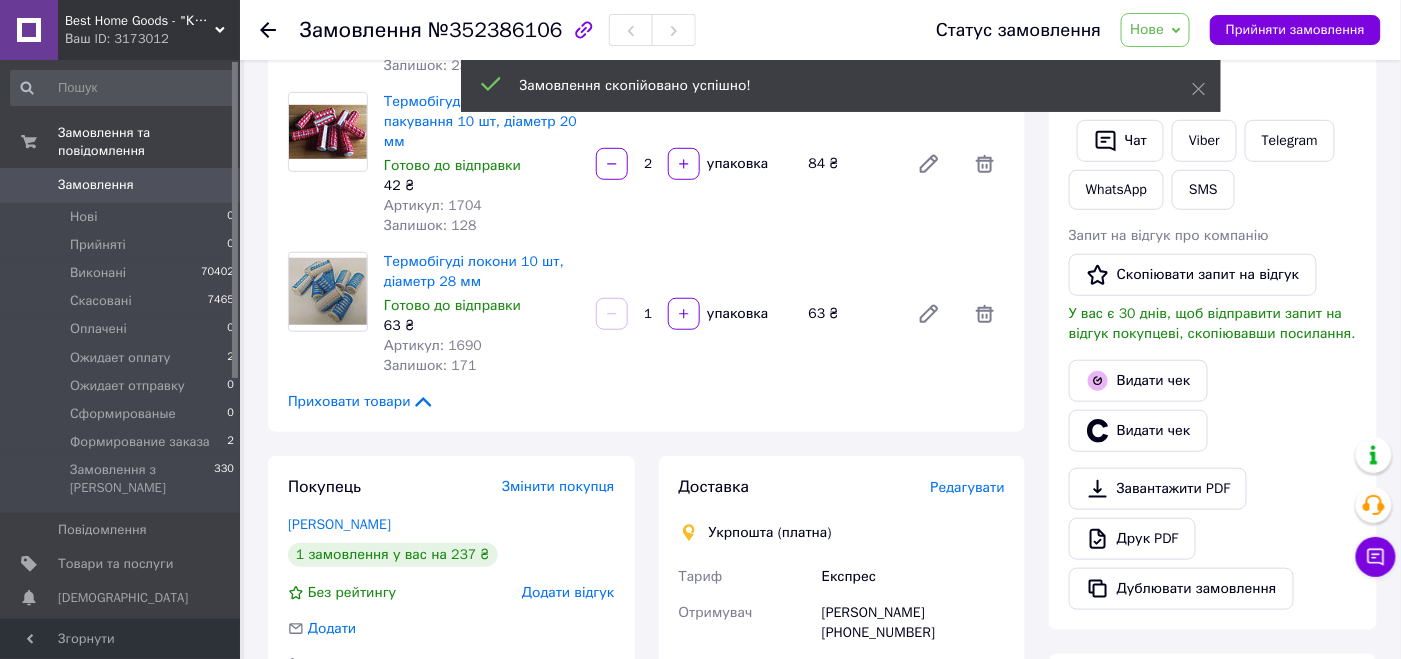 scroll, scrollTop: 200, scrollLeft: 0, axis: vertical 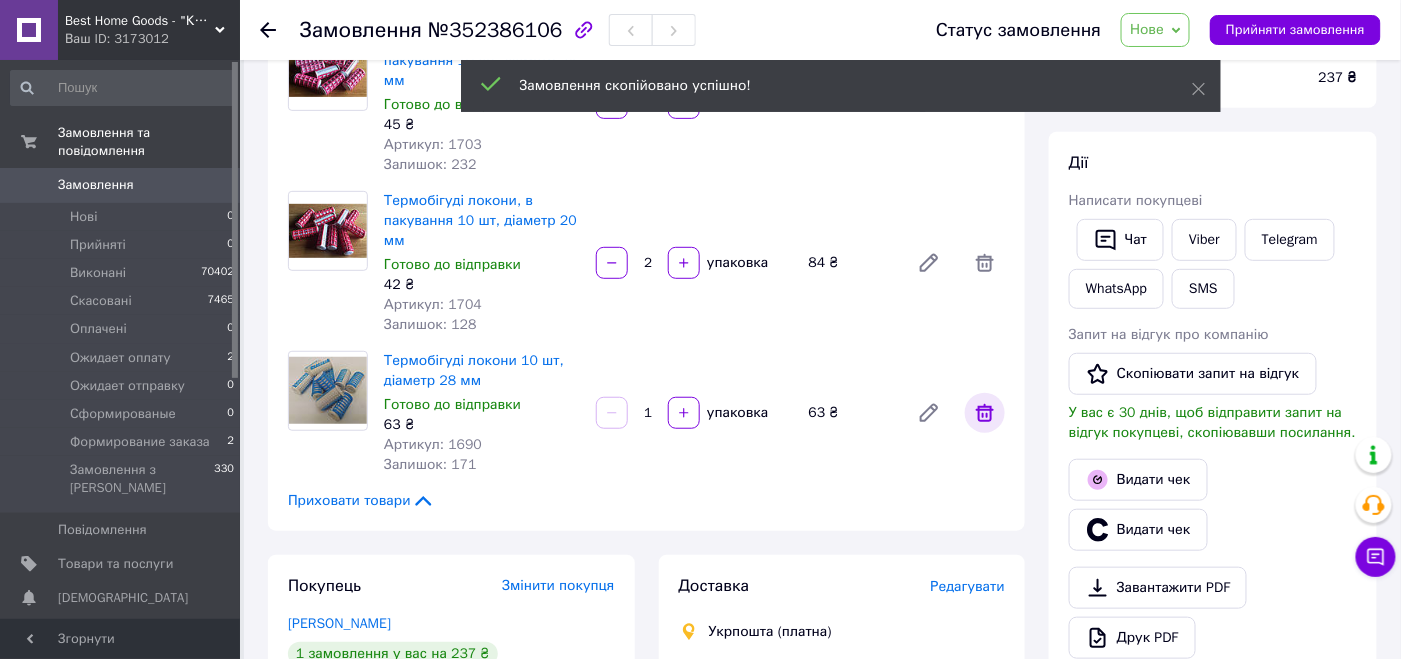 click 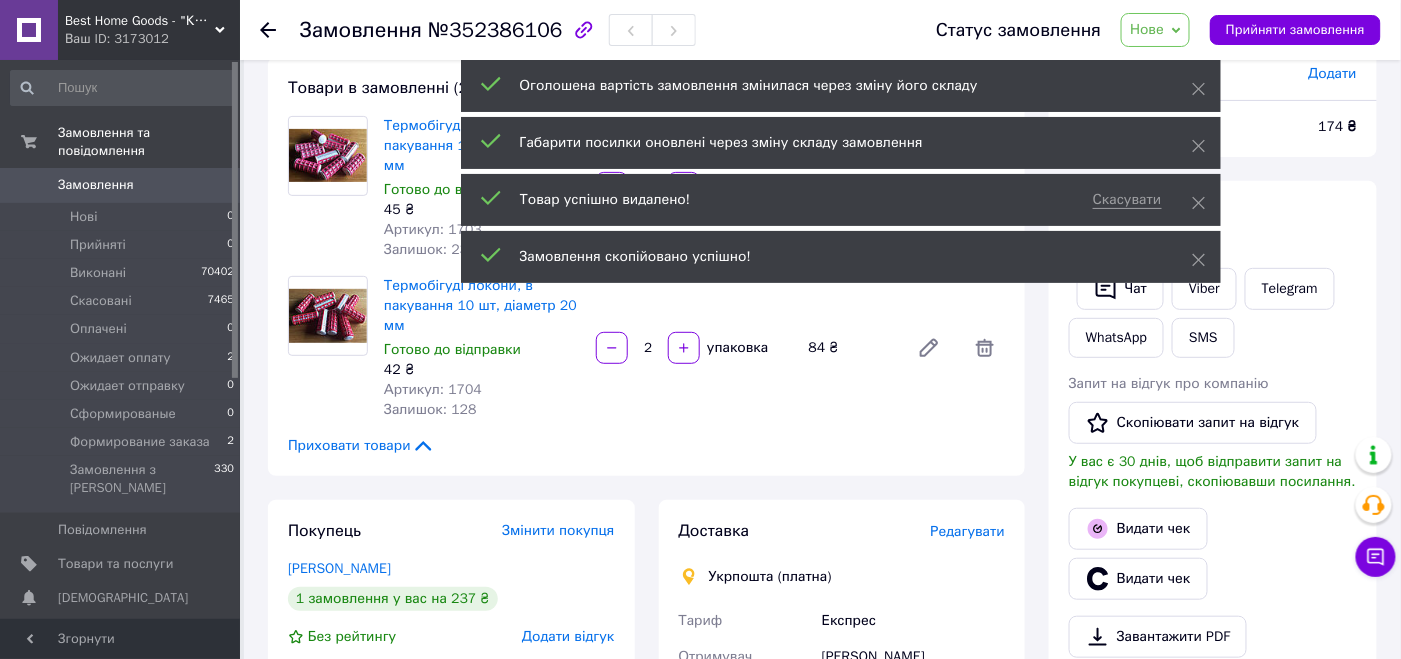 scroll, scrollTop: 0, scrollLeft: 0, axis: both 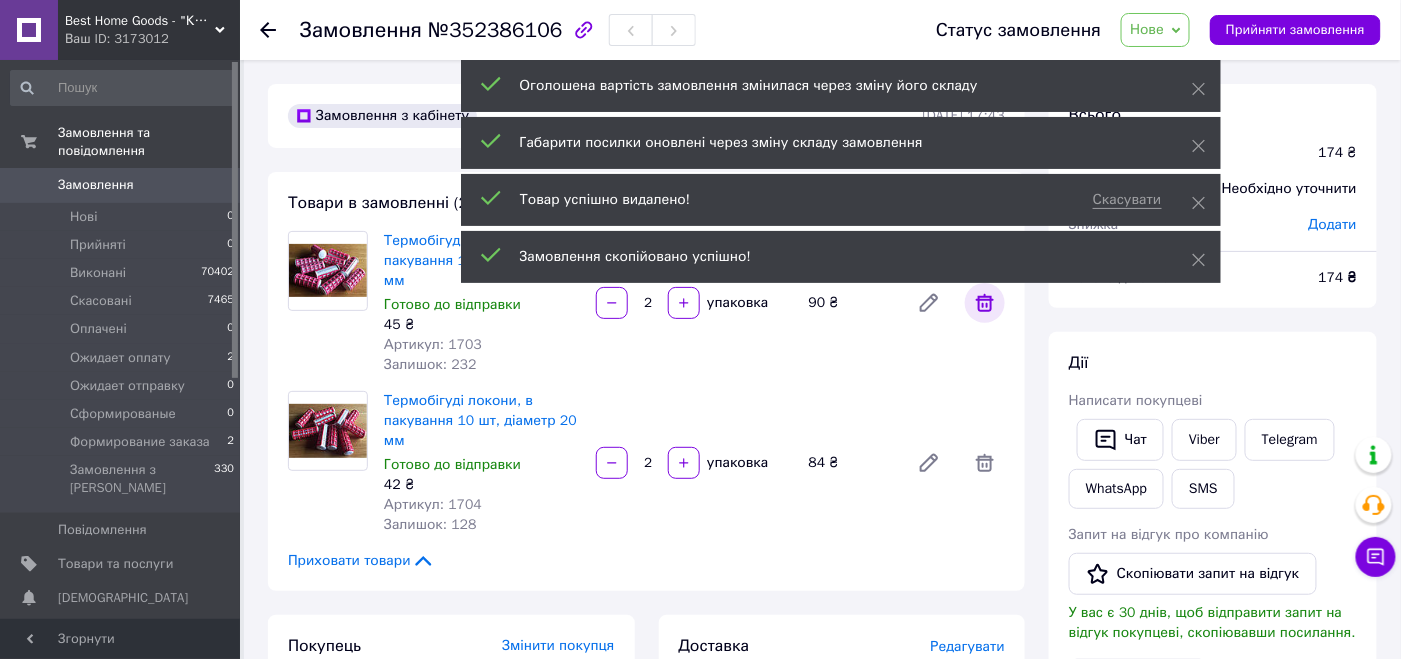 click 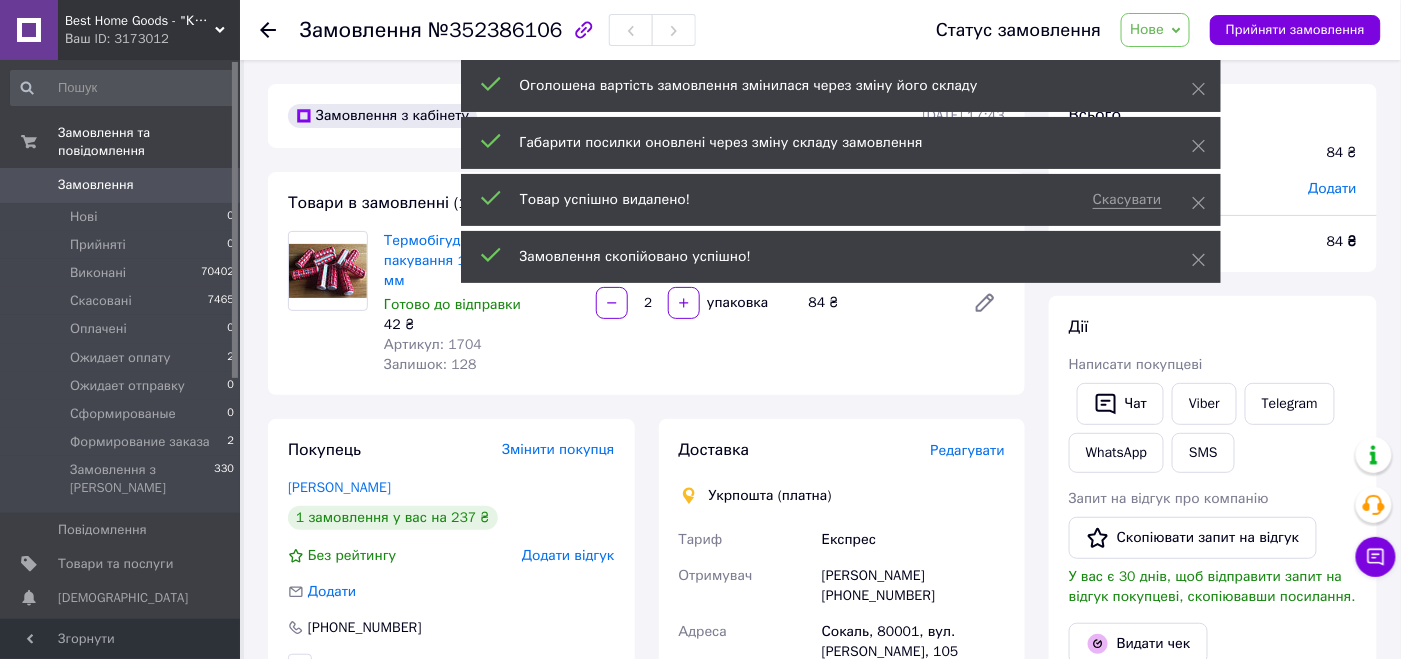 click on "Нове" at bounding box center (1155, 30) 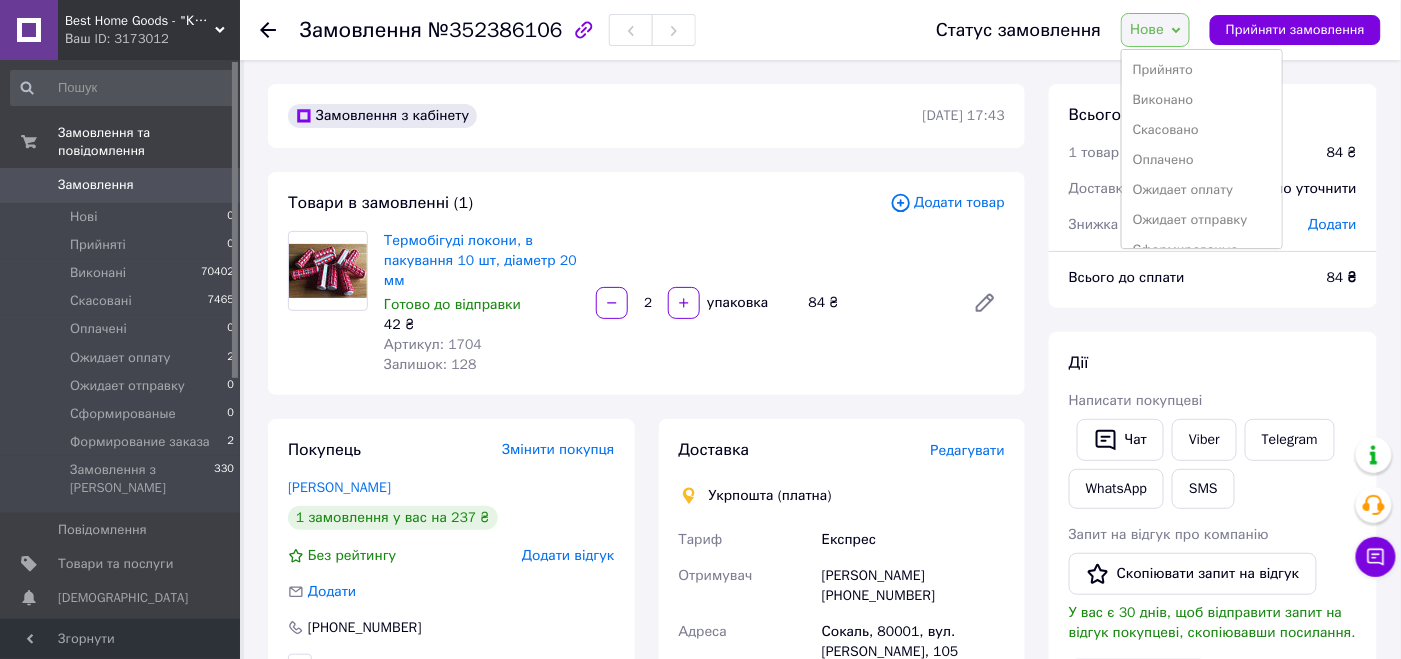 click on "Прийнято" at bounding box center [1202, 70] 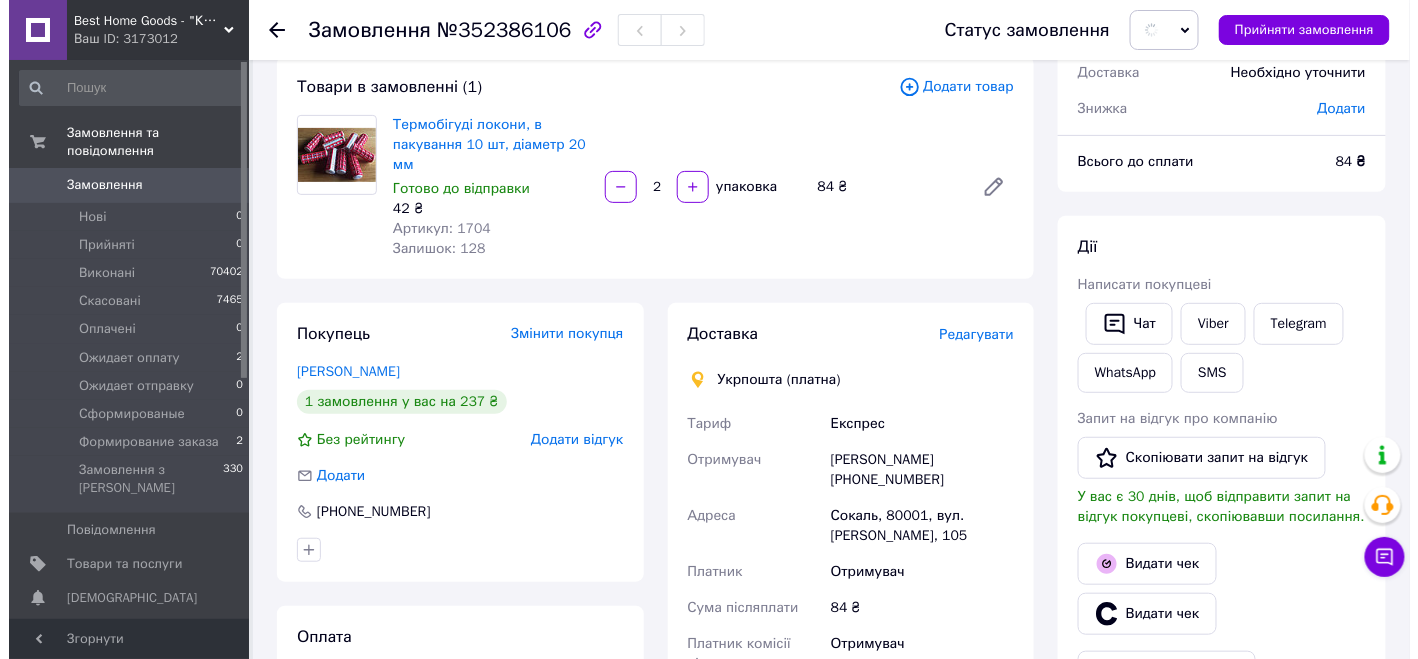scroll, scrollTop: 200, scrollLeft: 0, axis: vertical 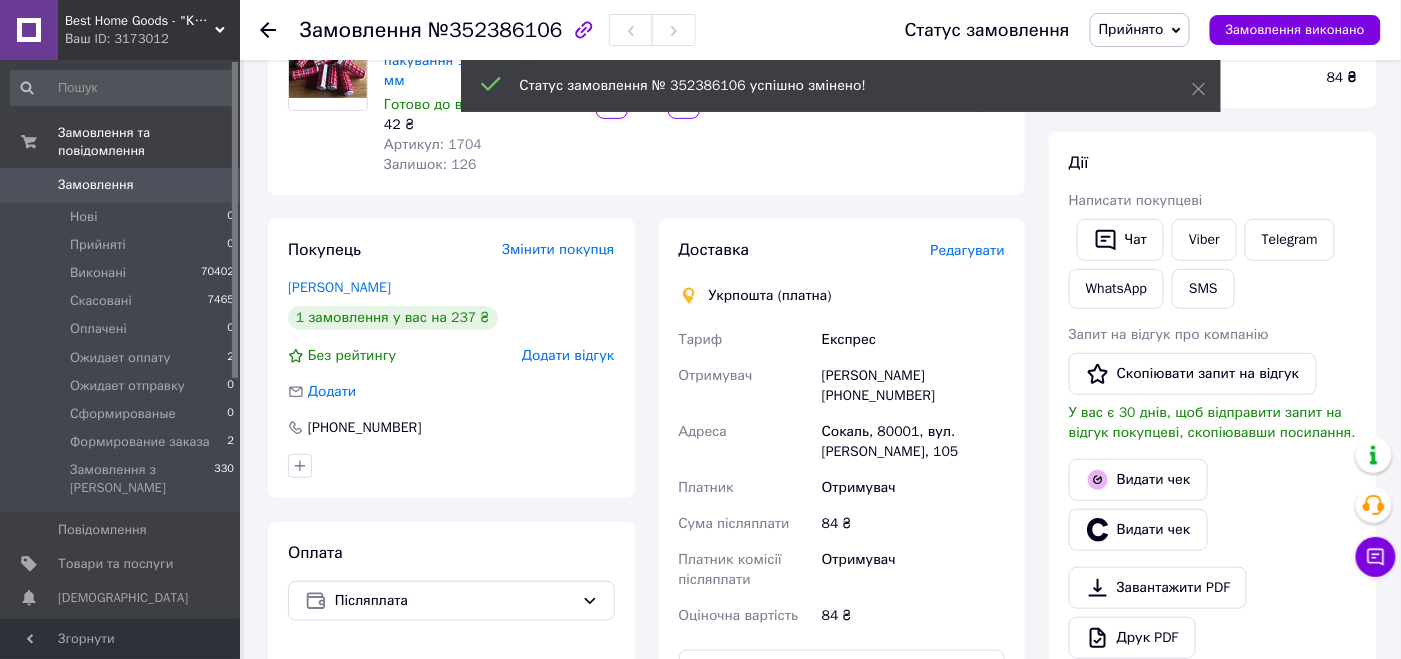 click on "Редагувати" at bounding box center (968, 250) 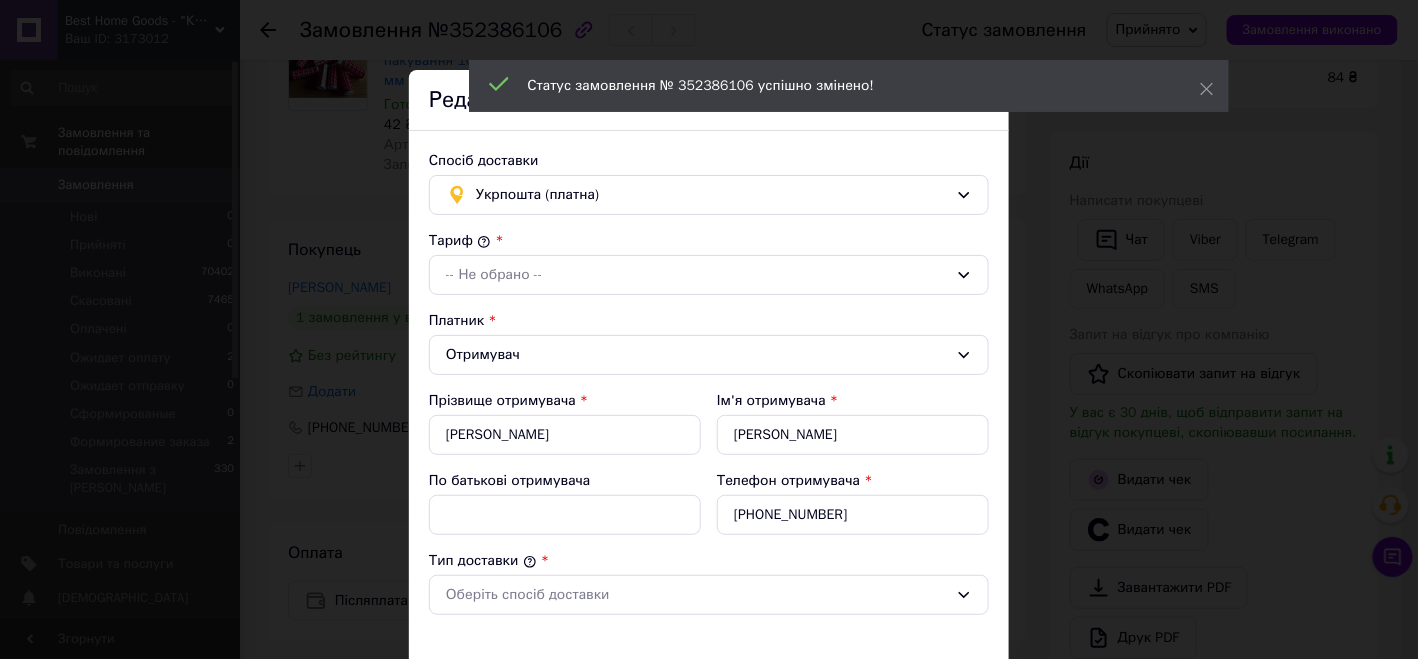 type on "84" 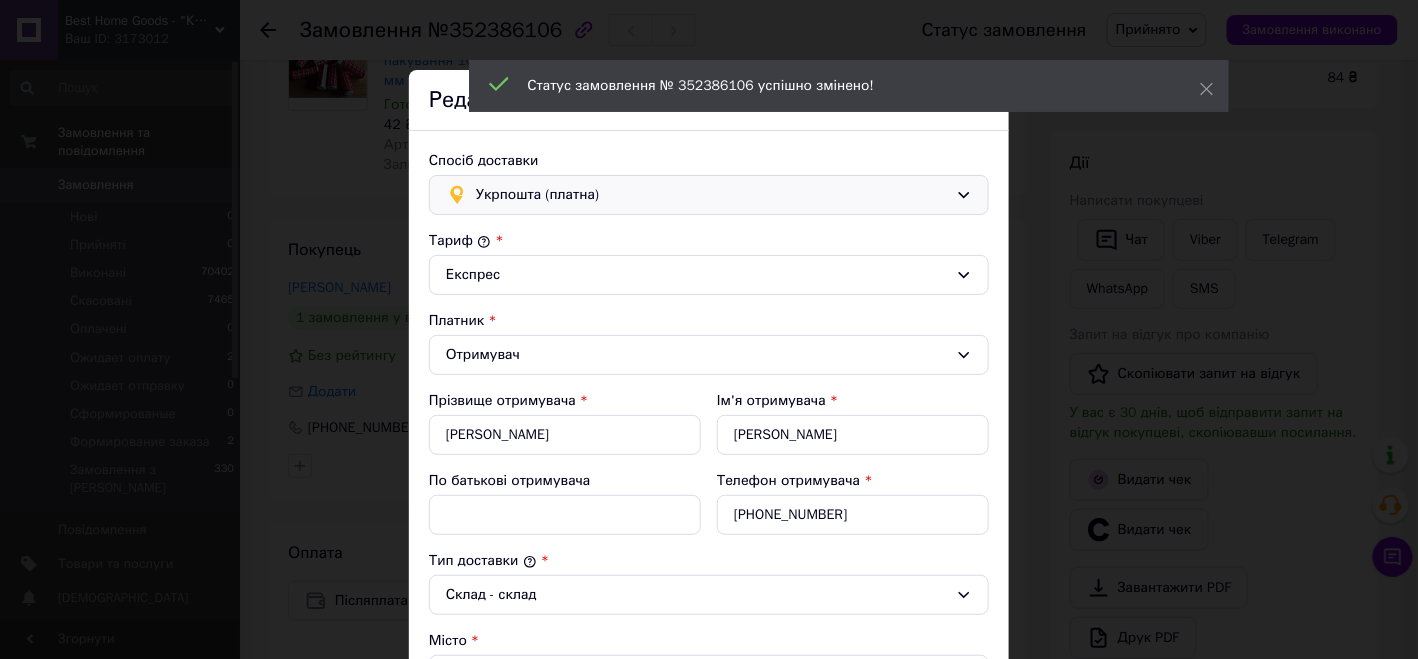 click on "Укрпошта (платна)" at bounding box center [712, 195] 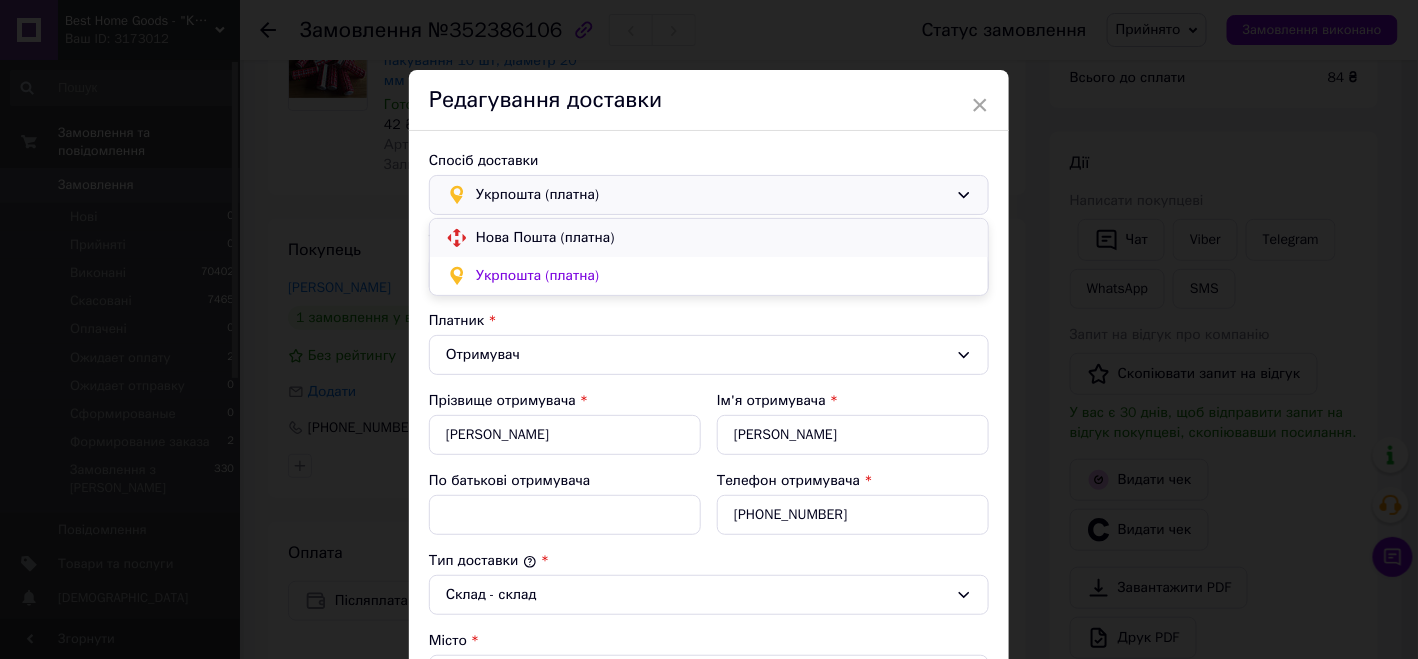 click on "Нова Пошта (платна)" at bounding box center (724, 238) 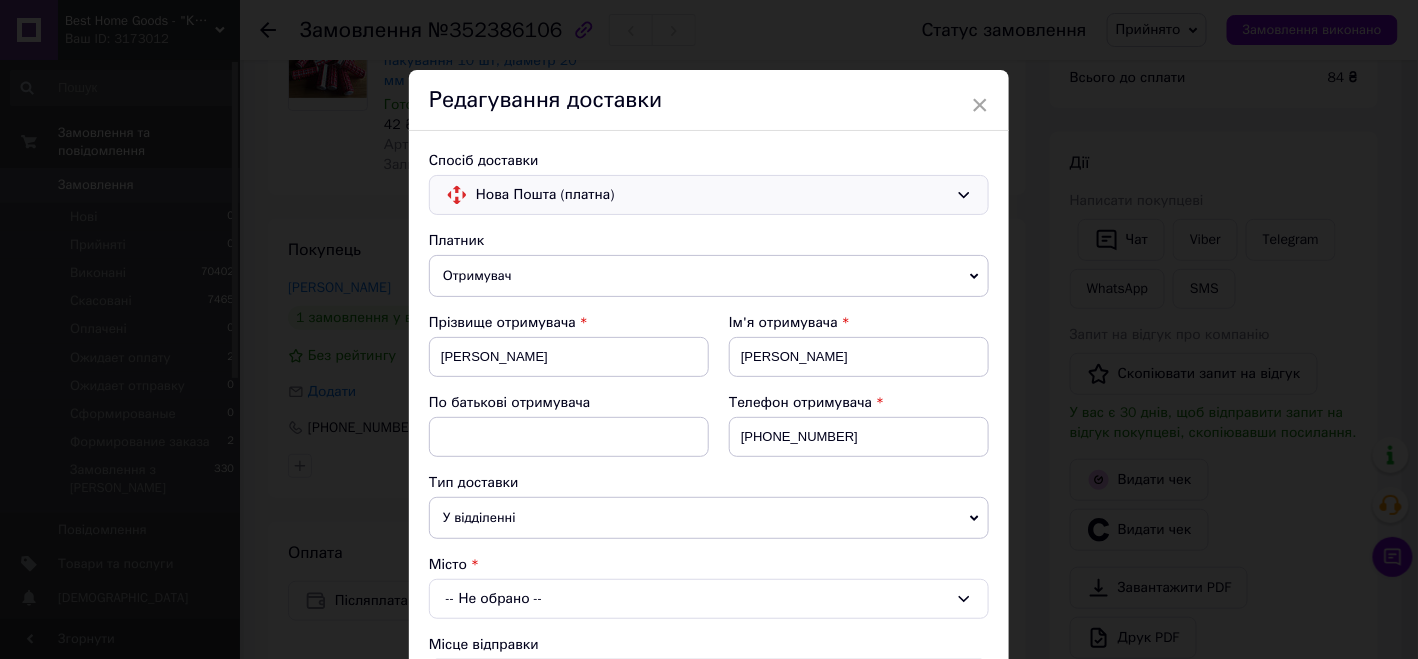 scroll, scrollTop: 200, scrollLeft: 0, axis: vertical 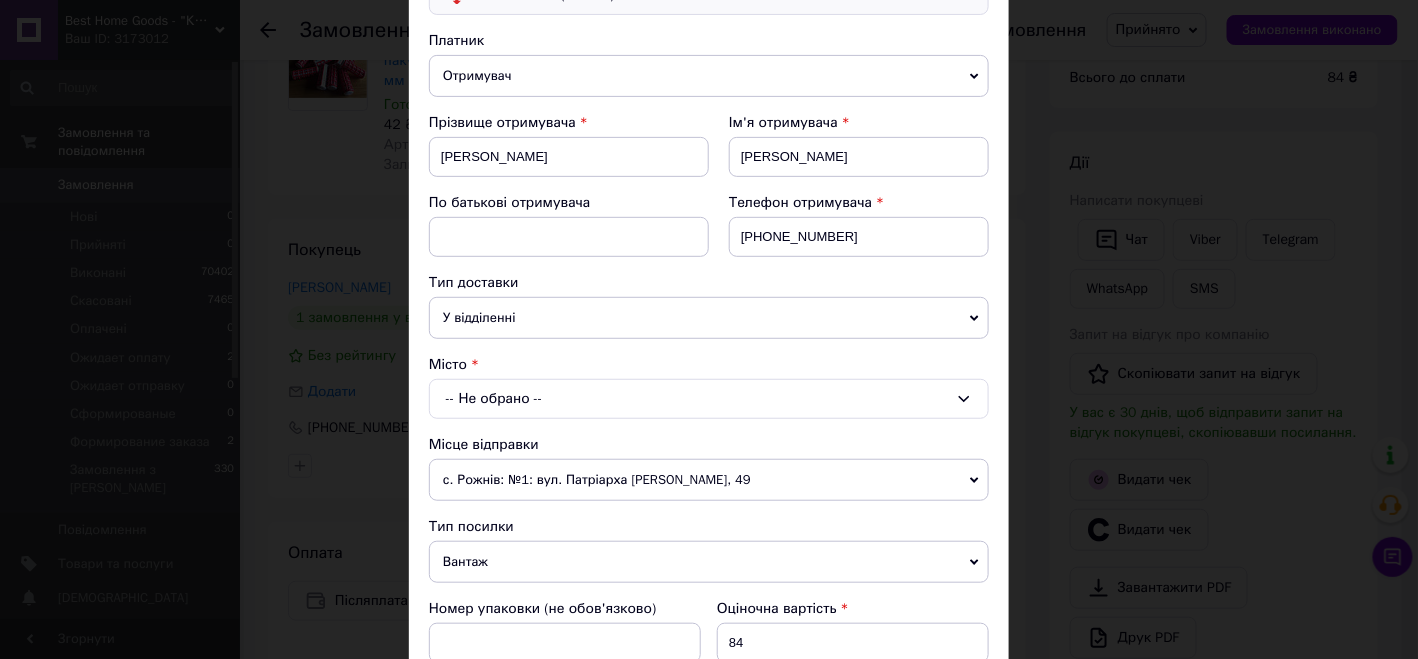 click on "-- Не обрано --" at bounding box center [709, 399] 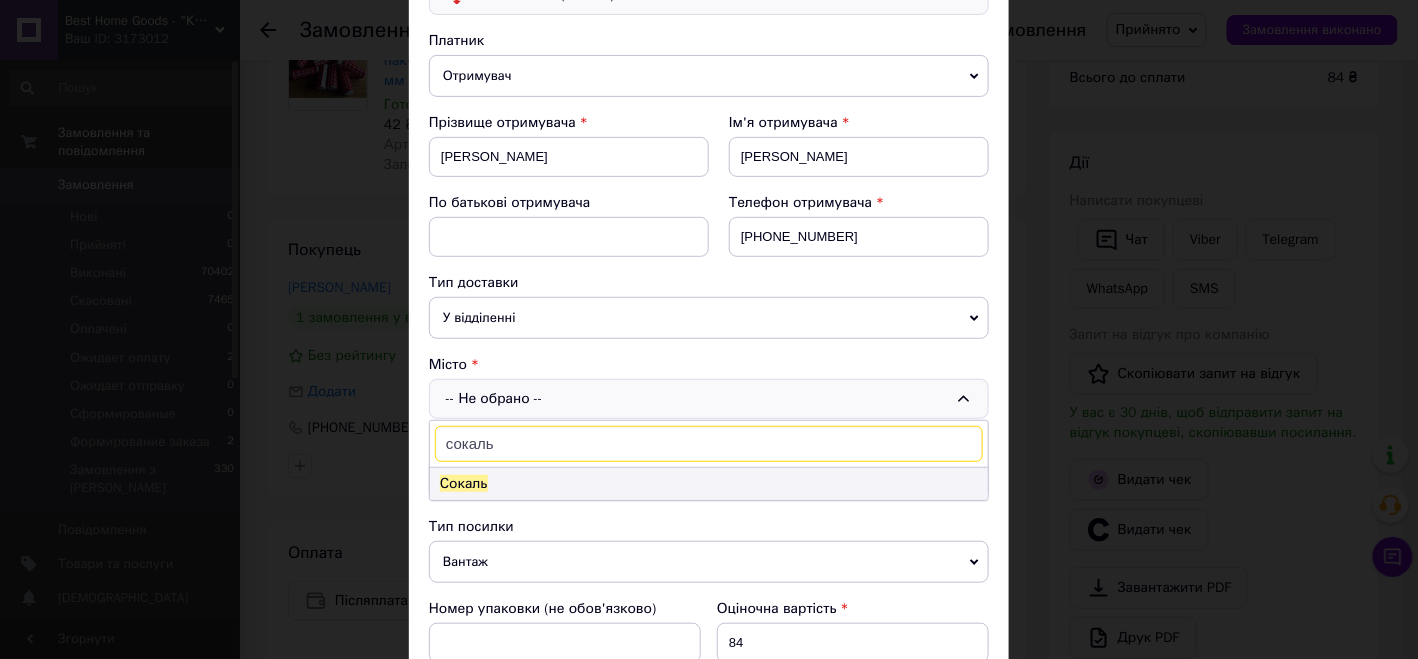 type on "сокаль" 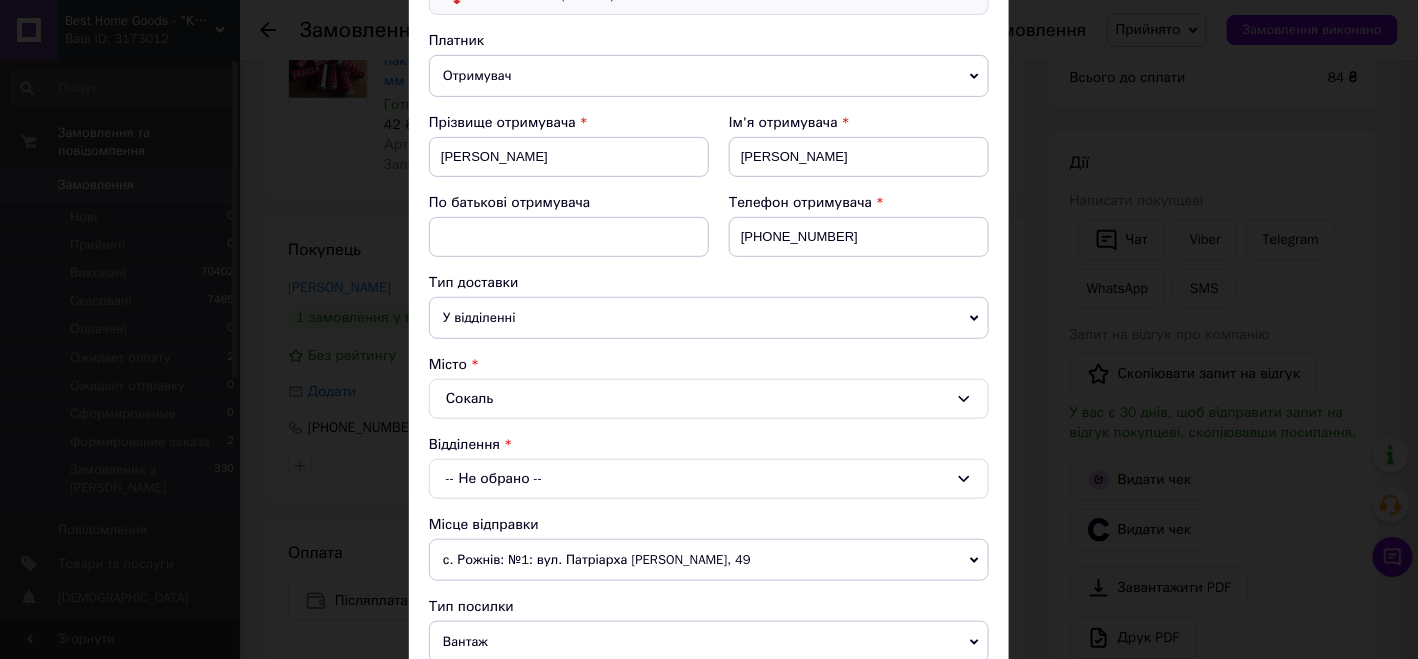 click on "-- Не обрано --" at bounding box center (709, 479) 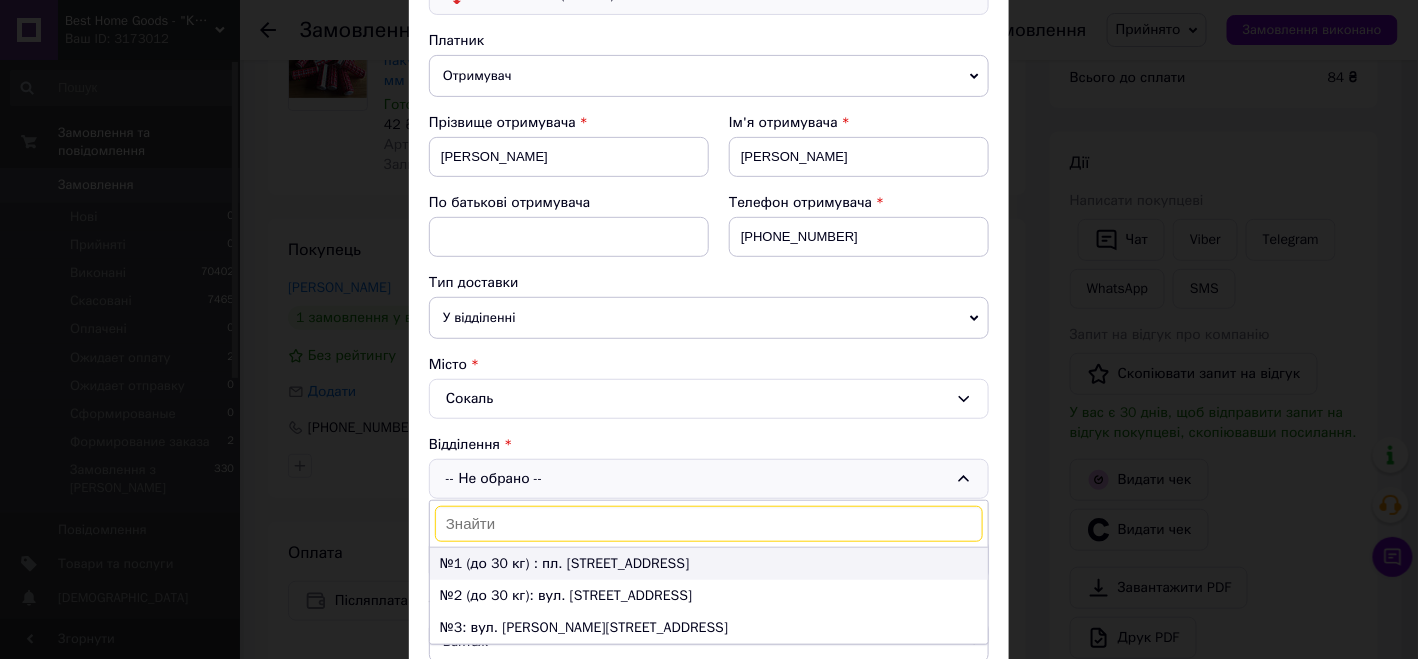 click on "№1 (до 30 кг) : пл. [STREET_ADDRESS]" at bounding box center [709, 564] 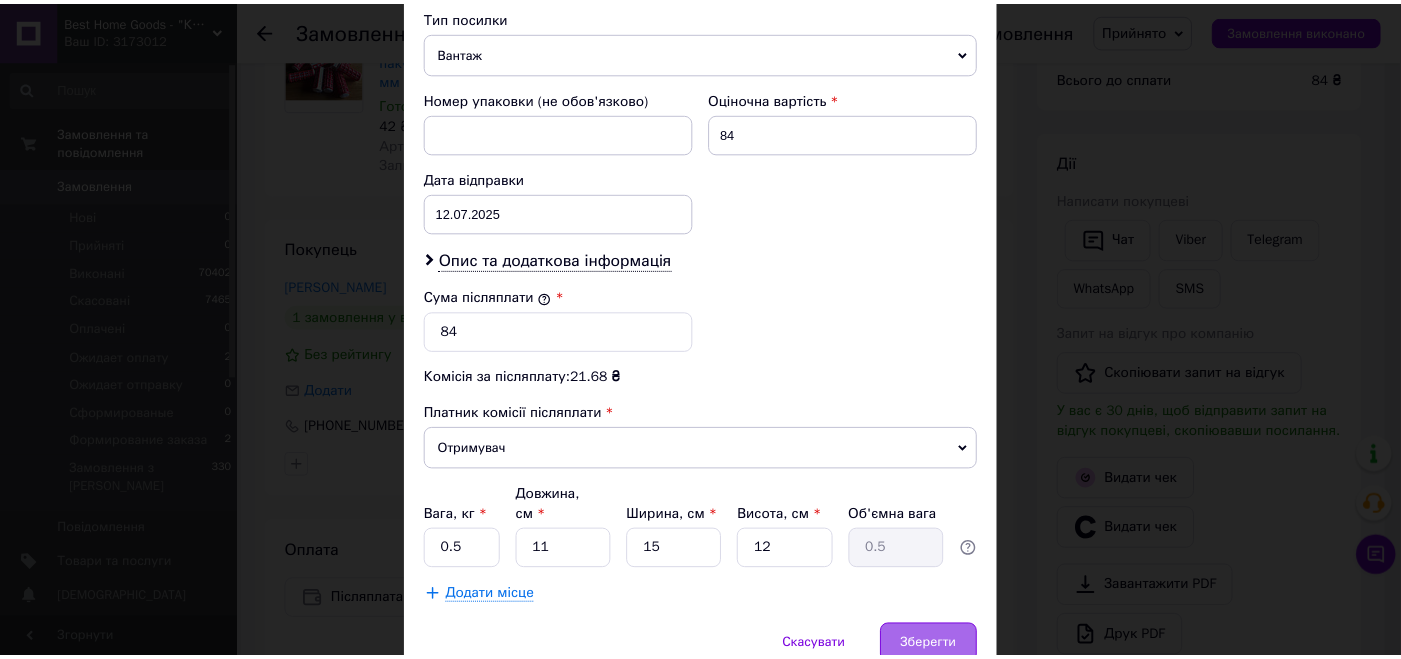 scroll, scrollTop: 858, scrollLeft: 0, axis: vertical 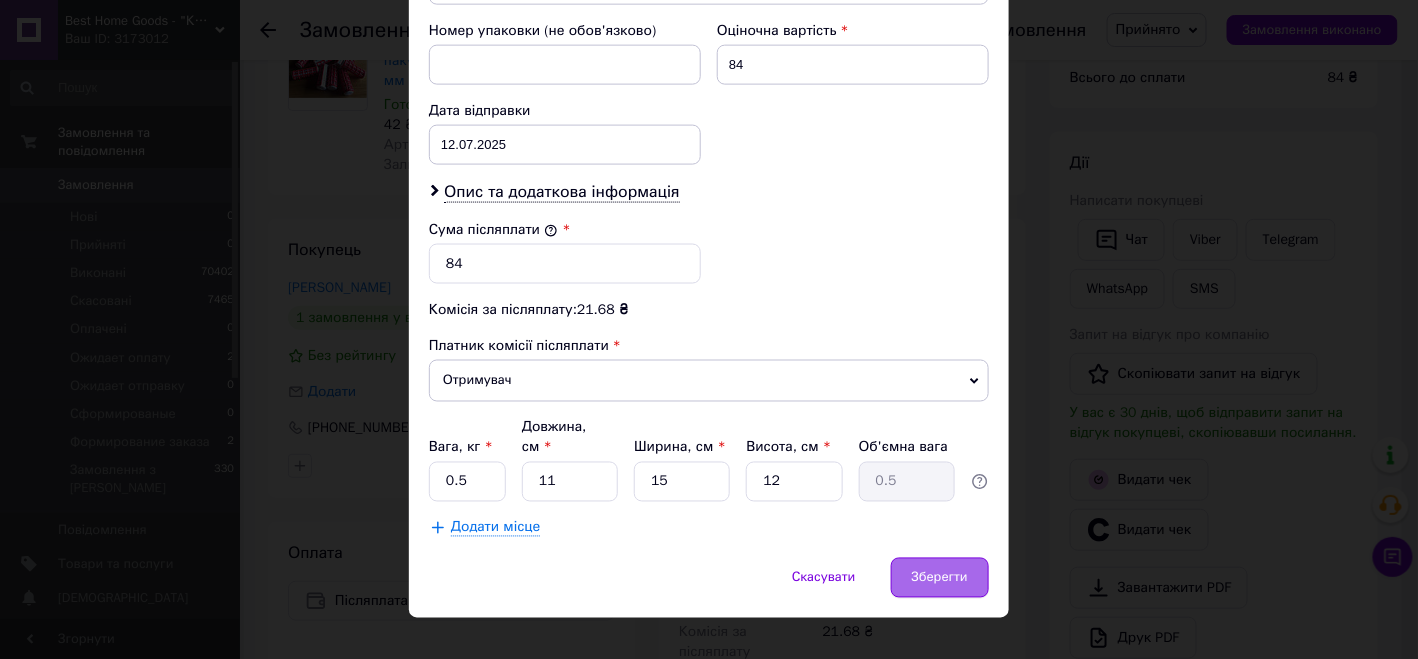 click on "Зберегти" at bounding box center (940, 578) 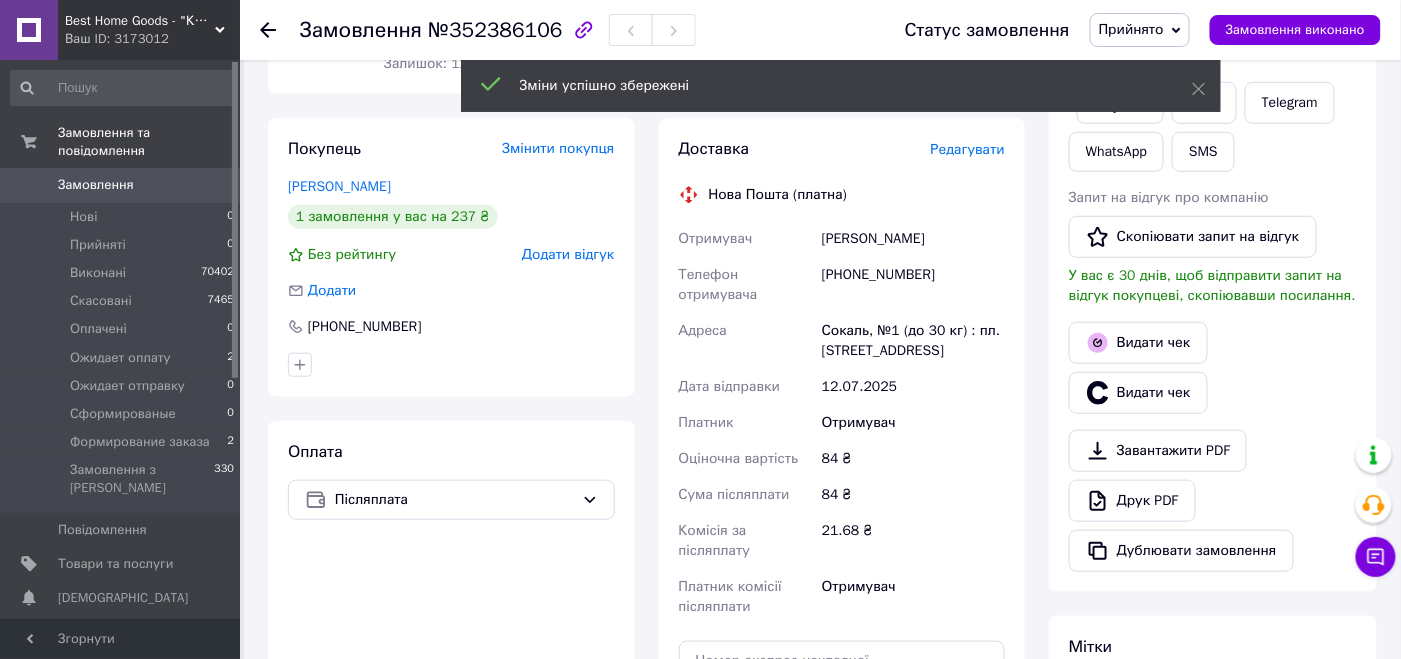 scroll, scrollTop: 499, scrollLeft: 0, axis: vertical 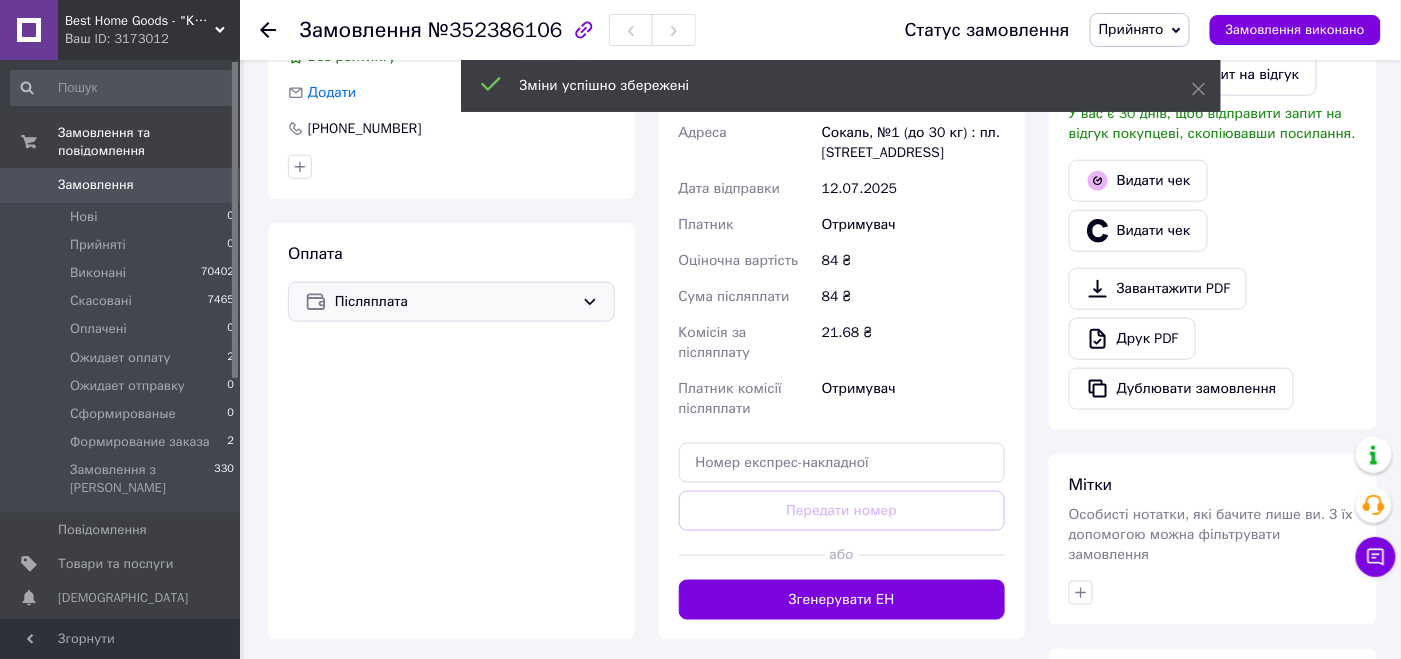 click on "Післяплата" at bounding box center [454, 302] 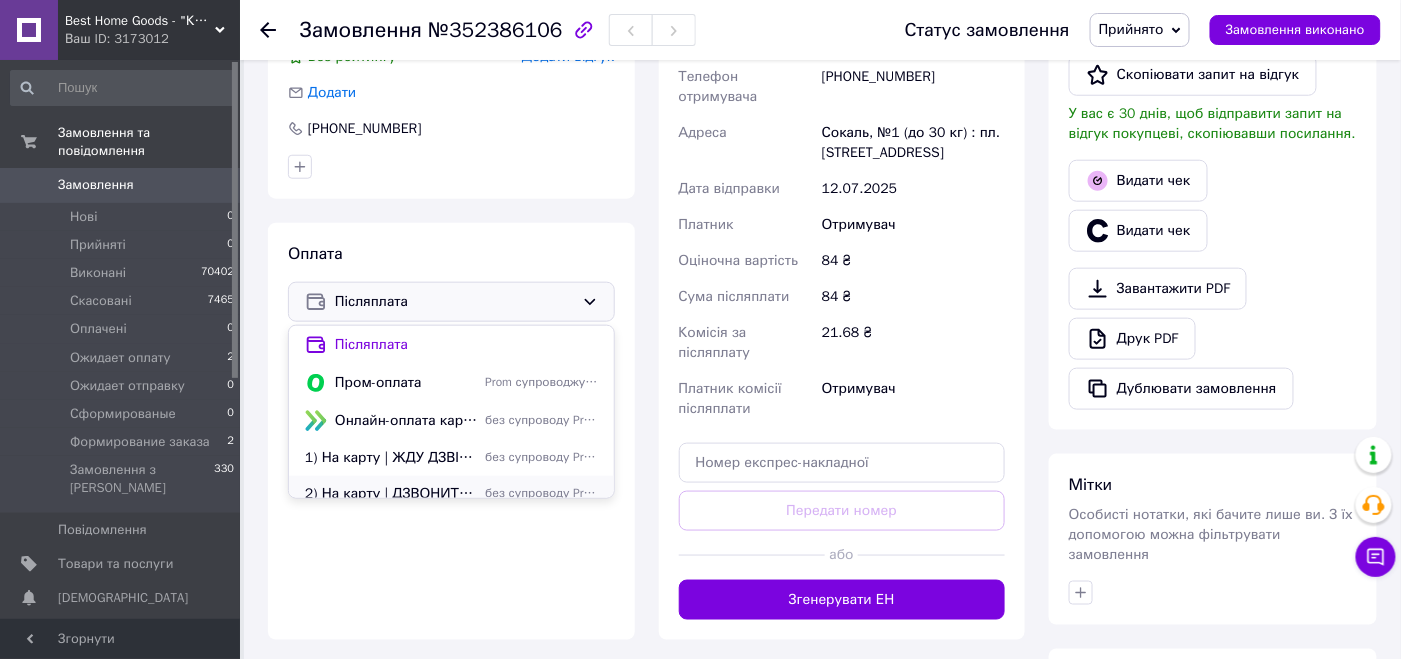 click on "2) На карту | ДЗВОНИТИ НЕ ОБОВ'ЯЗКОВО| мені потрібно те, що я вибрав, чекаю смс з реквізитами на опл" at bounding box center (391, 494) 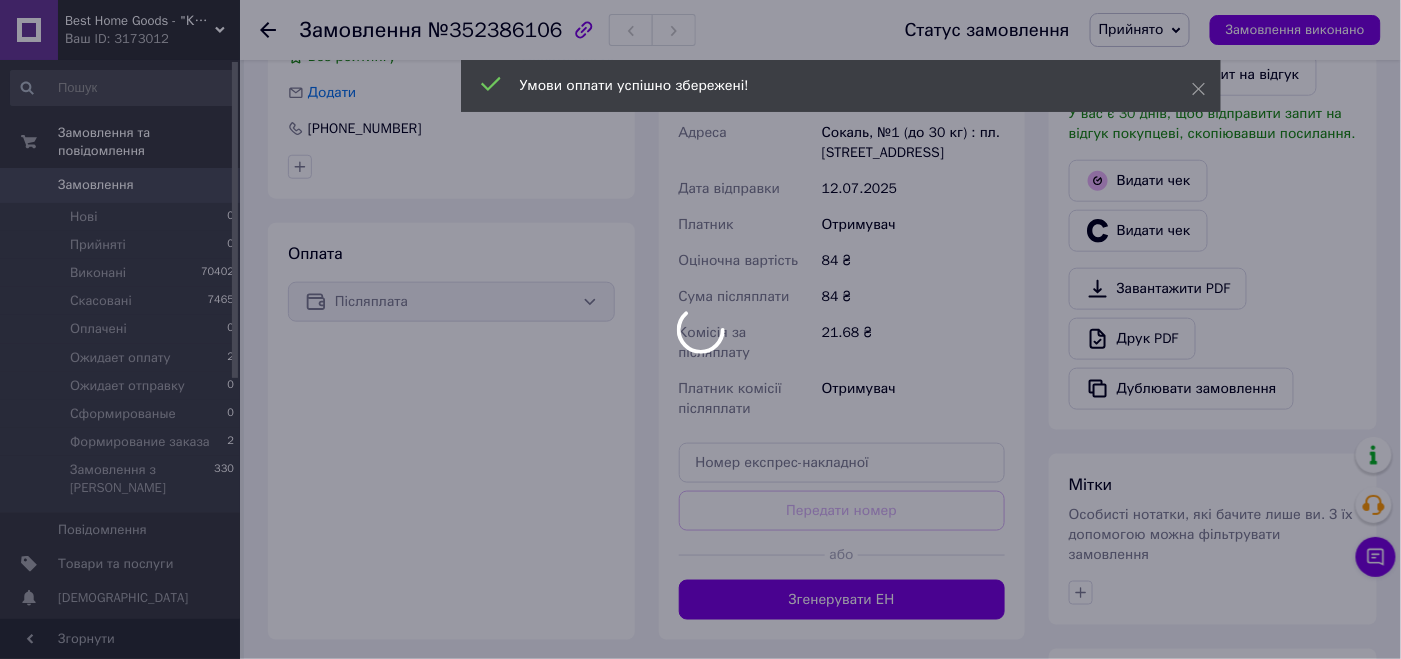 scroll, scrollTop: 690, scrollLeft: 0, axis: vertical 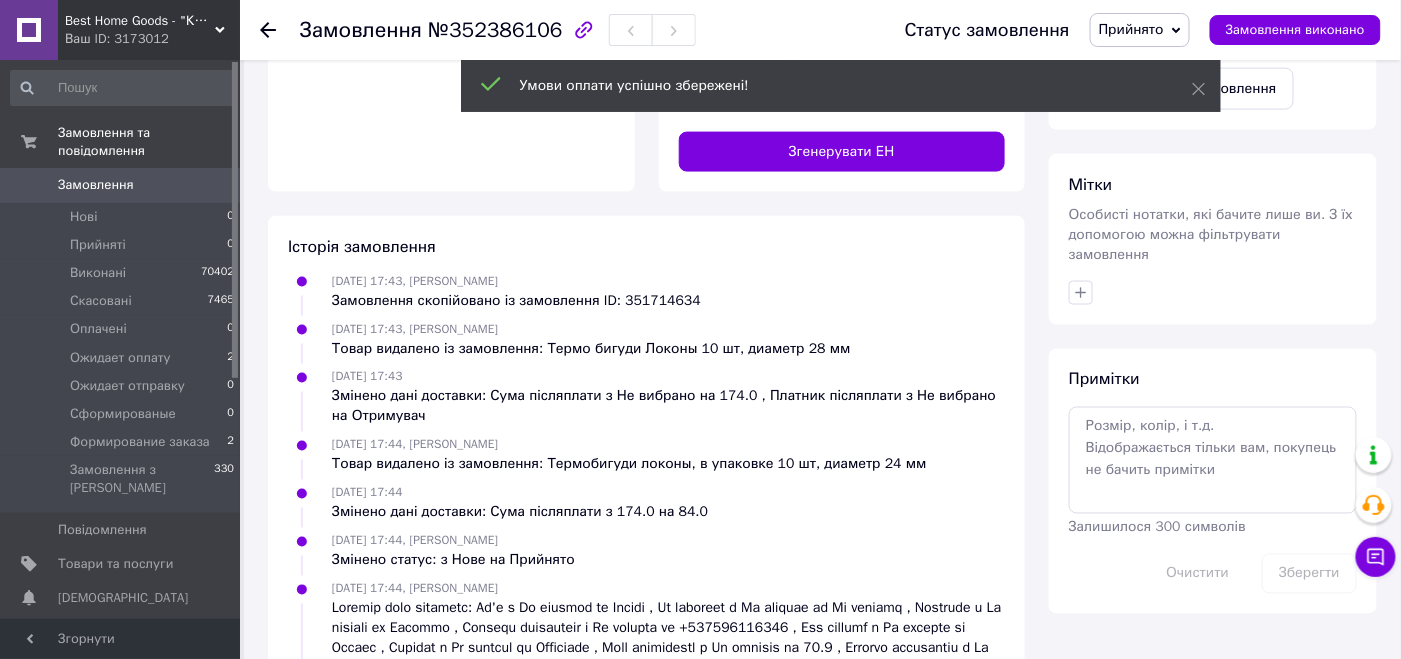 click on "Примітки Залишилося 300 символів Очистити Зберегти" at bounding box center (1213, 481) 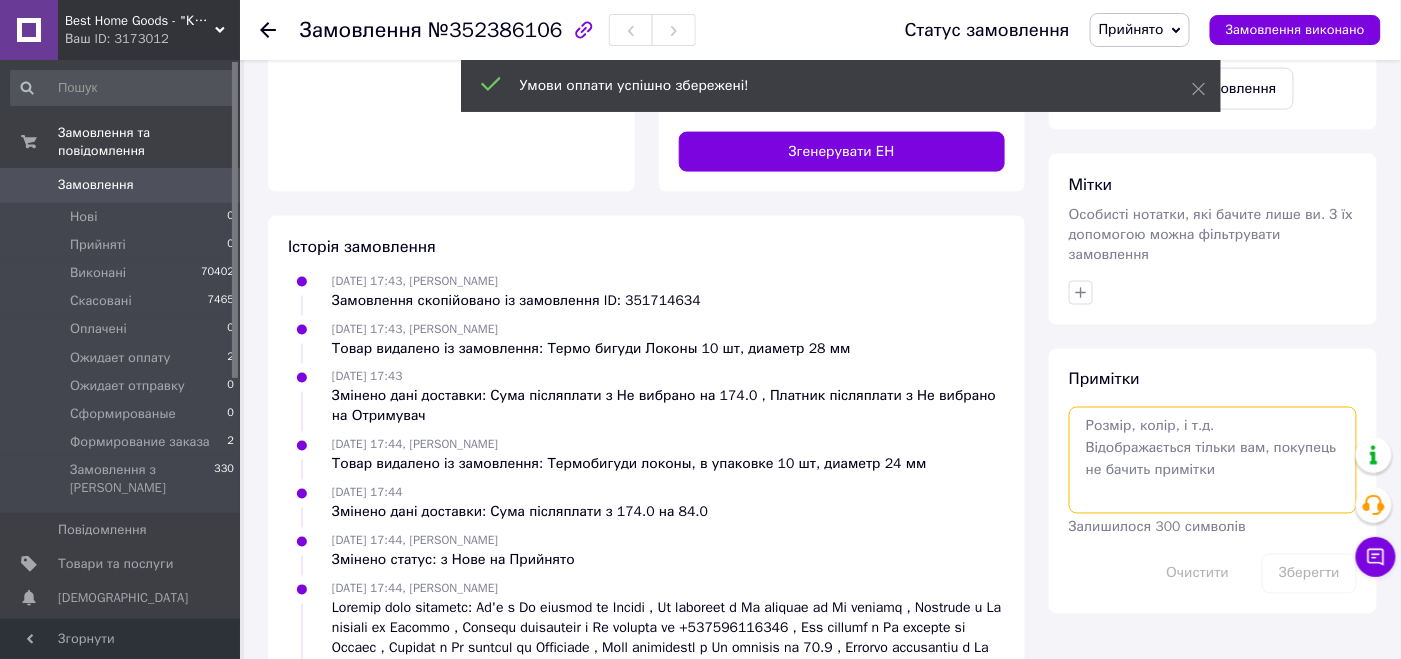 click at bounding box center (1213, 460) 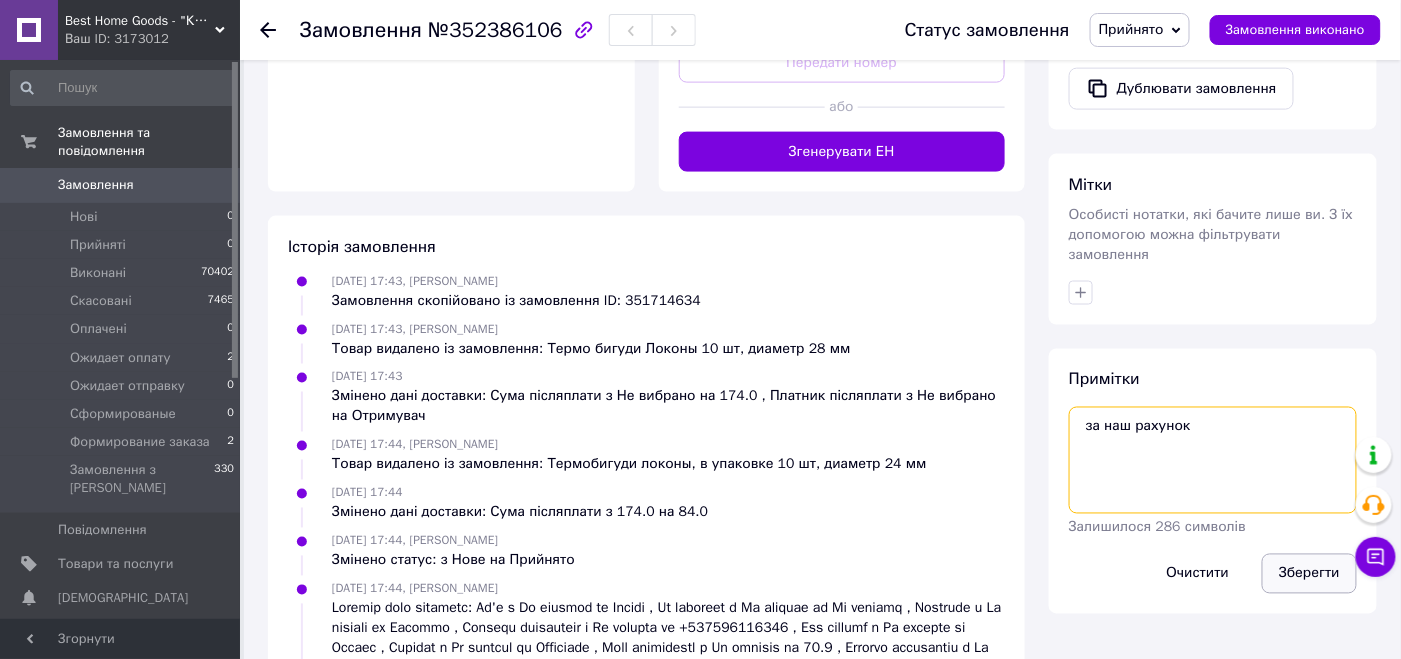 type on "за наш рахунок" 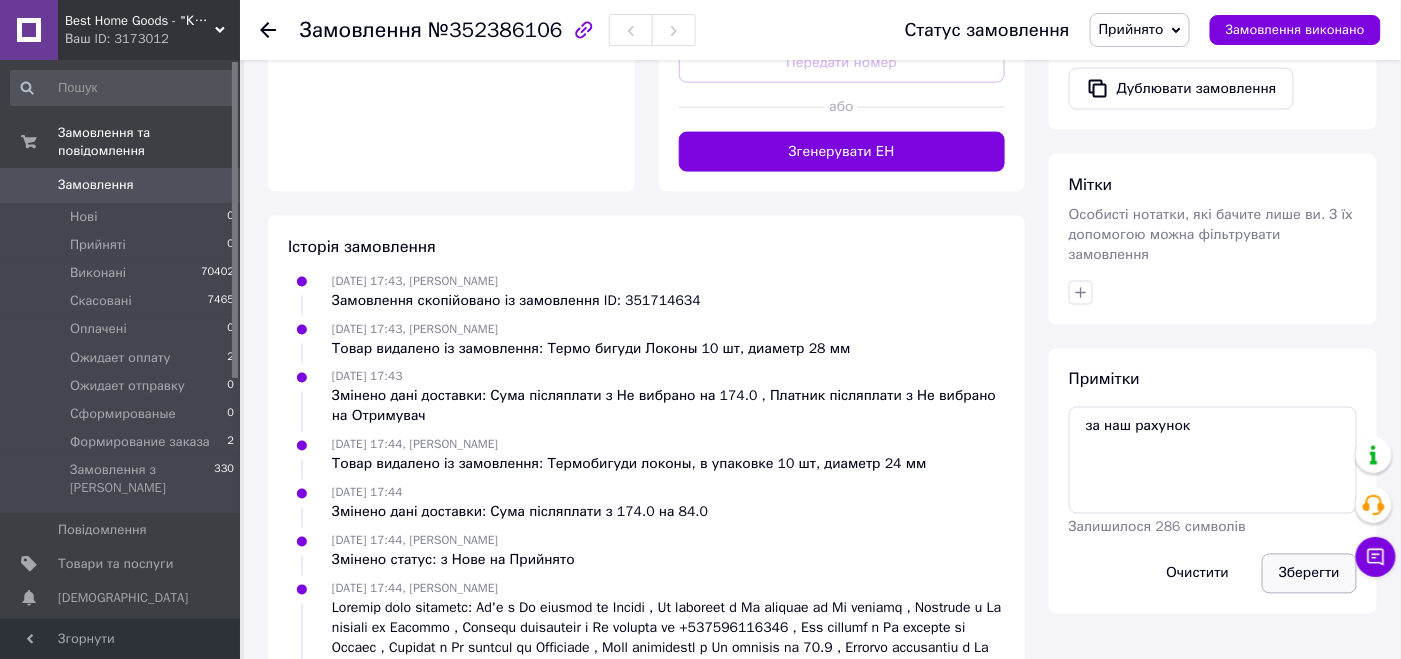 click on "Зберегти" at bounding box center (1309, 574) 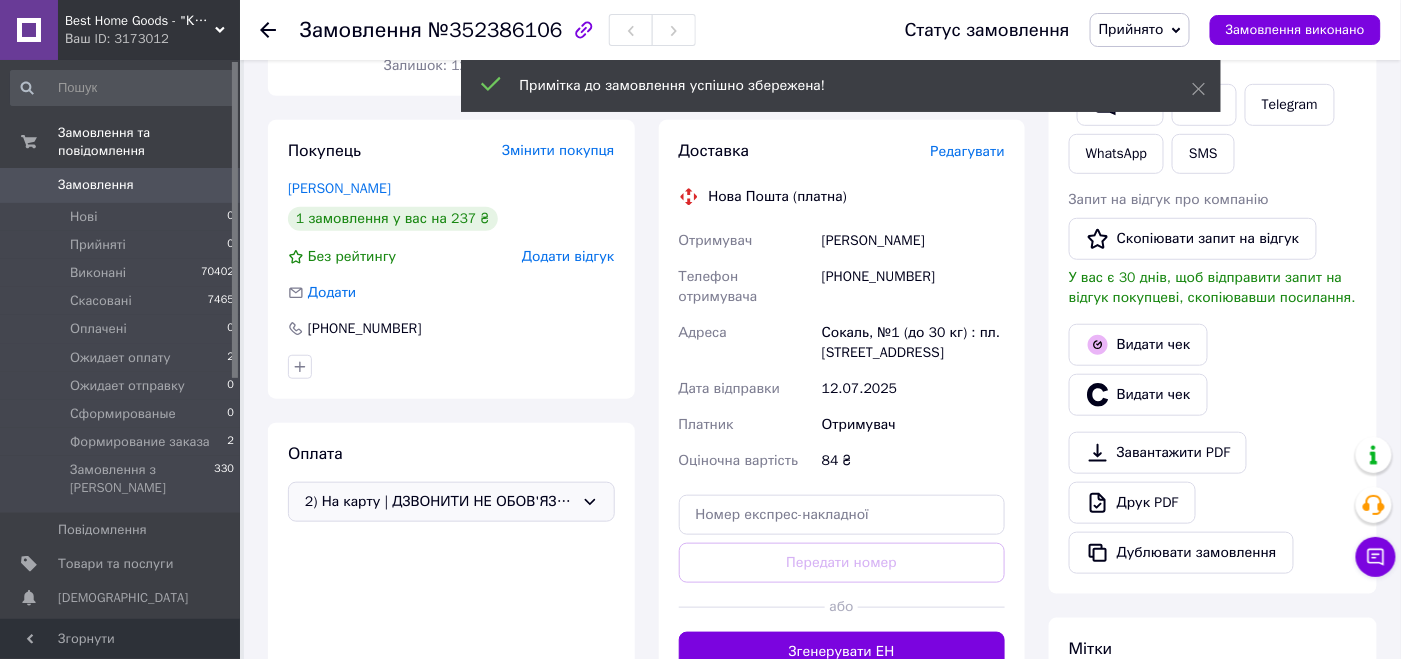 scroll, scrollTop: 0, scrollLeft: 0, axis: both 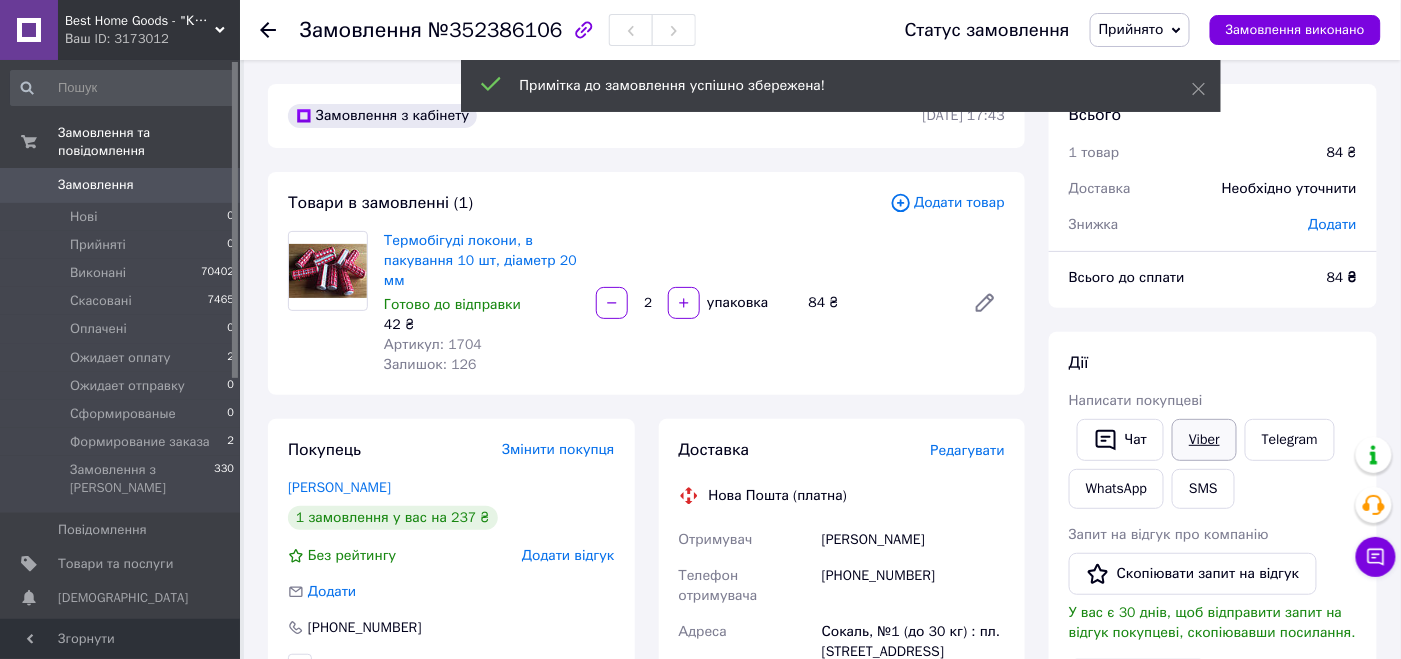 click on "Дії Написати покупцеві   Чат Viber Telegram WhatsApp SMS Запит на відгук про компанію   Скопіювати запит на відгук У вас є 30 днів, щоб відправити запит на відгук покупцеві, скопіювавши посилання.   Видати чек   Видати чек   Завантажити PDF   Друк PDF   Дублювати замовлення" at bounding box center (1213, 630) 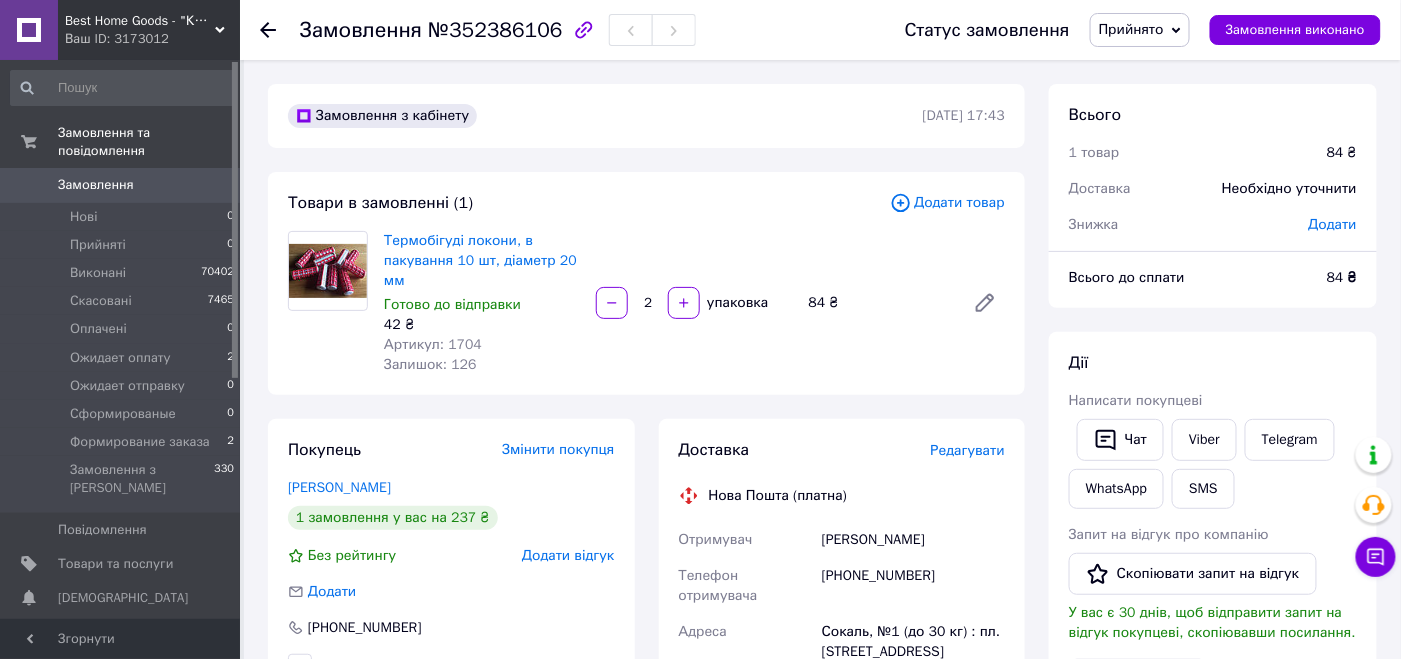 drag, startPoint x: 1256, startPoint y: 481, endPoint x: 1281, endPoint y: 506, distance: 35.35534 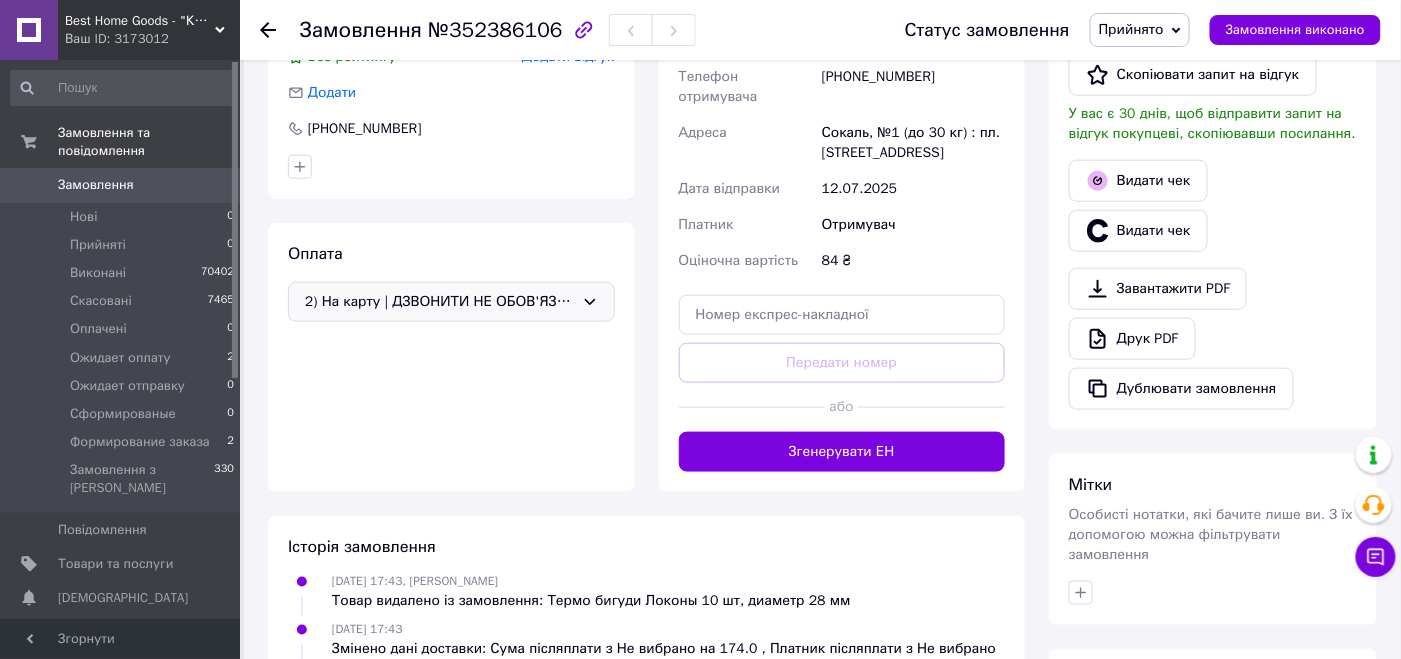scroll, scrollTop: 799, scrollLeft: 0, axis: vertical 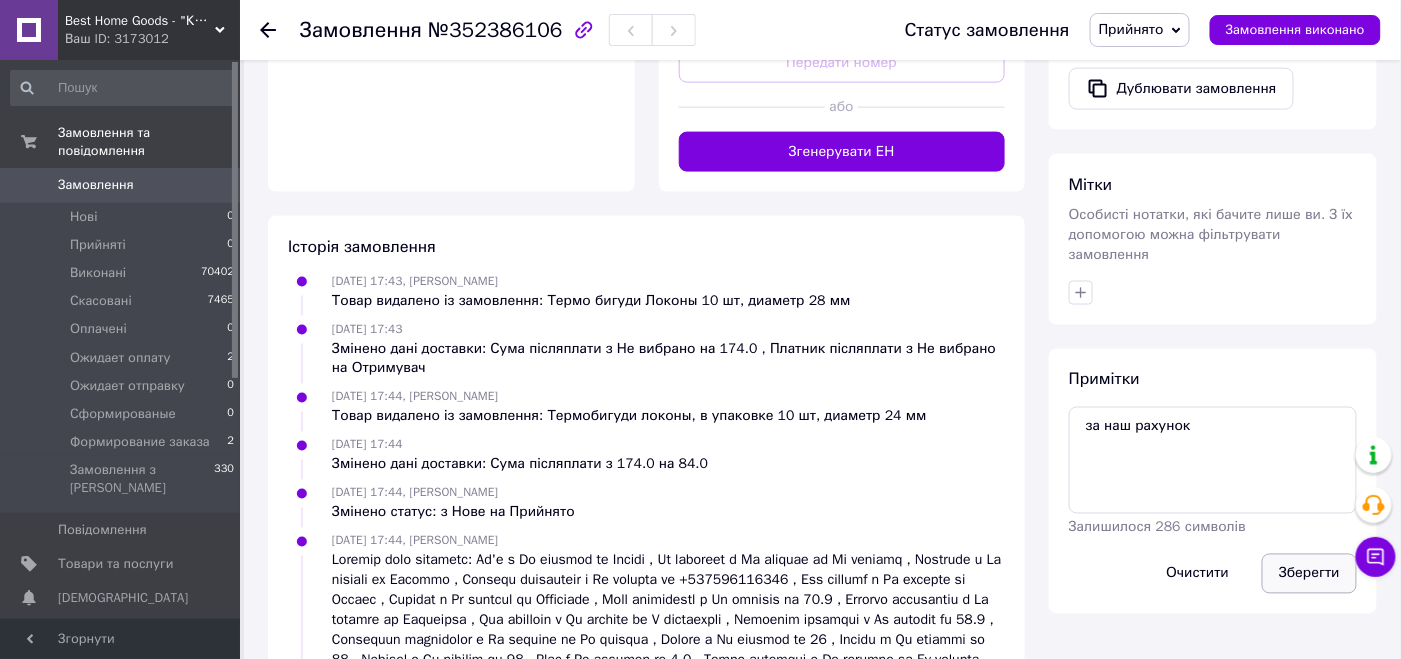 click on "Зберегти" at bounding box center [1309, 574] 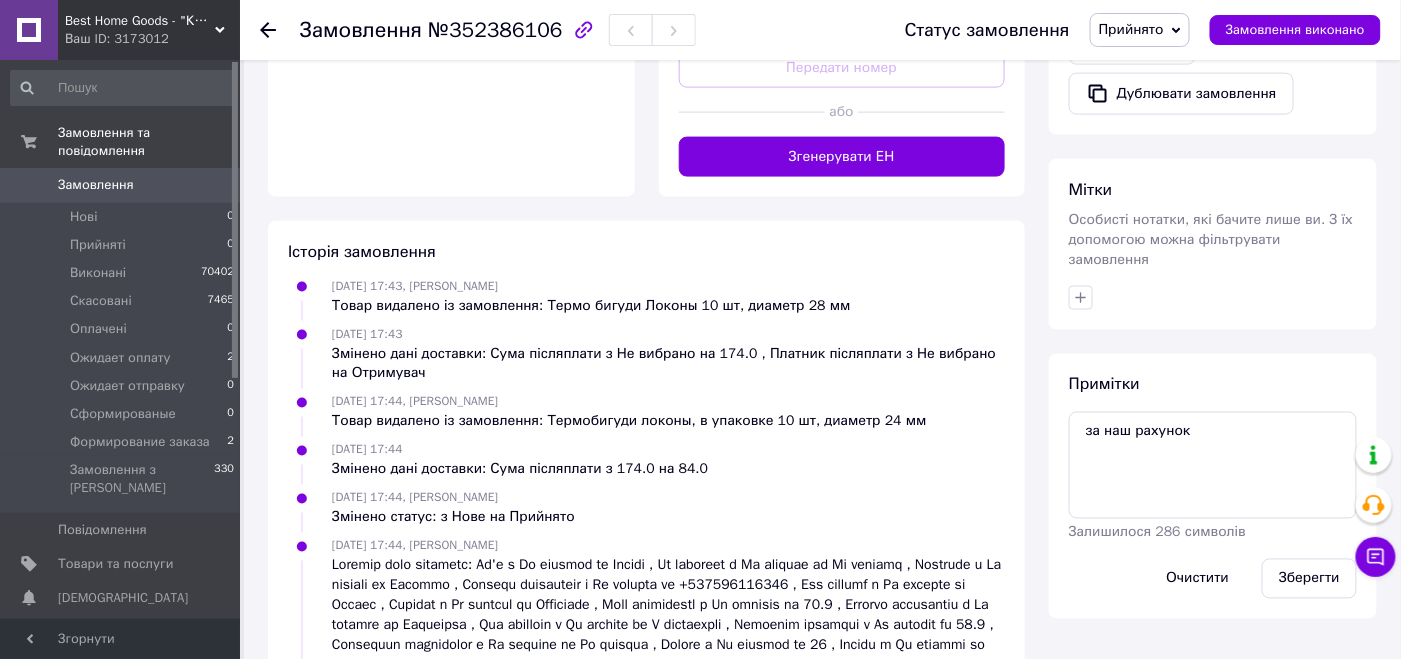 scroll, scrollTop: 299, scrollLeft: 0, axis: vertical 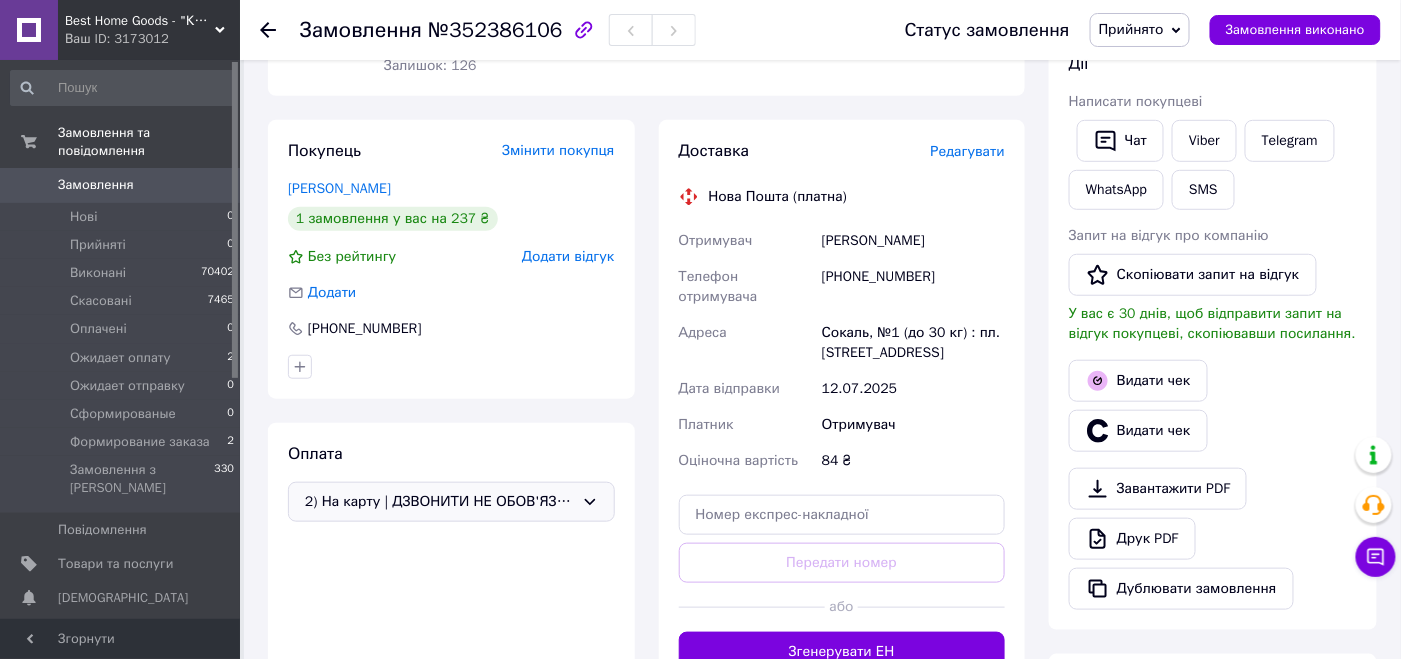 click on "Всього 1 товар 84 ₴ Доставка Необхідно уточнити Знижка Додати Всього до сплати 84 ₴ Дії Написати покупцеві   Чат Viber Telegram WhatsApp SMS Запит на відгук про компанію   Скопіювати запит на відгук У вас є 30 днів, щоб відправити запит на відгук покупцеві, скопіювавши посилання.   Видати чек   Видати чек   Завантажити PDF   Друк PDF   Дублювати замовлення Мітки Особисті нотатки, які бачите лише ви. З їх допомогою можна фільтрувати замовлення Примітки за наш рахунок за наш рахунок Залишилося 286 символів Очистити Зберегти" at bounding box center (1213, 590) 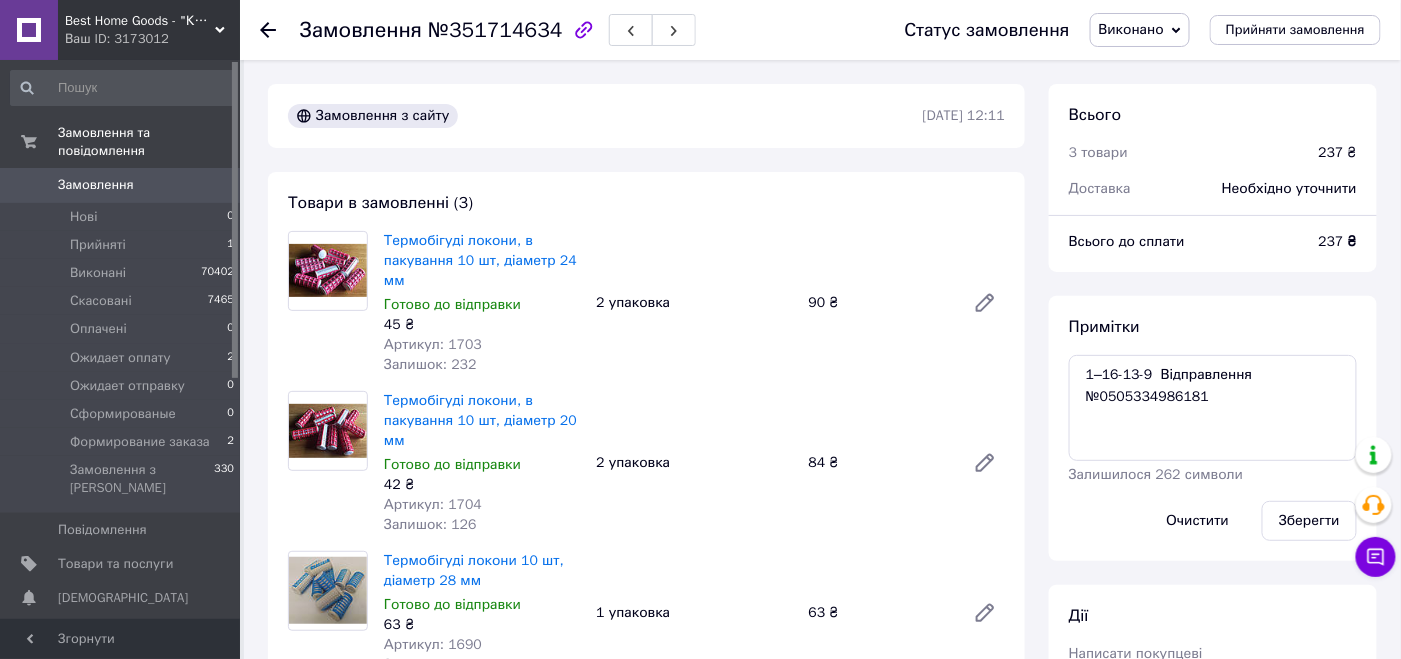 scroll, scrollTop: 533, scrollLeft: 0, axis: vertical 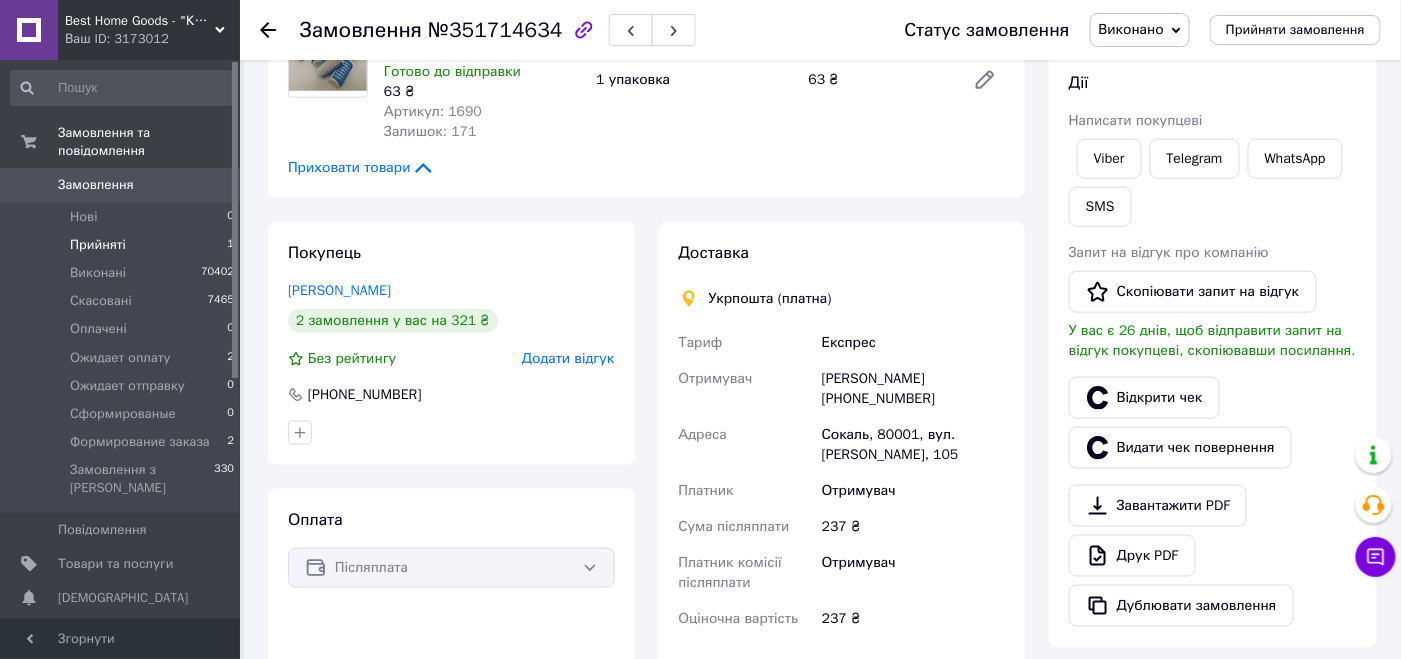 click on "Прийняті" at bounding box center (98, 245) 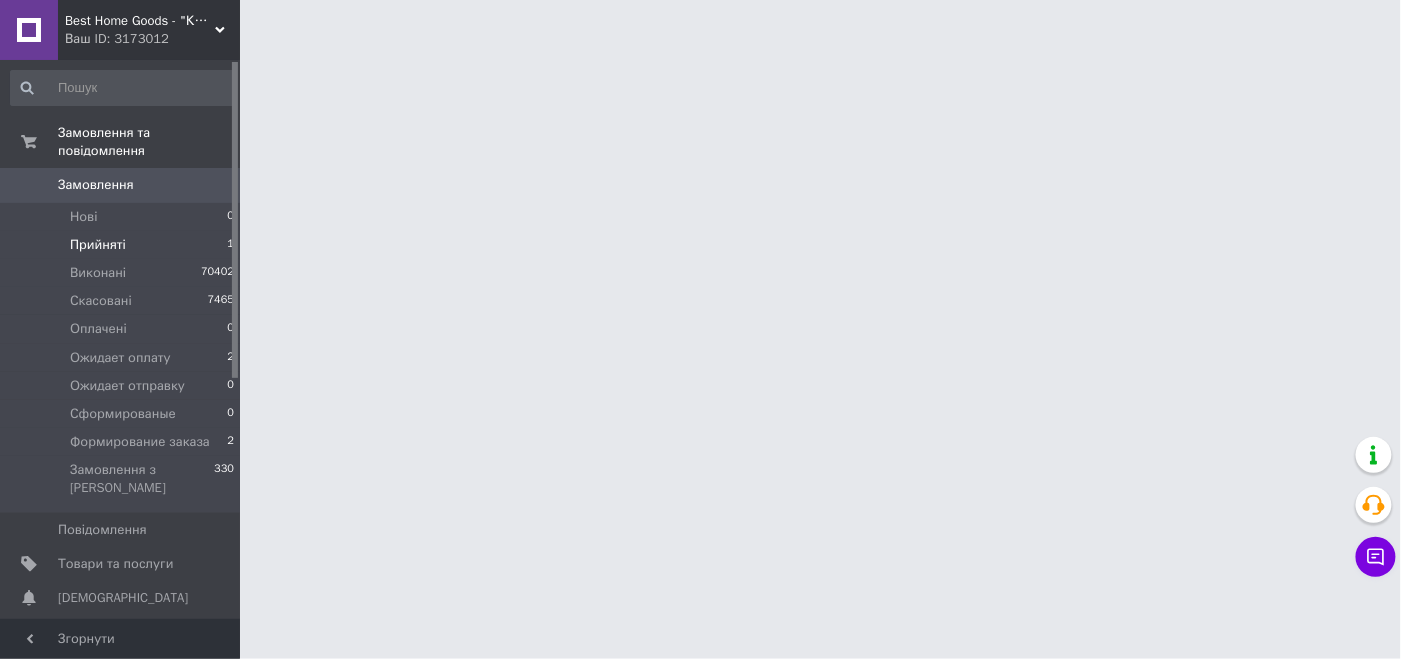 scroll, scrollTop: 0, scrollLeft: 0, axis: both 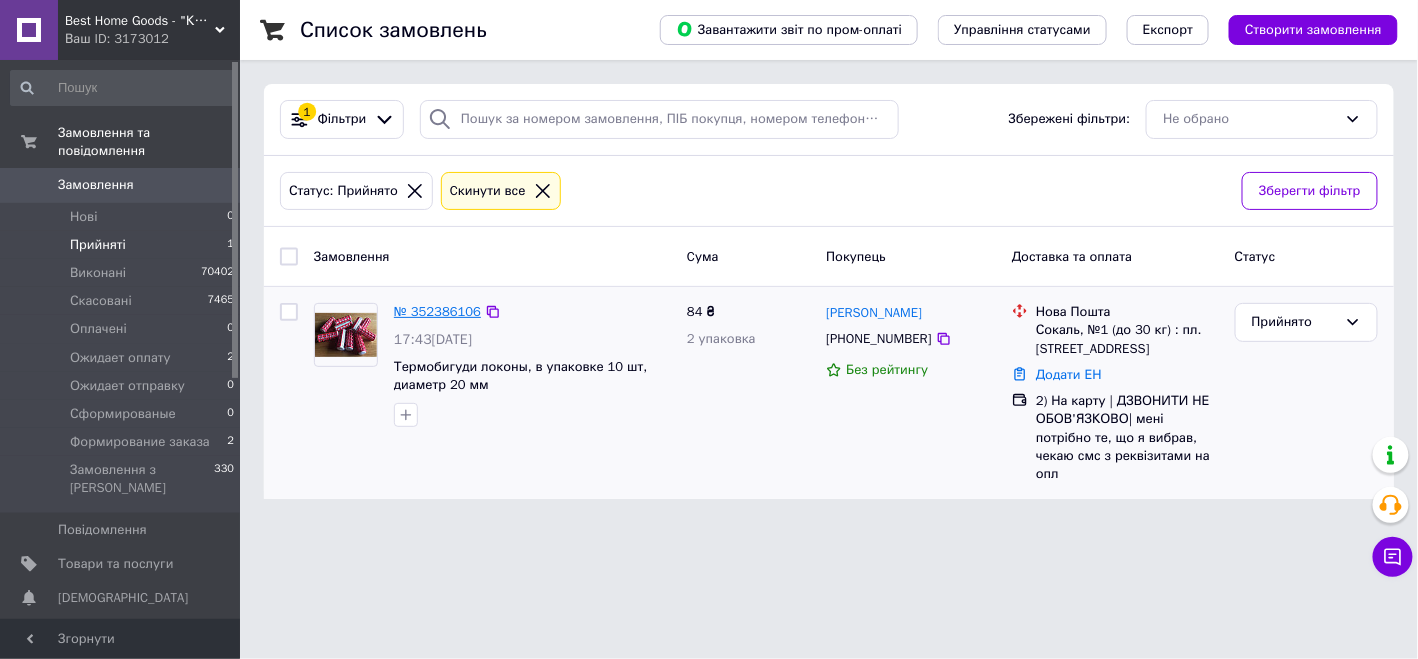 click on "№ 352386106" at bounding box center (437, 311) 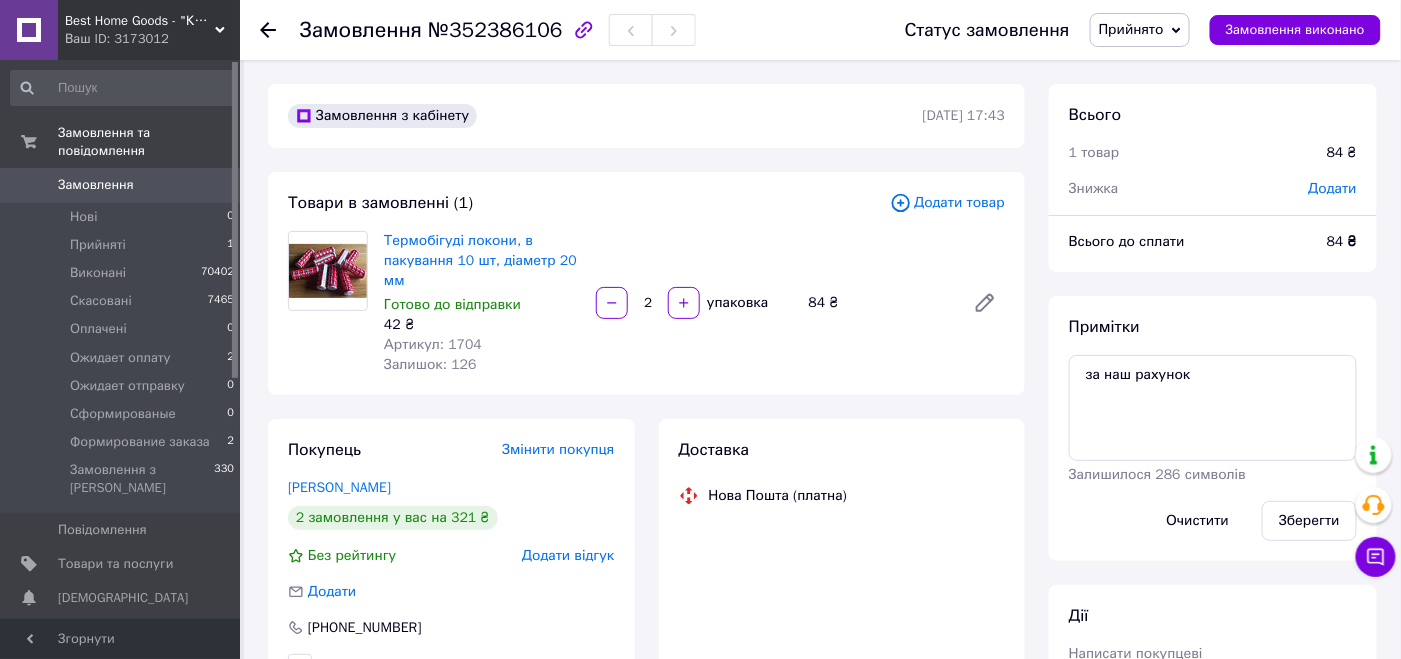 drag, startPoint x: 1174, startPoint y: 29, endPoint x: 1174, endPoint y: 44, distance: 15 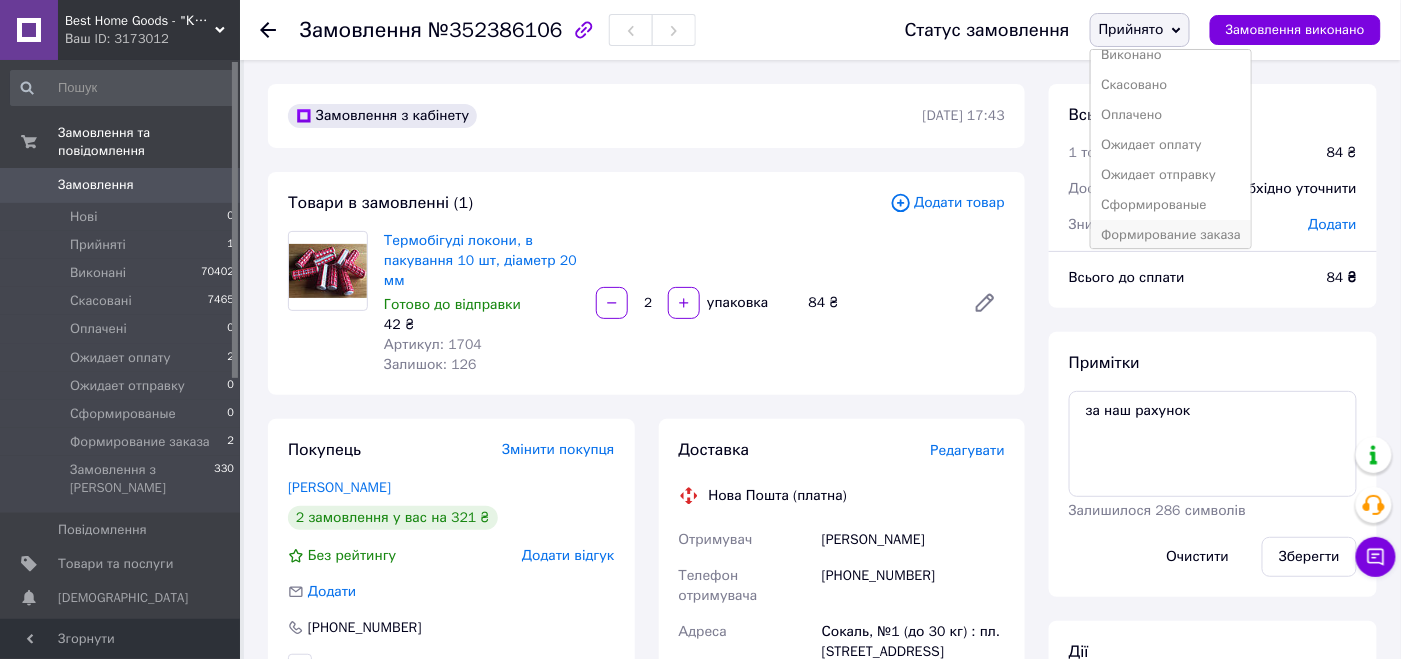 scroll, scrollTop: 21, scrollLeft: 0, axis: vertical 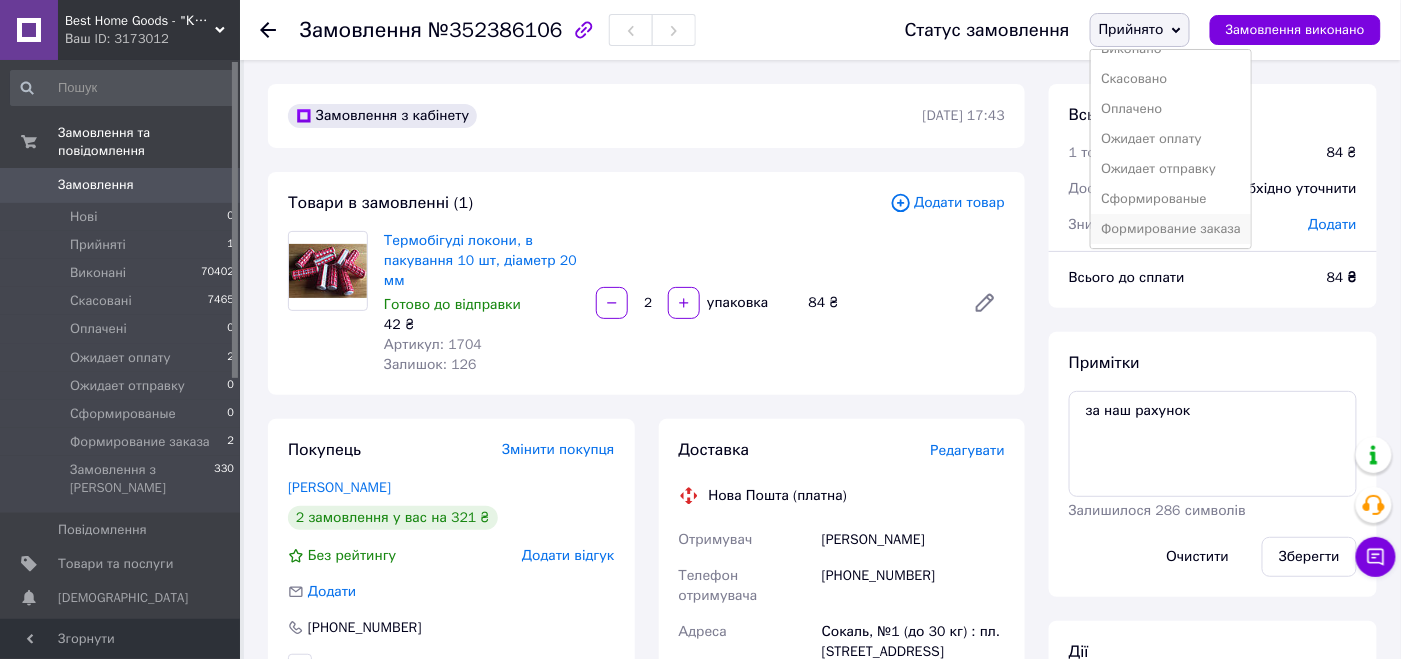 click on "Формирование заказа" at bounding box center (1171, 229) 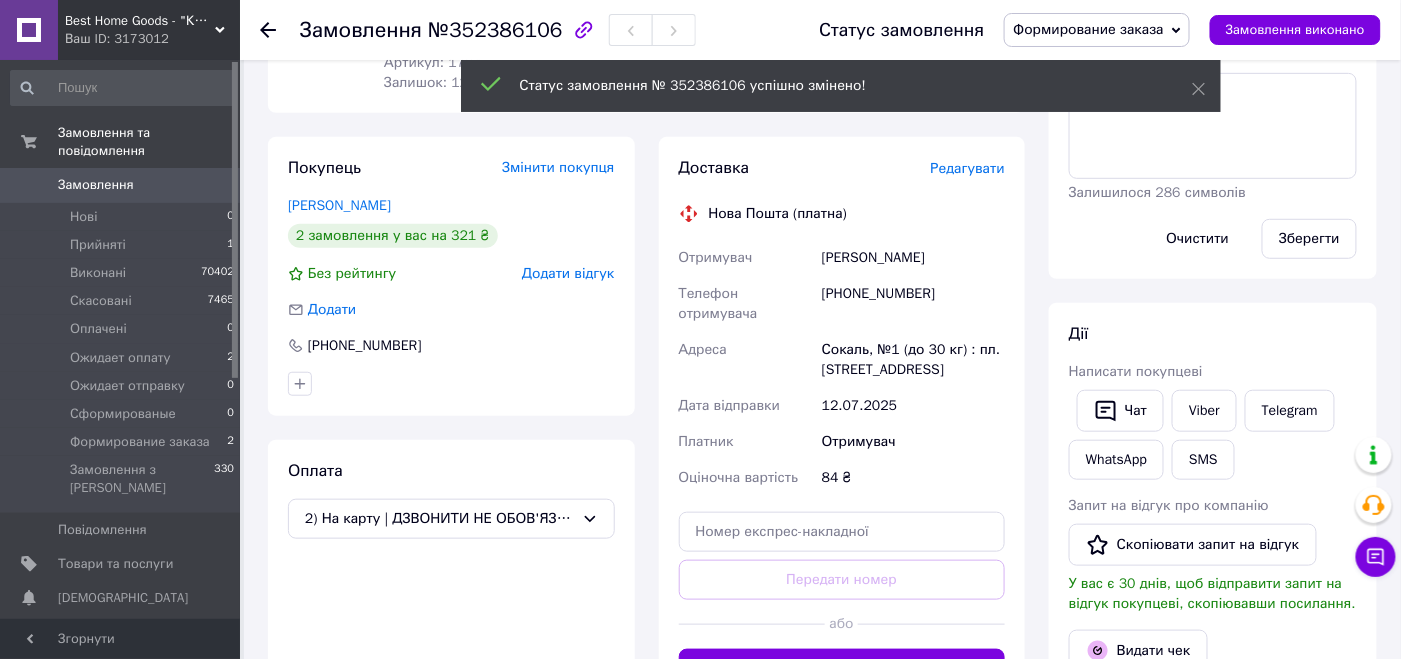 scroll, scrollTop: 200, scrollLeft: 0, axis: vertical 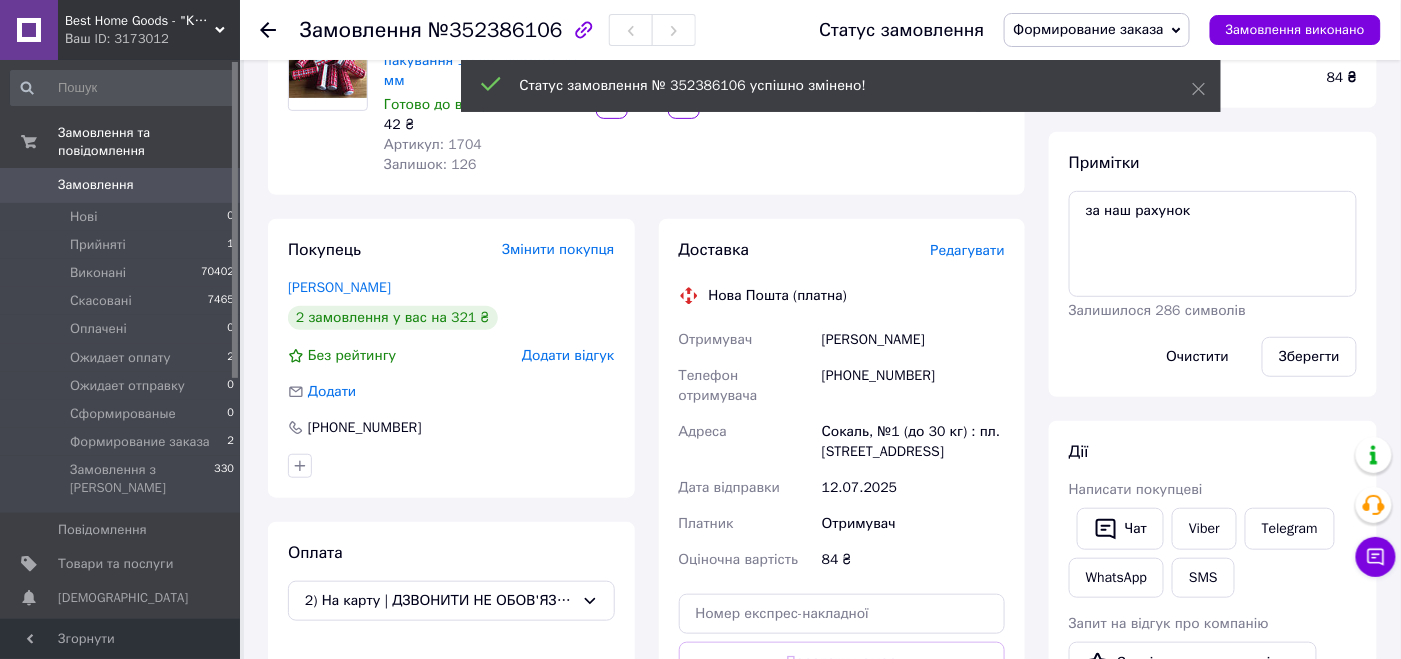 click on "Редагувати" at bounding box center (968, 250) 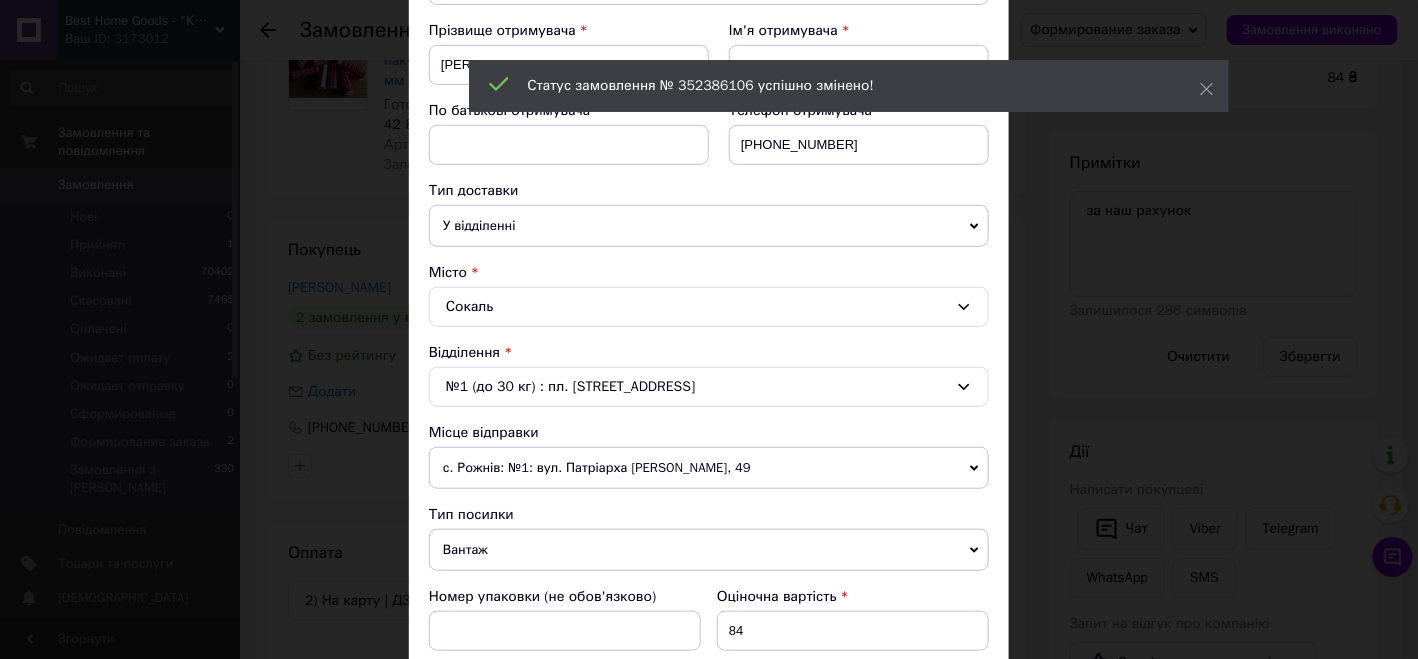 scroll, scrollTop: 400, scrollLeft: 0, axis: vertical 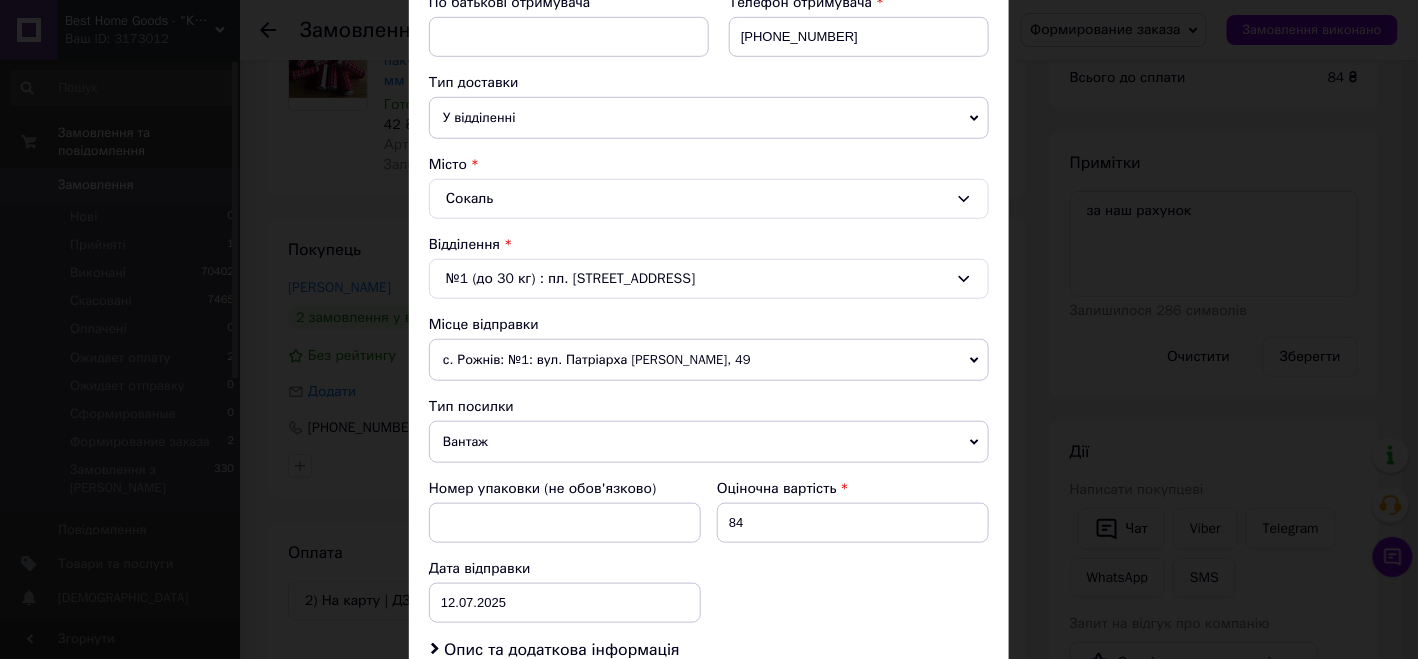 click on "с. Рожнів: №1: вул. Патріарха [PERSON_NAME], 49" at bounding box center (709, 360) 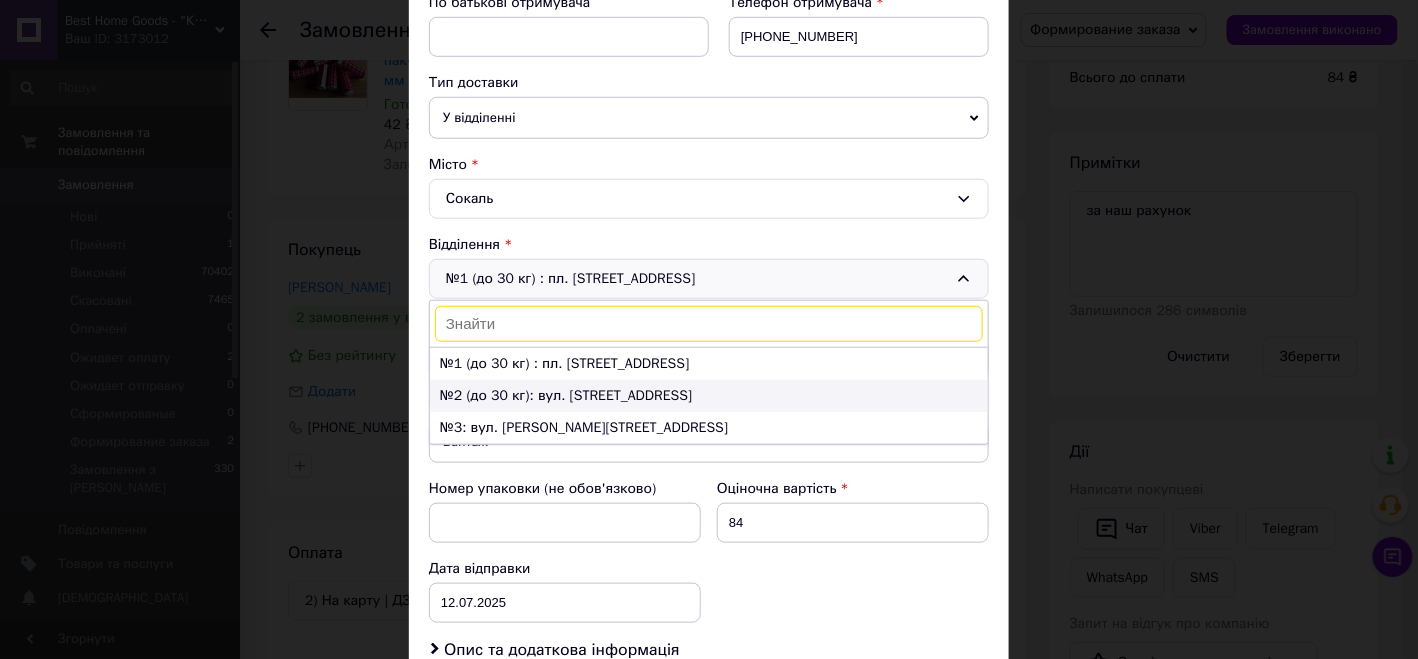 click on "№2 (до 30 кг): вул. [STREET_ADDRESS]" at bounding box center [709, 396] 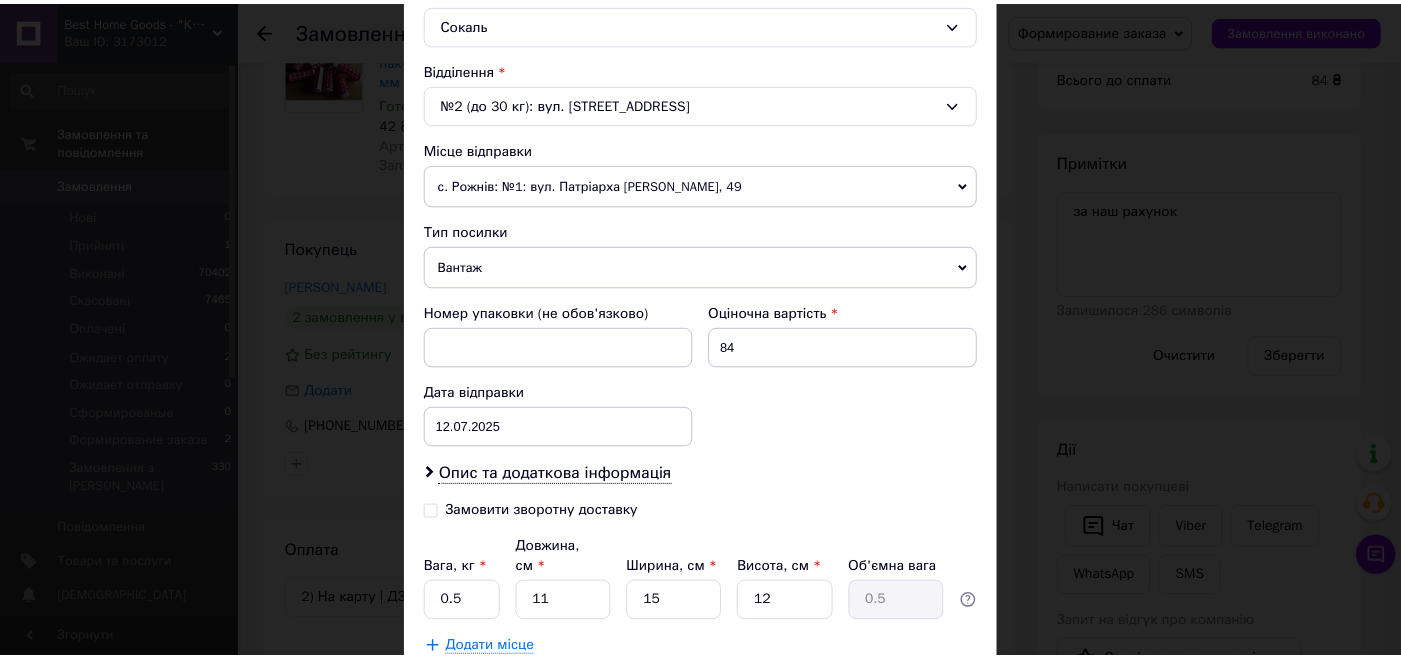 scroll, scrollTop: 697, scrollLeft: 0, axis: vertical 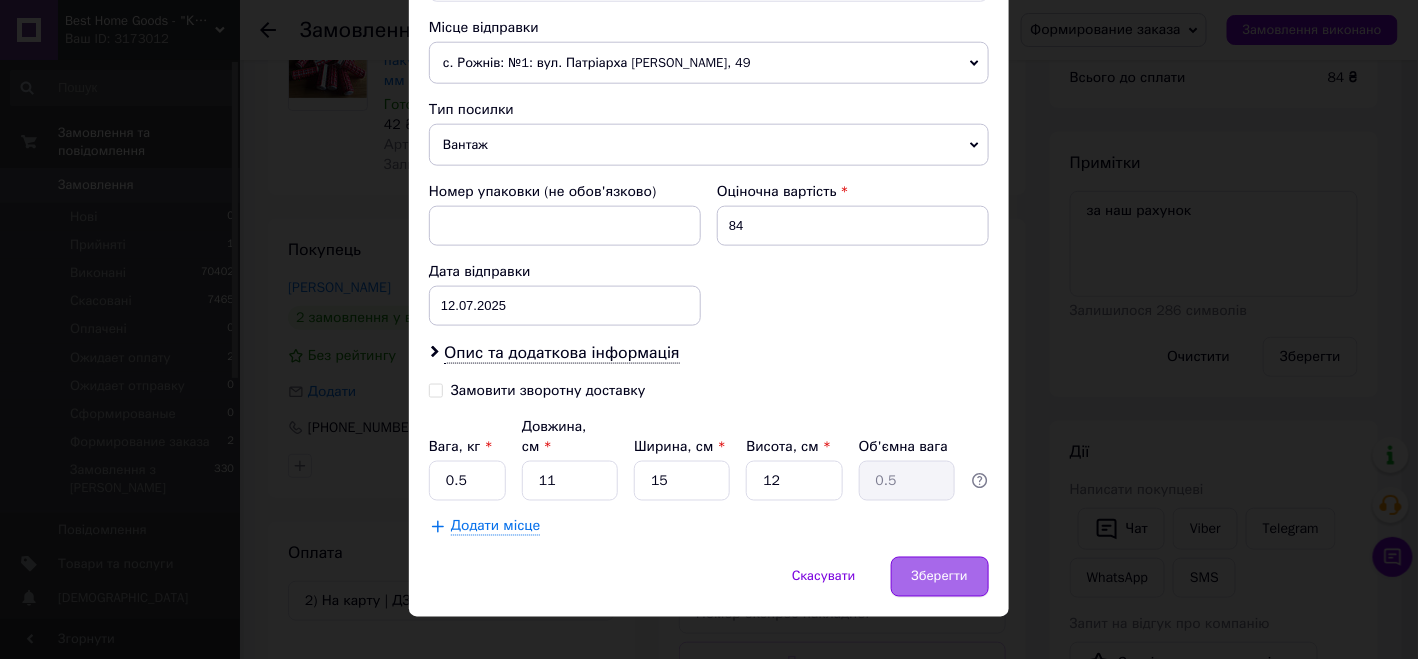 click on "Зберегти" at bounding box center [940, 577] 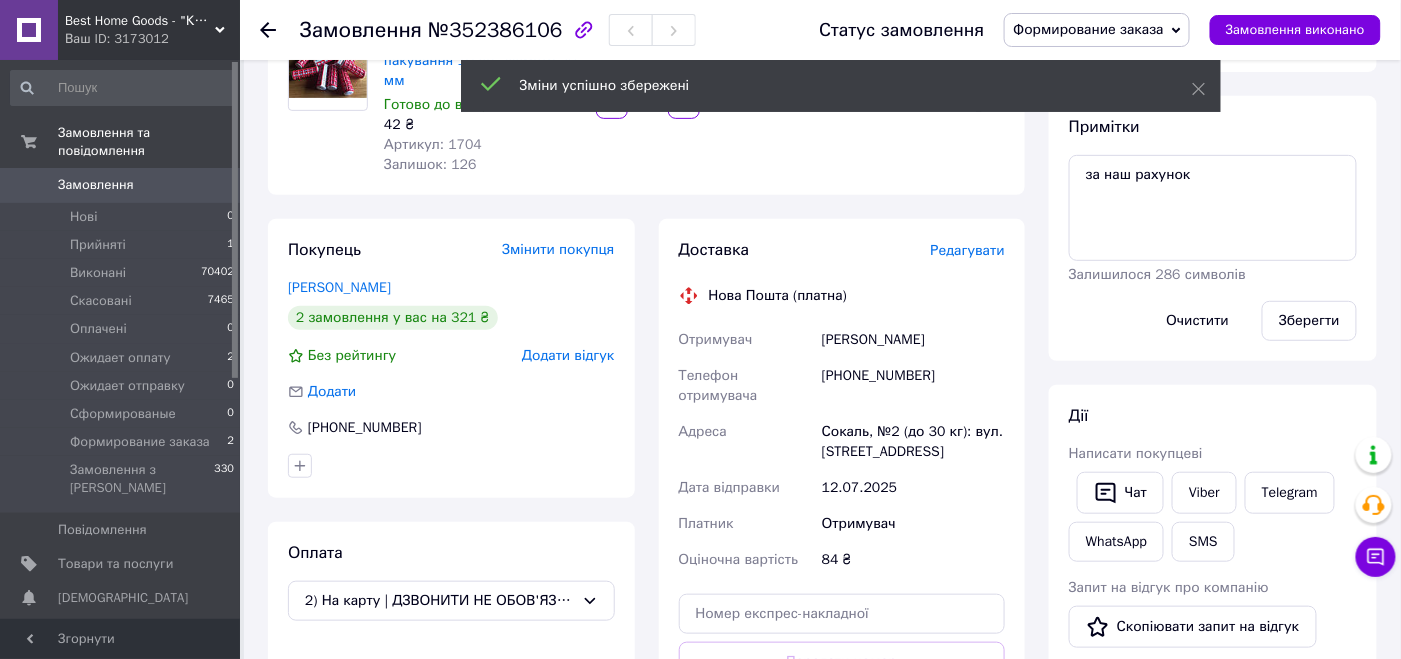 scroll, scrollTop: 188, scrollLeft: 0, axis: vertical 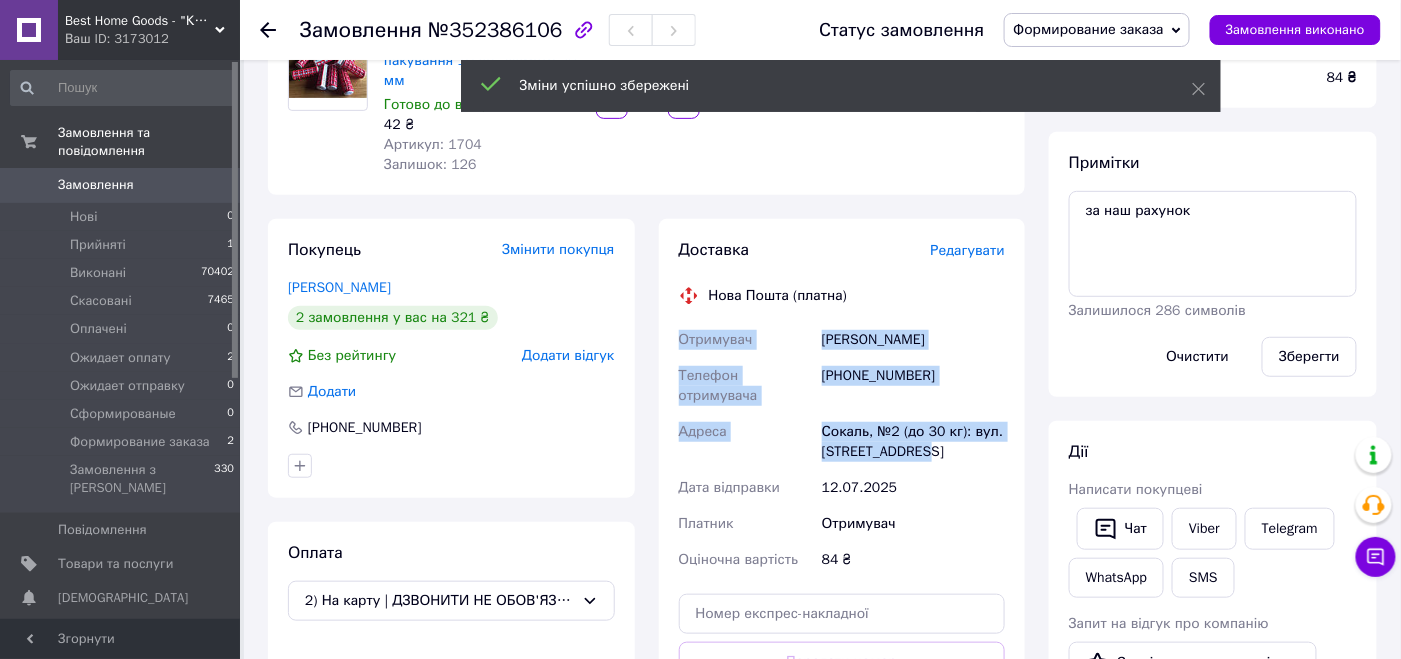 drag, startPoint x: 676, startPoint y: 345, endPoint x: 945, endPoint y: 438, distance: 284.62256 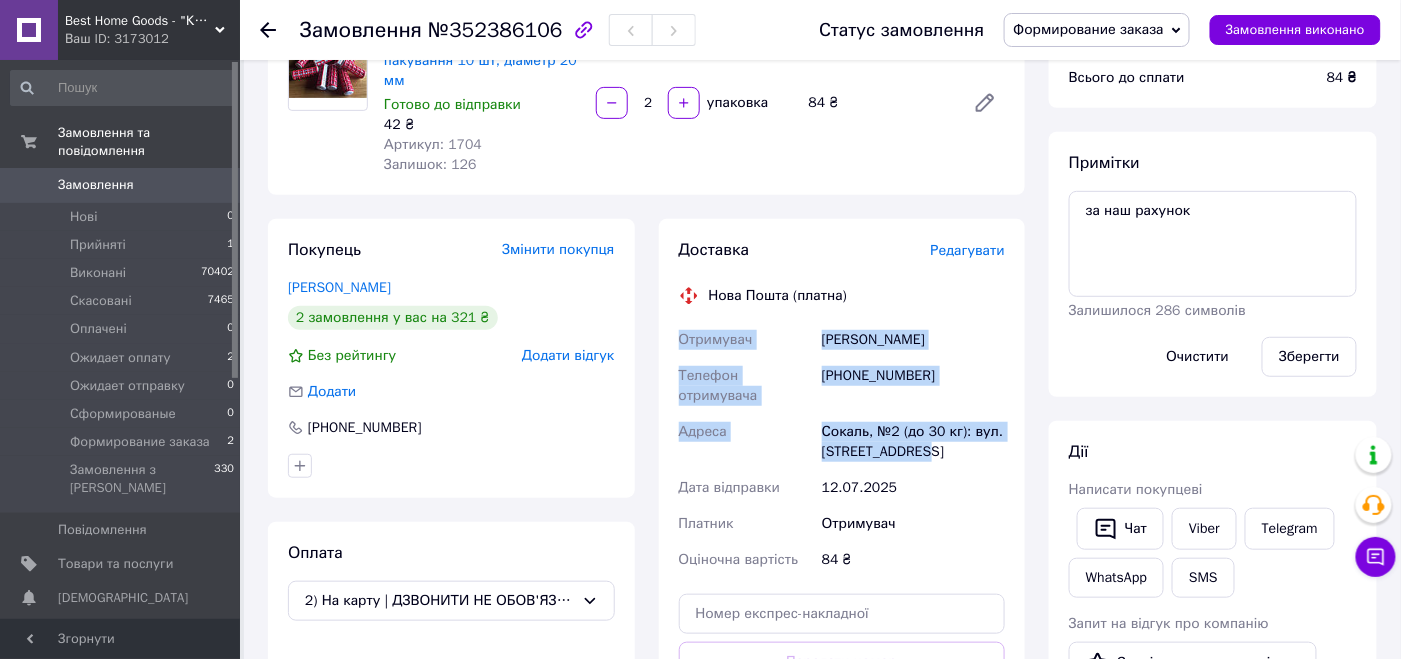 copy on "Отримувач [PERSON_NAME] Телефон отримувача [PHONE_NUMBER] Адреса Сокаль, №2 (до 30 кг): вул. [STREET_ADDRESS]" 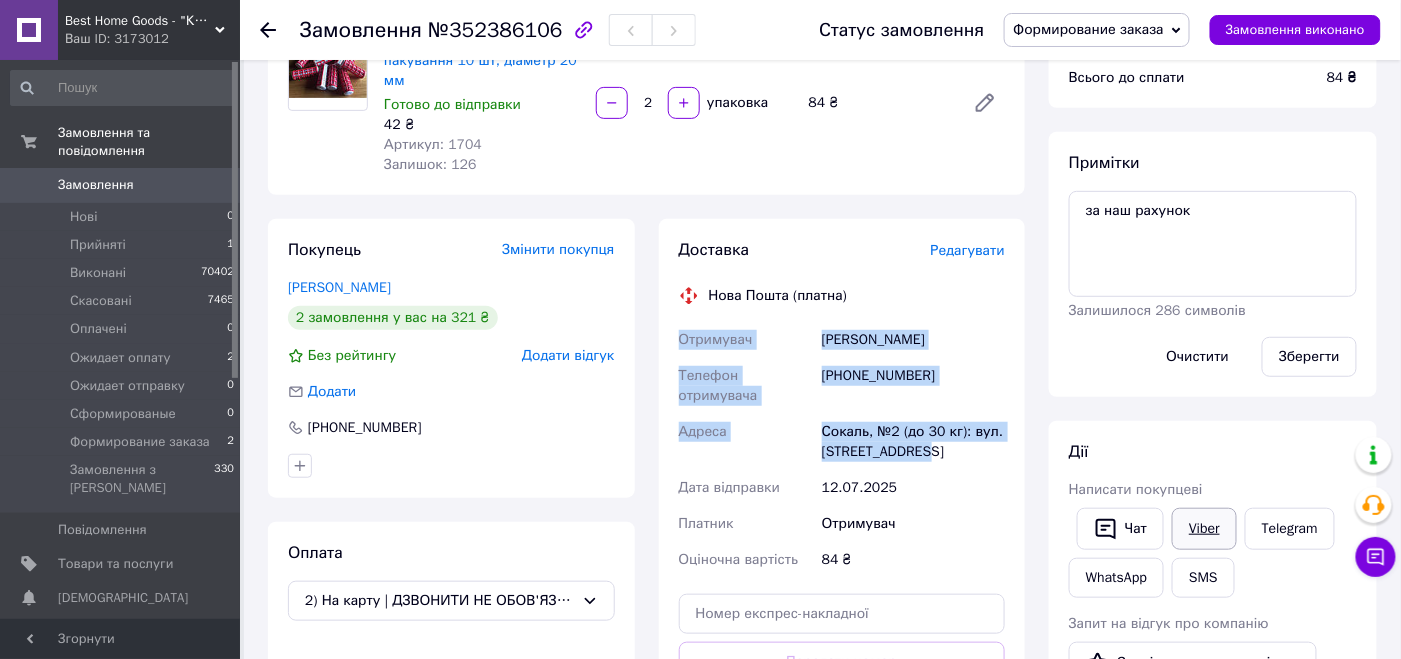 click on "Viber" at bounding box center (1204, 529) 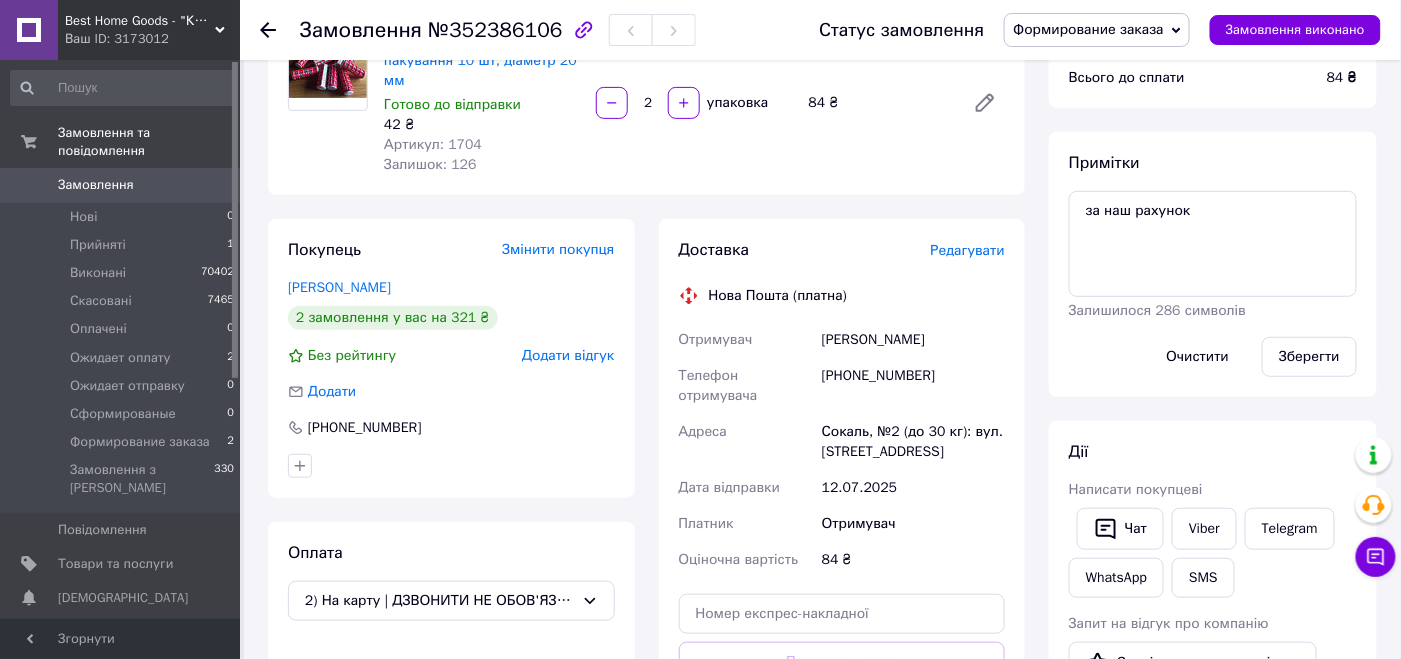 click on "Примітки за наш рахунок Залишилося 286 символів Очистити Зберегти" at bounding box center (1213, 264) 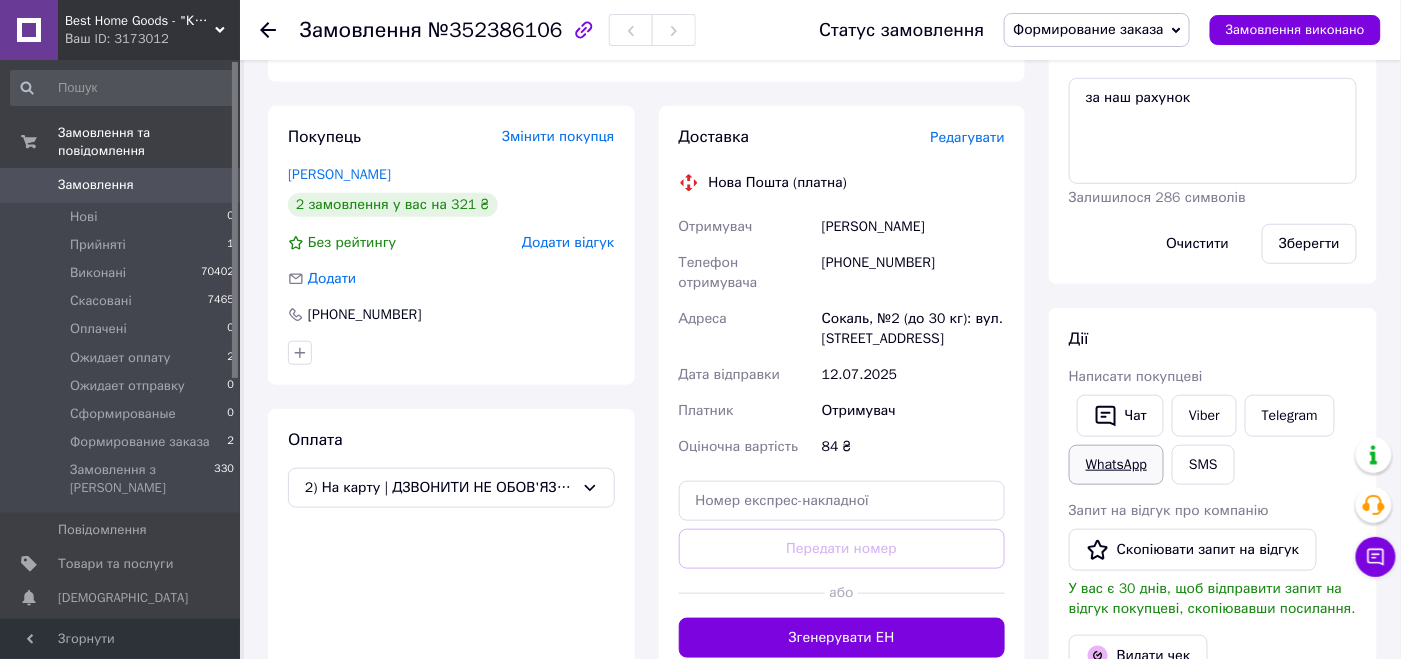 scroll, scrollTop: 0, scrollLeft: 0, axis: both 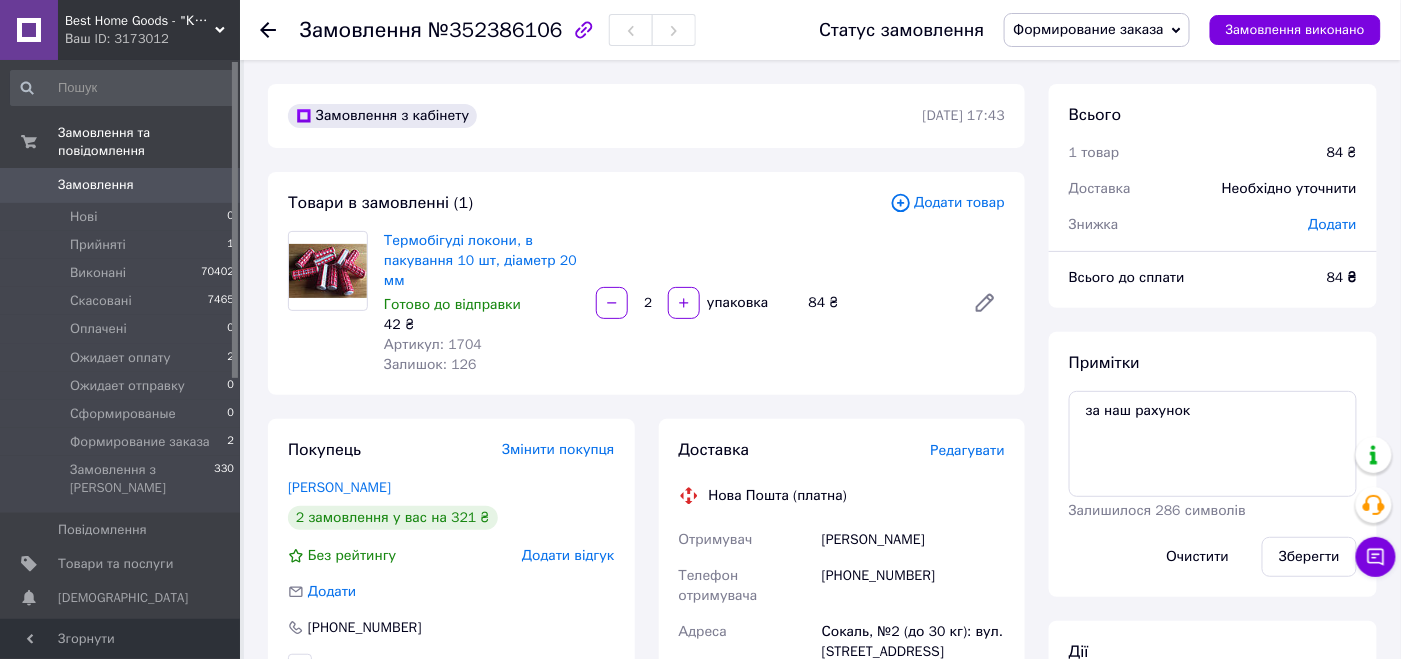 click on "Замовлення з кабінету [DATE] 17:43 Товари в замовленні (1) Додати товар Термобігуді локони, в пакування 10 шт, діаметр 20 мм Готово до відправки 42 ₴ Артикул: 1704 Залишок: 126 2   упаковка 84 ₴ Покупець Змінити покупця [PERSON_NAME] 2 замовлення у вас на 321 ₴ Без рейтингу   Додати відгук Додати [PHONE_NUMBER] Оплата 2) На карту | ДЗВОНИТИ НЕ ОБОВ'ЯЗКОВО| мені потрібно те, що я вибрав, чекаю смс з реквізитами на опл Доставка Редагувати Нова Пошта (платна) Отримувач [PERSON_NAME] Телефон отримувача [PHONE_NUMBER] Адреса Сокаль, №2 (до 30 кг): вул. Героїв УПА, 29 Дата відправки [DATE] Платник" at bounding box center (646, 889) 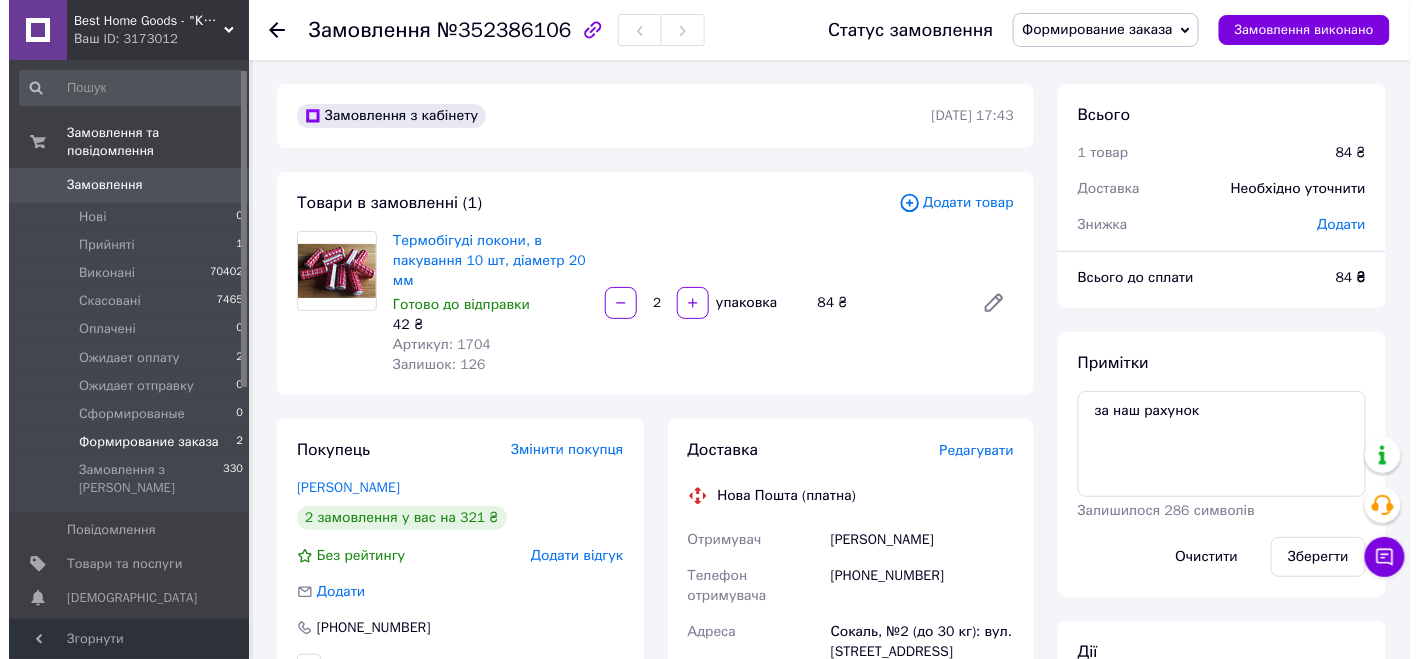 scroll, scrollTop: 299, scrollLeft: 0, axis: vertical 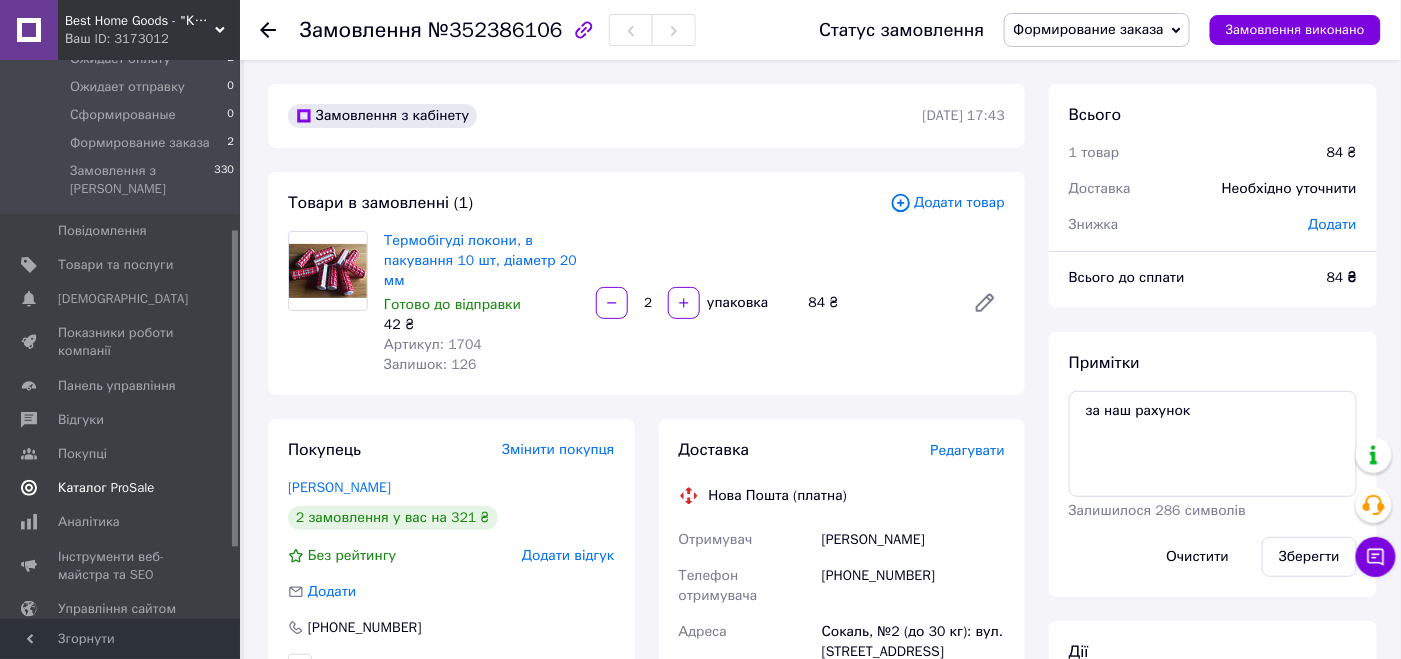 click on "Каталог ProSale" at bounding box center (123, 488) 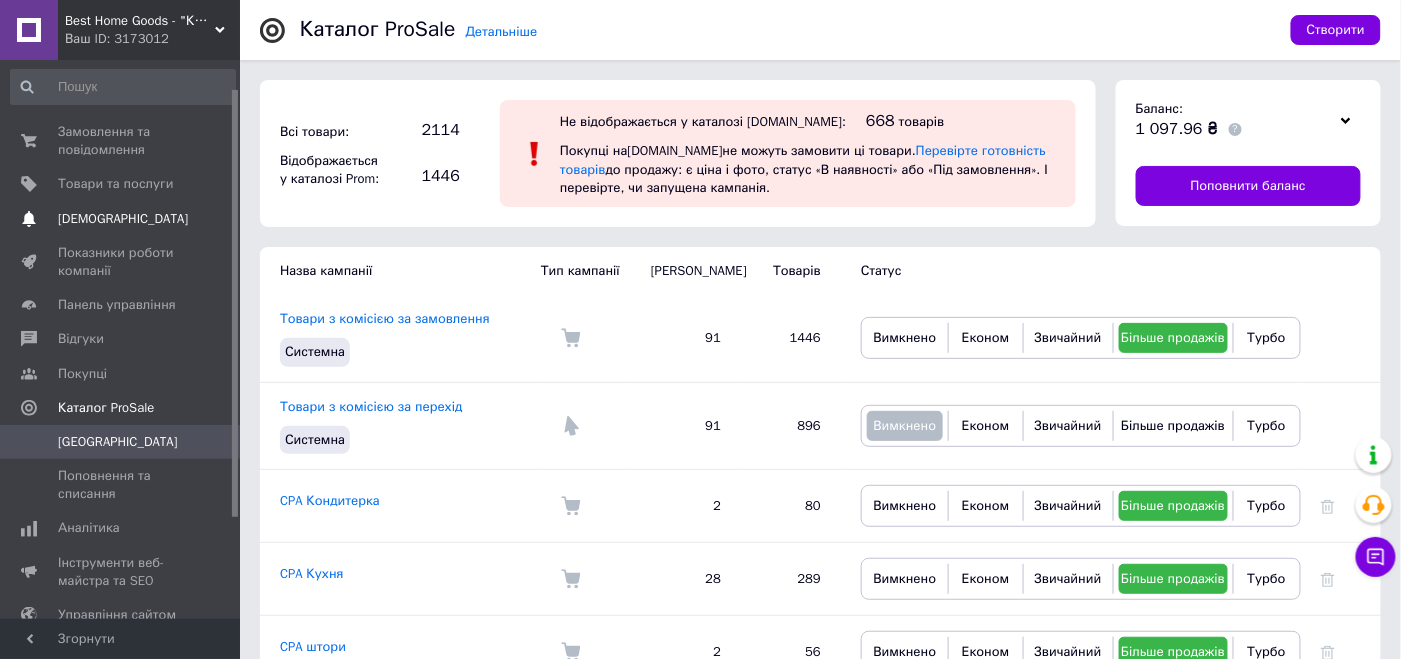 scroll, scrollTop: 0, scrollLeft: 0, axis: both 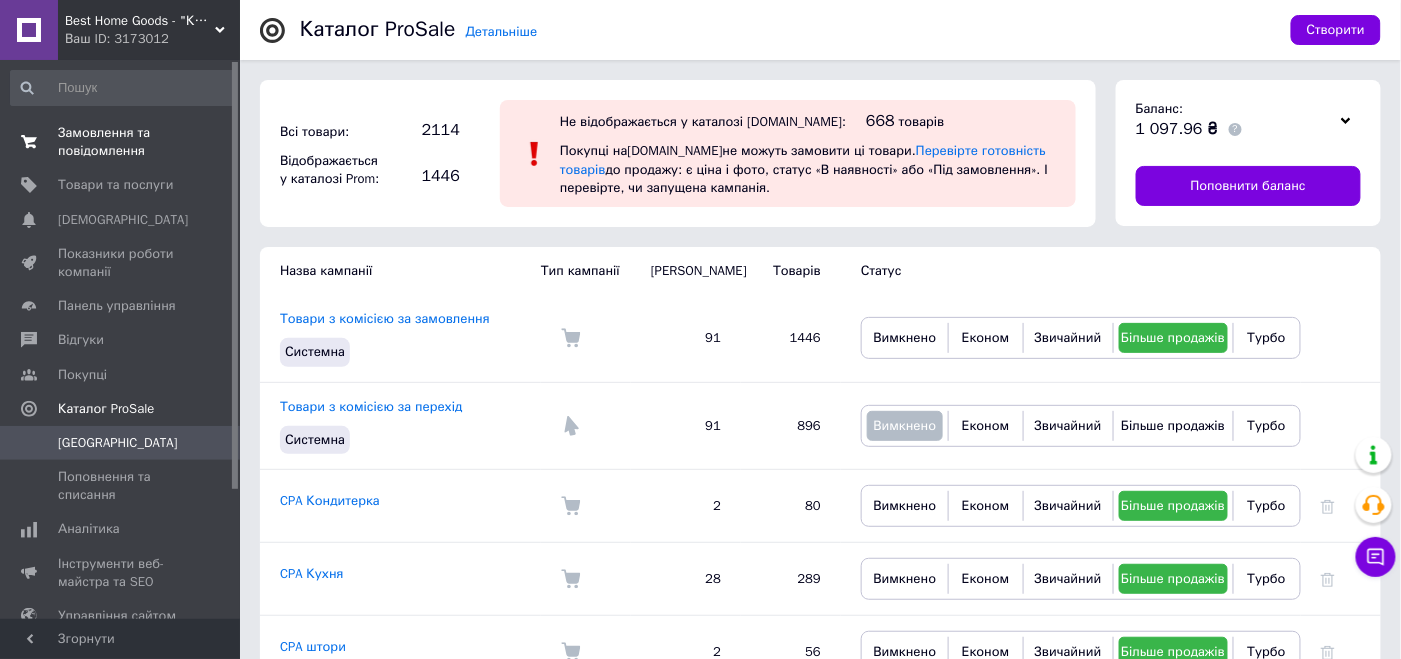 click on "Замовлення та повідомлення" at bounding box center [121, 142] 